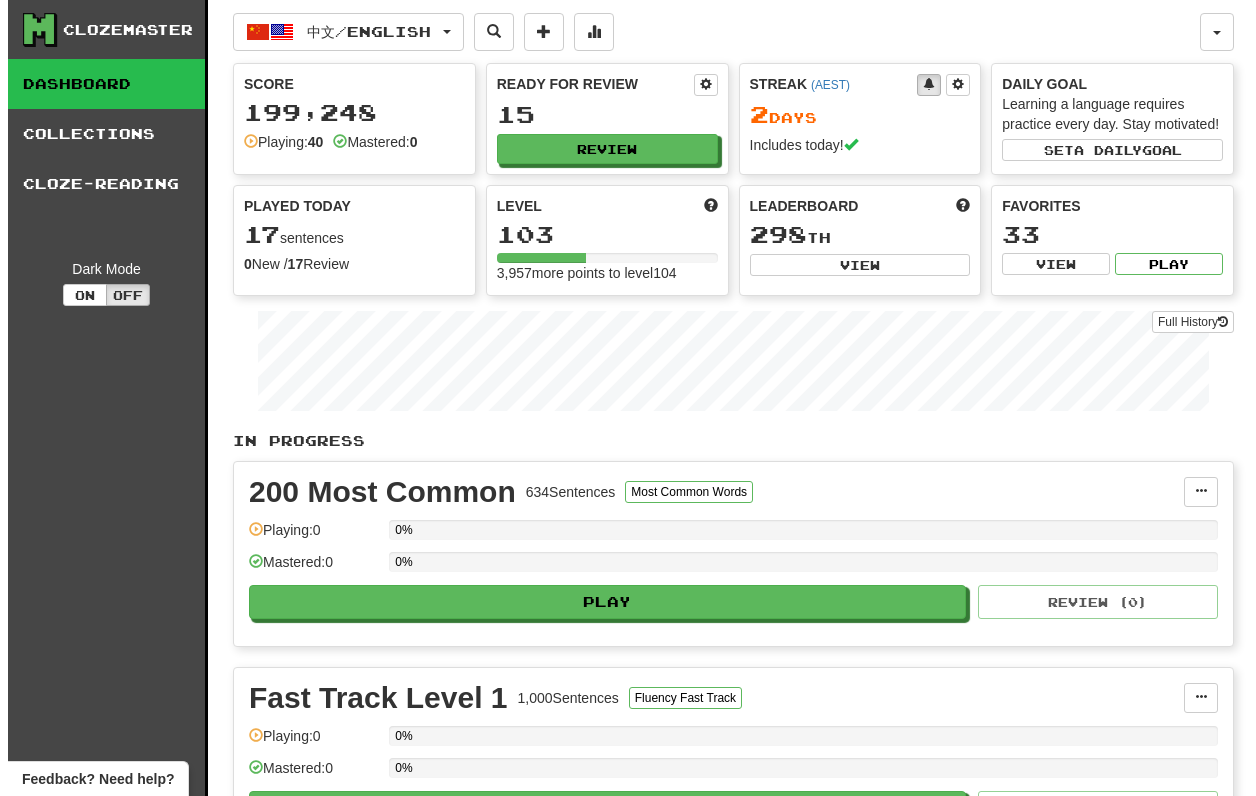 scroll, scrollTop: 0, scrollLeft: 0, axis: both 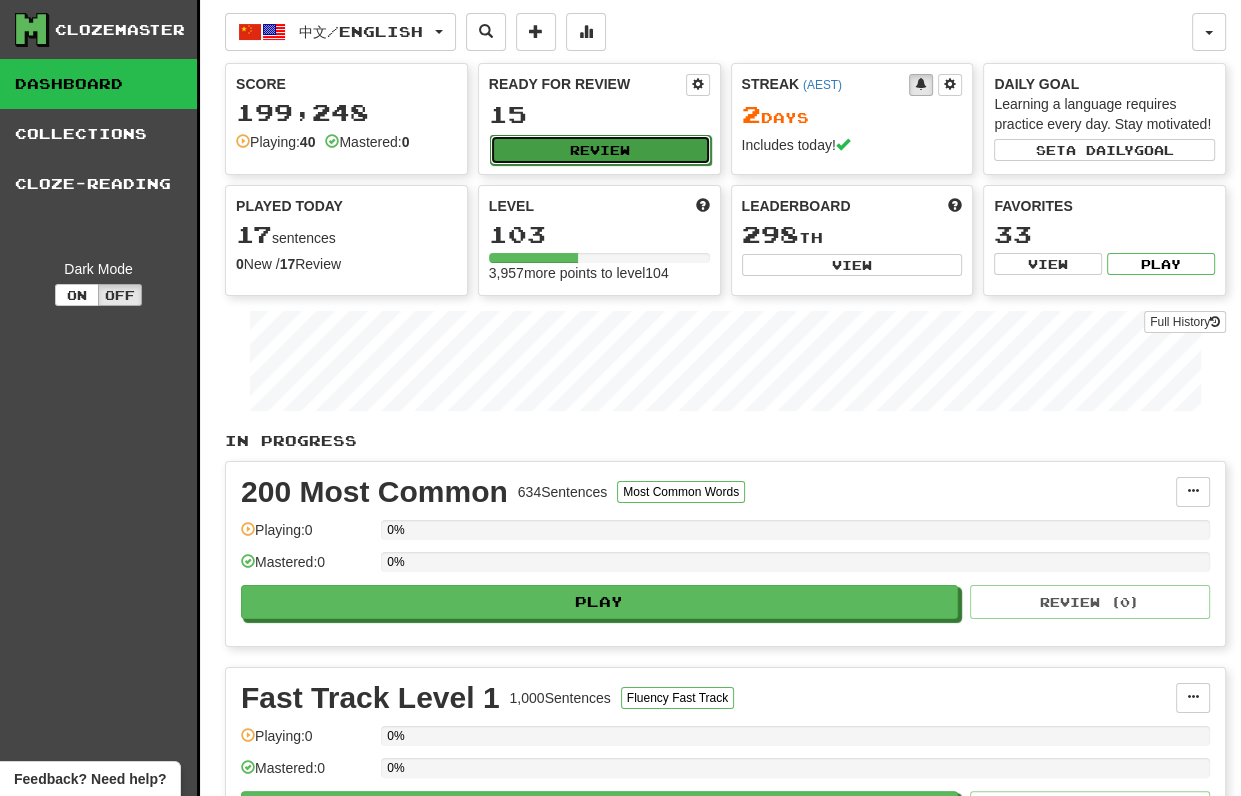 click on "Review" at bounding box center [600, 150] 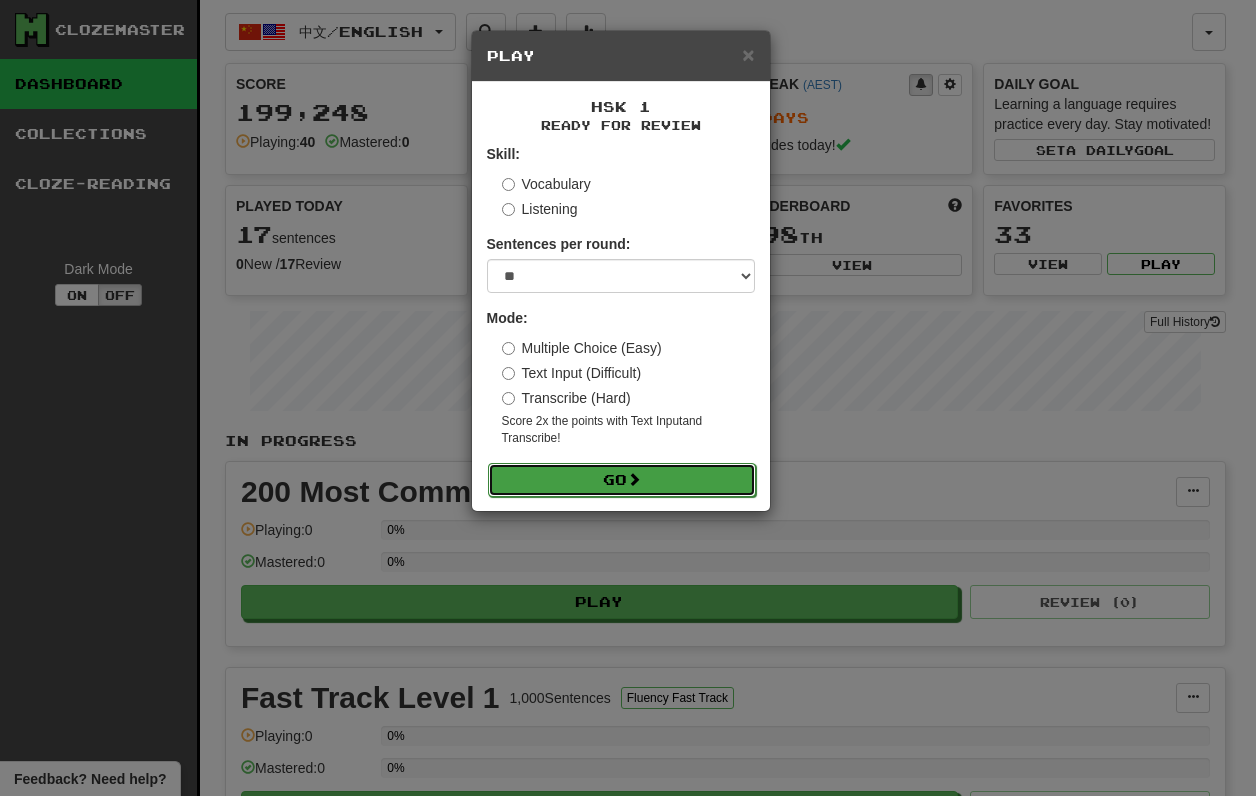 click on "Go" at bounding box center [622, 480] 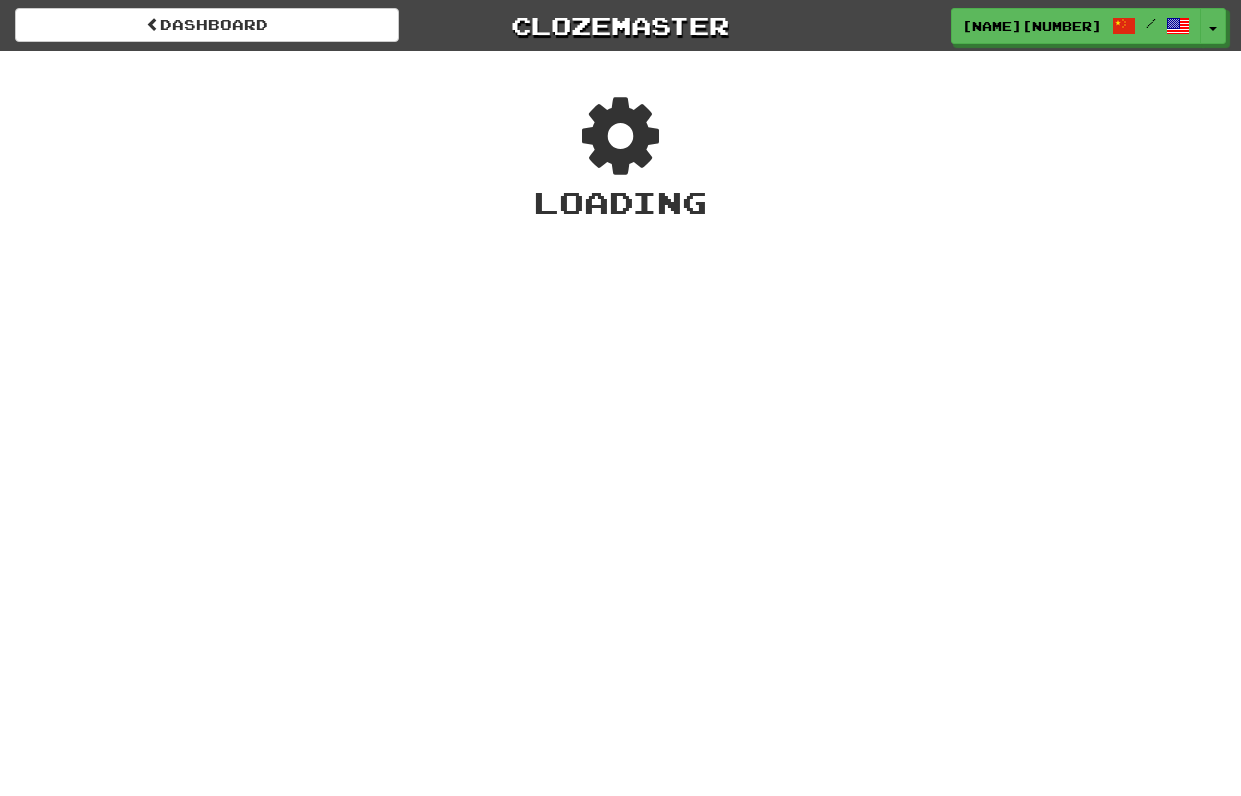 scroll, scrollTop: 0, scrollLeft: 0, axis: both 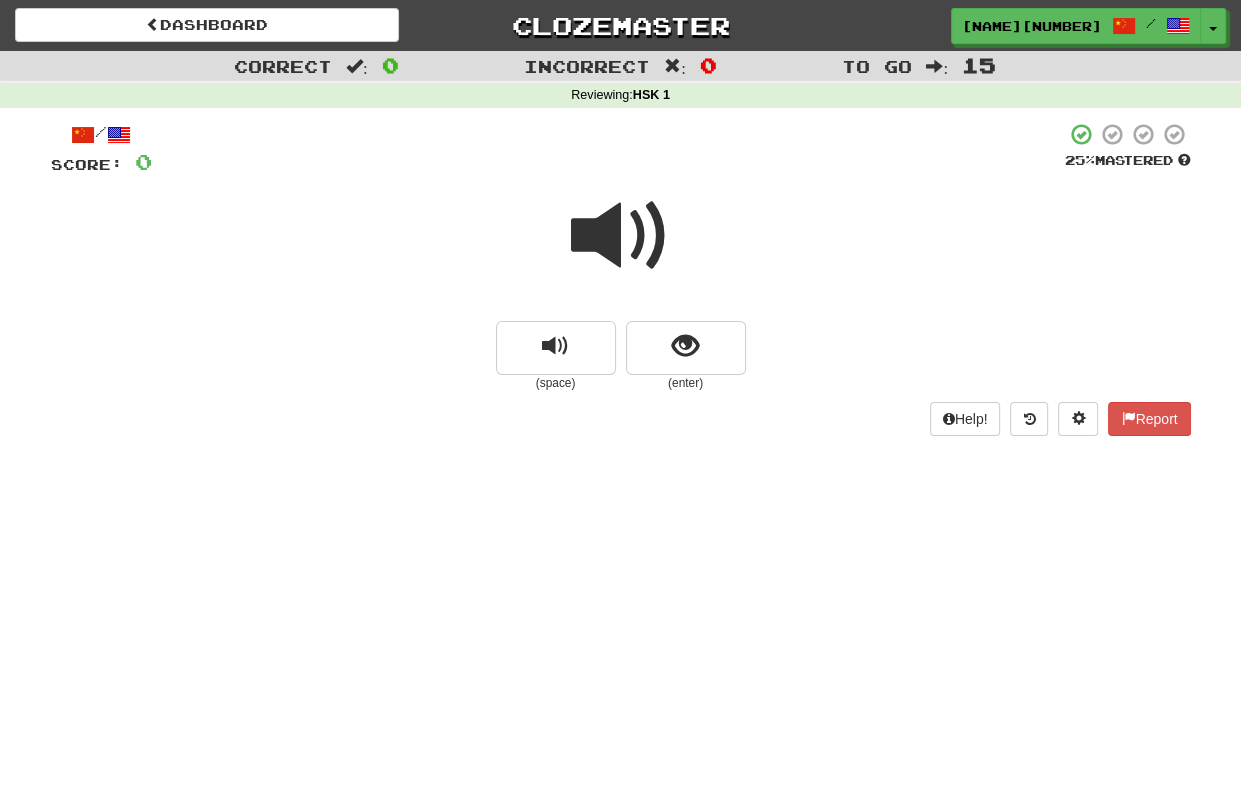 click at bounding box center (621, 236) 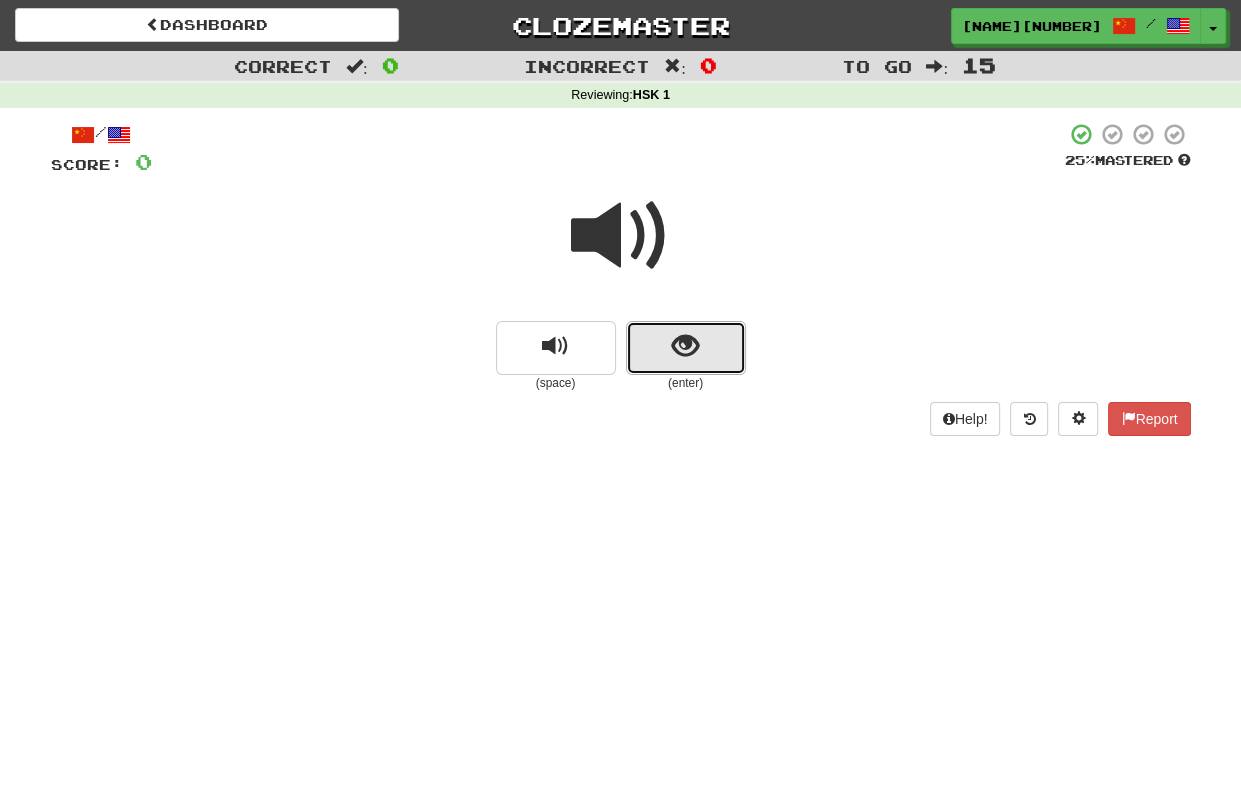 click at bounding box center (685, 346) 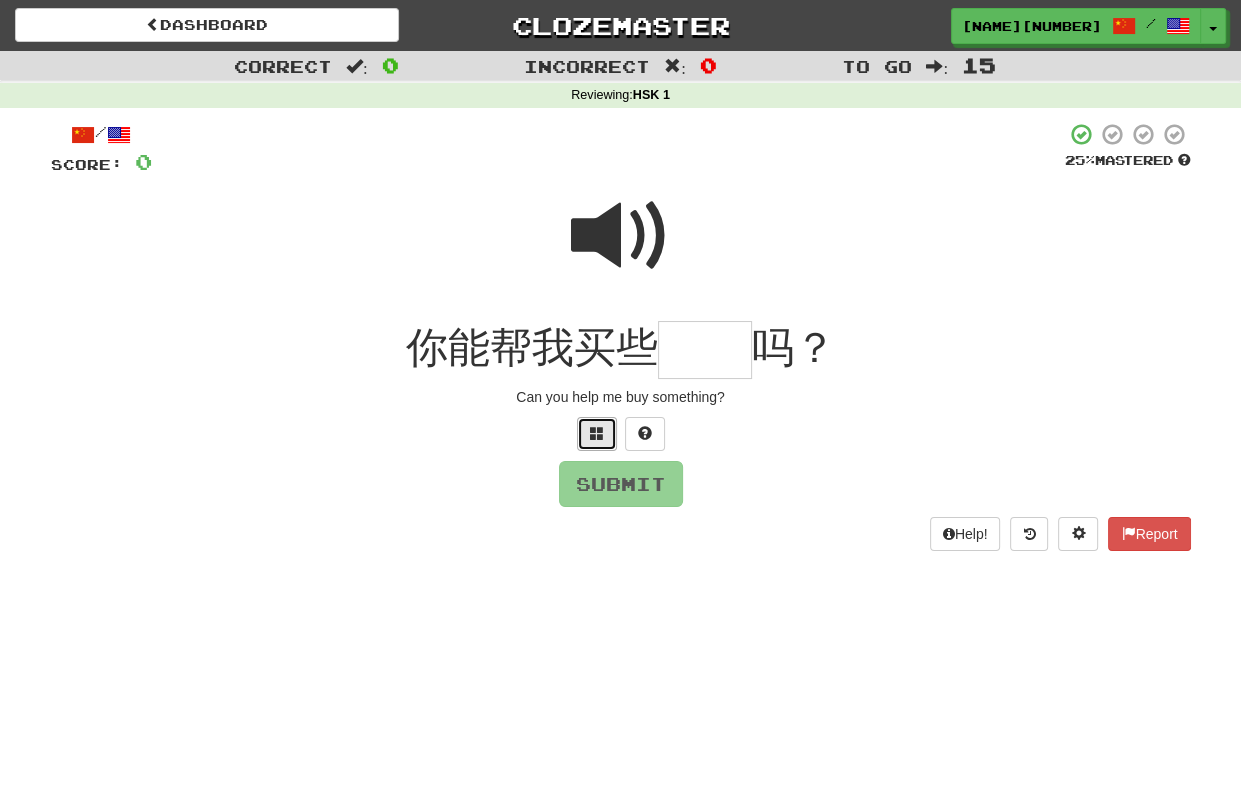 click at bounding box center (597, 434) 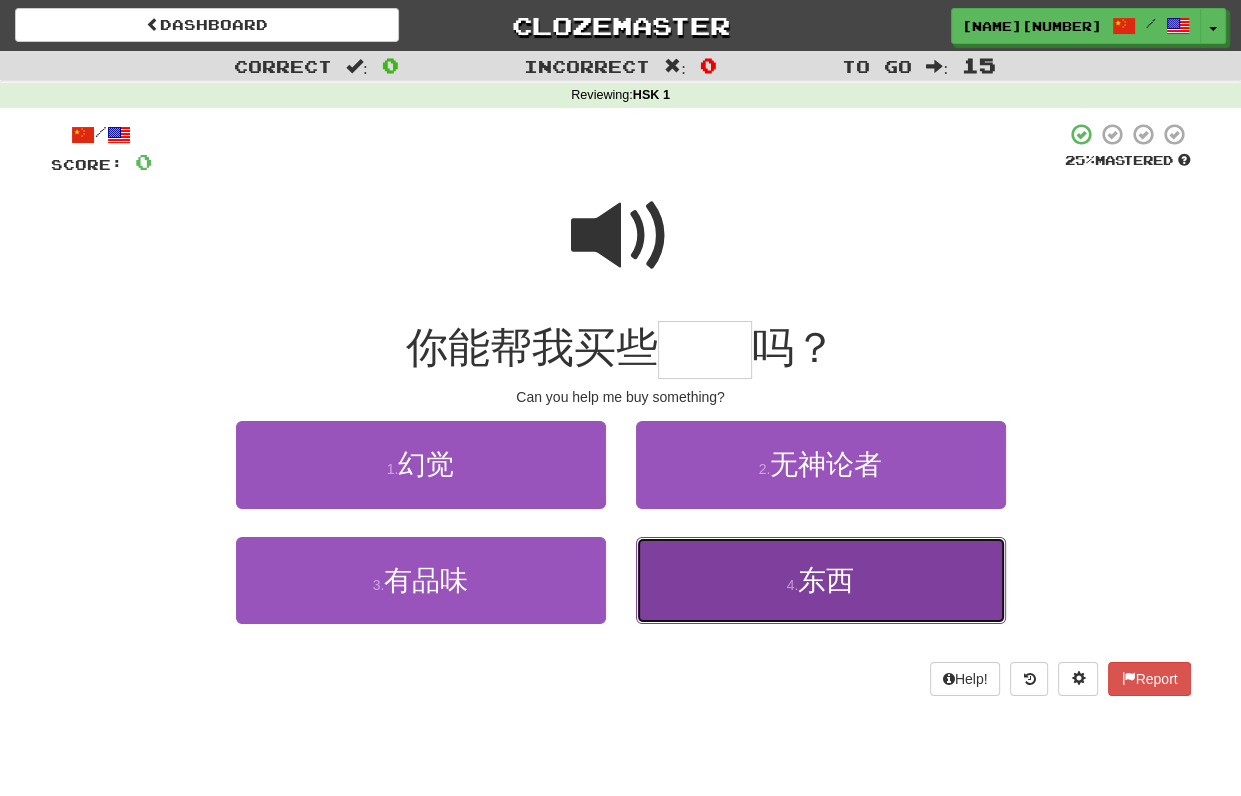 click on "东西" at bounding box center [826, 580] 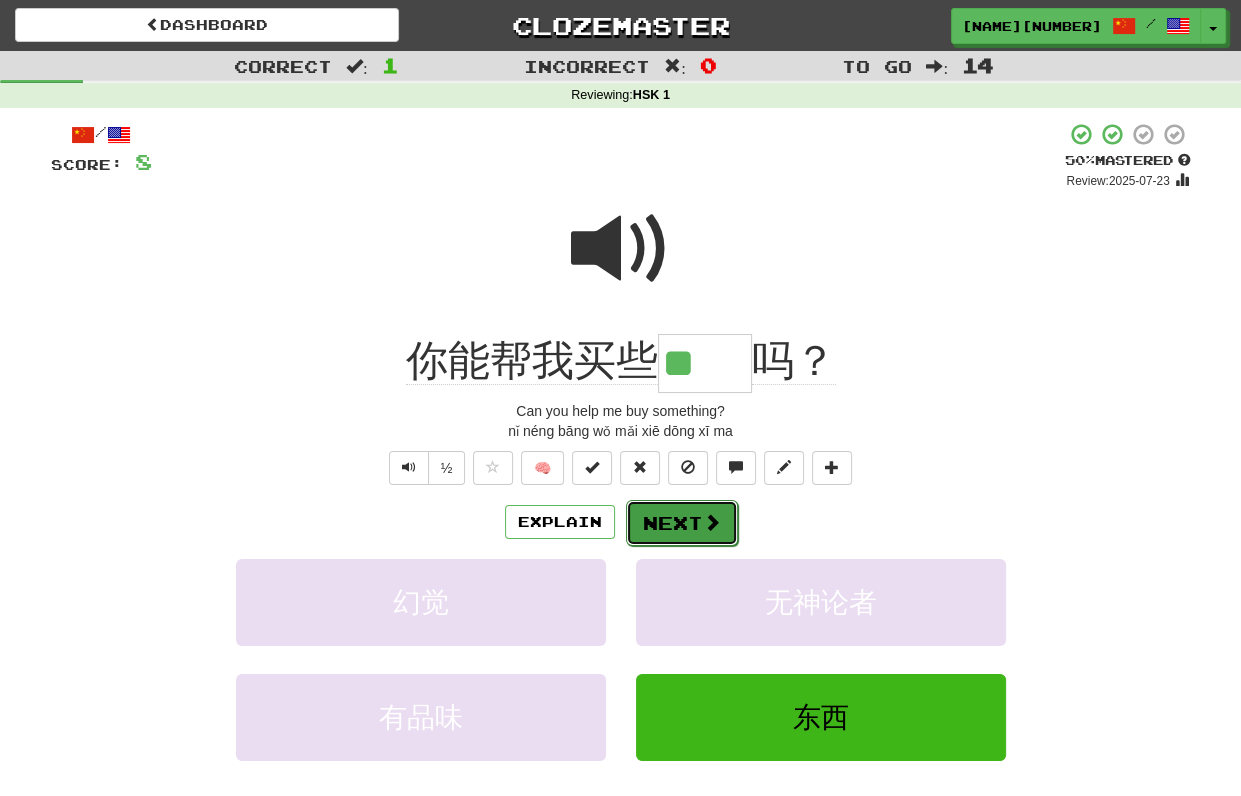 click at bounding box center (712, 522) 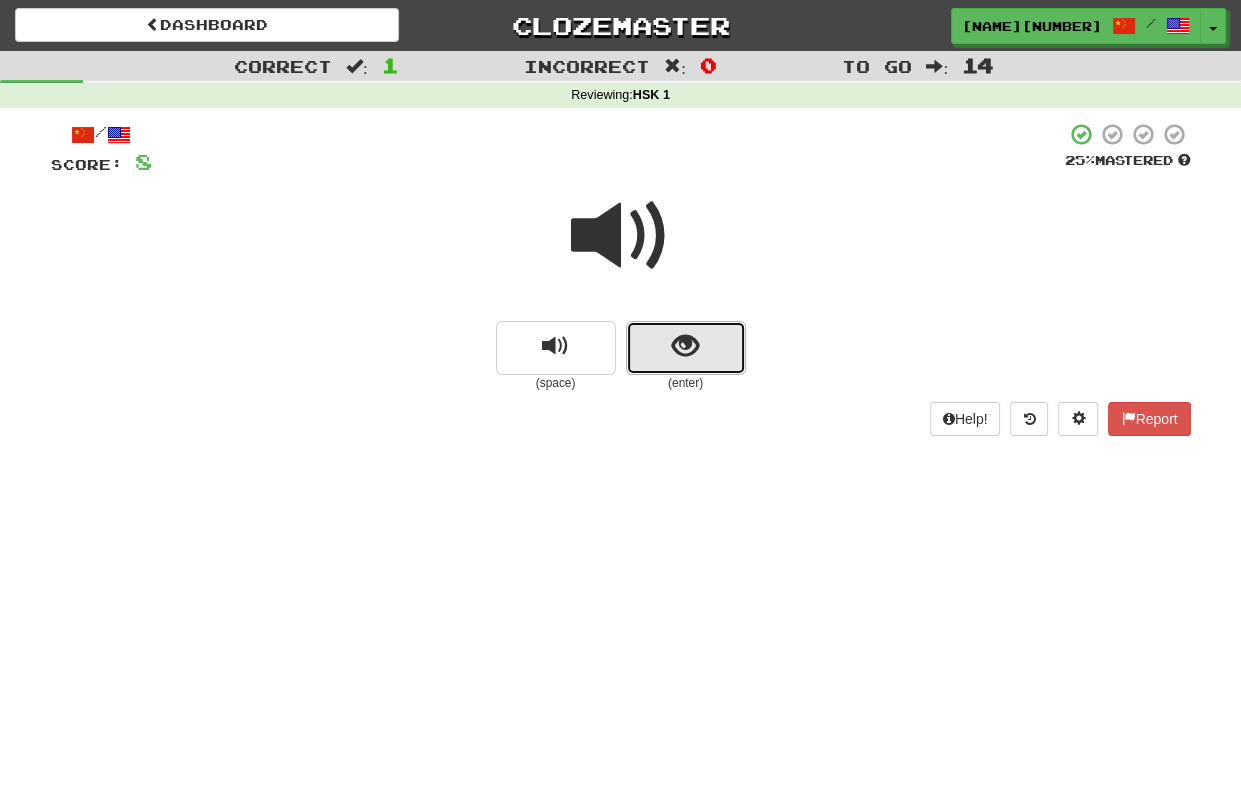 click at bounding box center (685, 346) 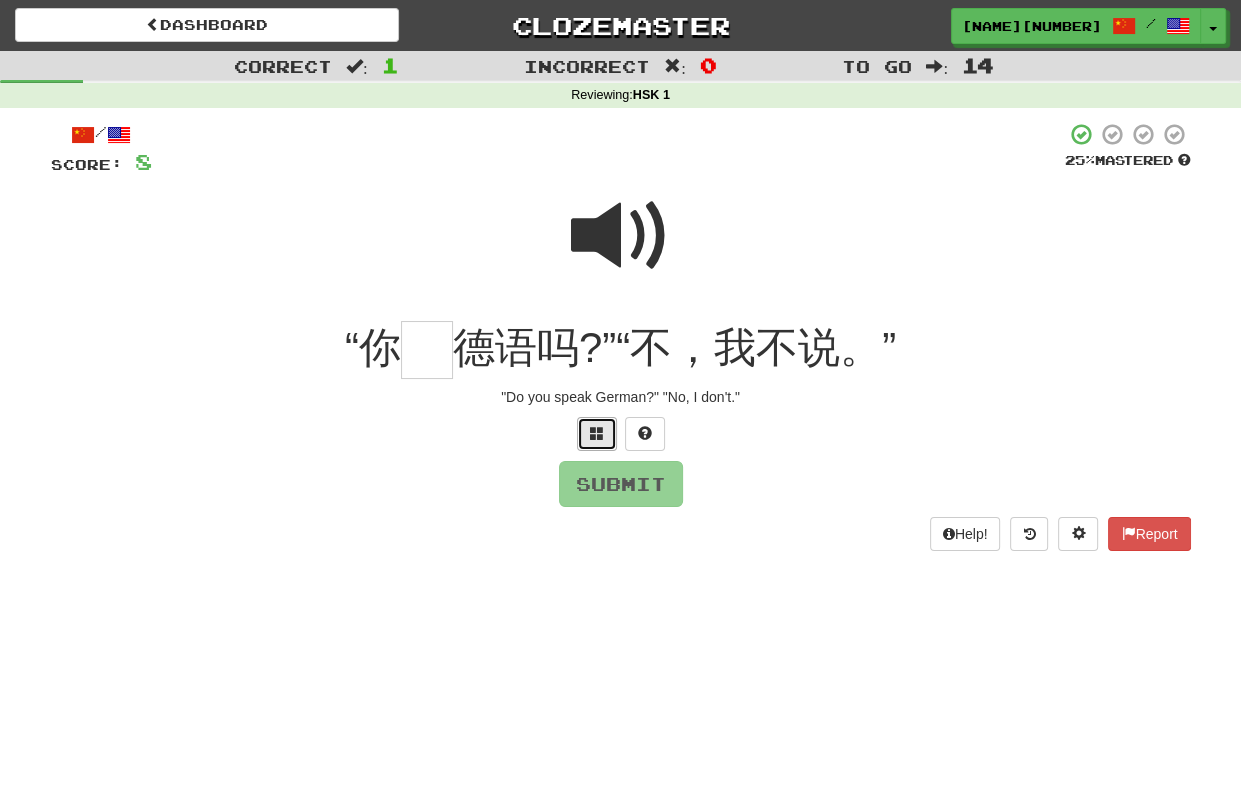 click at bounding box center (597, 433) 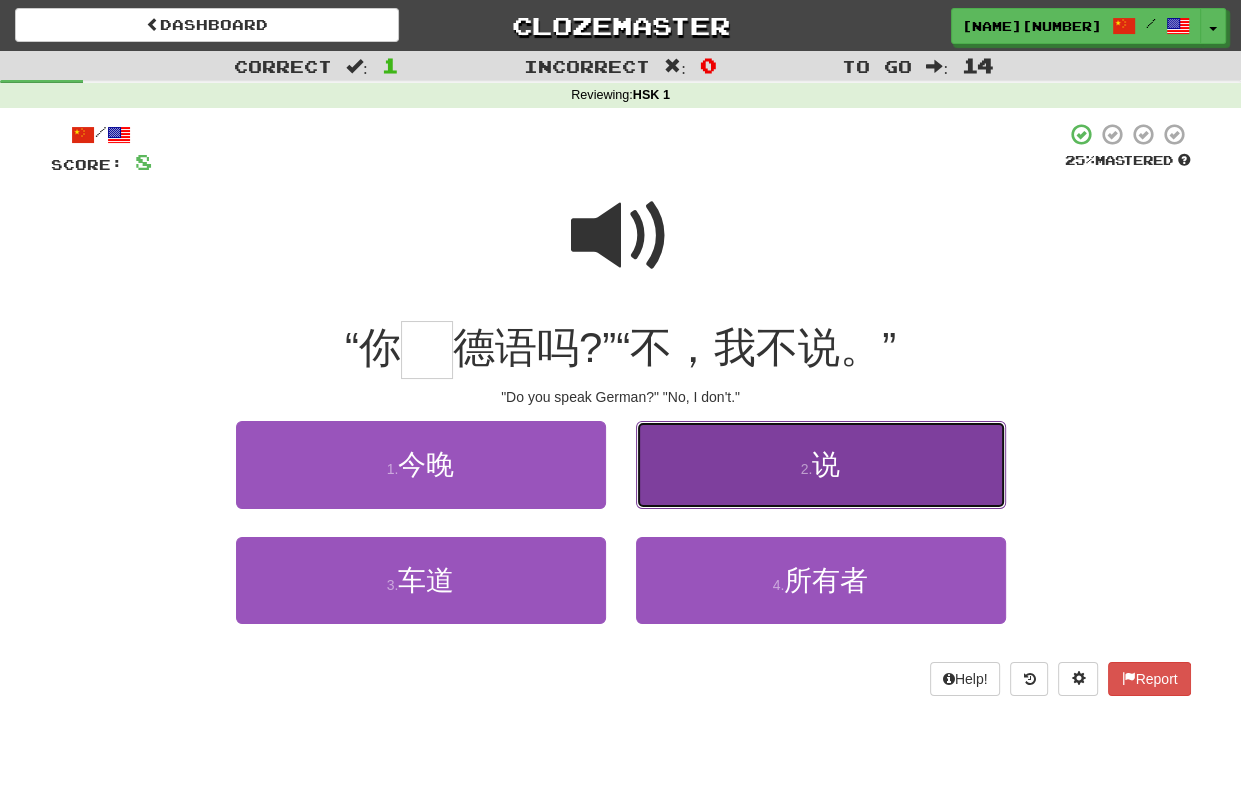click on "说" at bounding box center [826, 464] 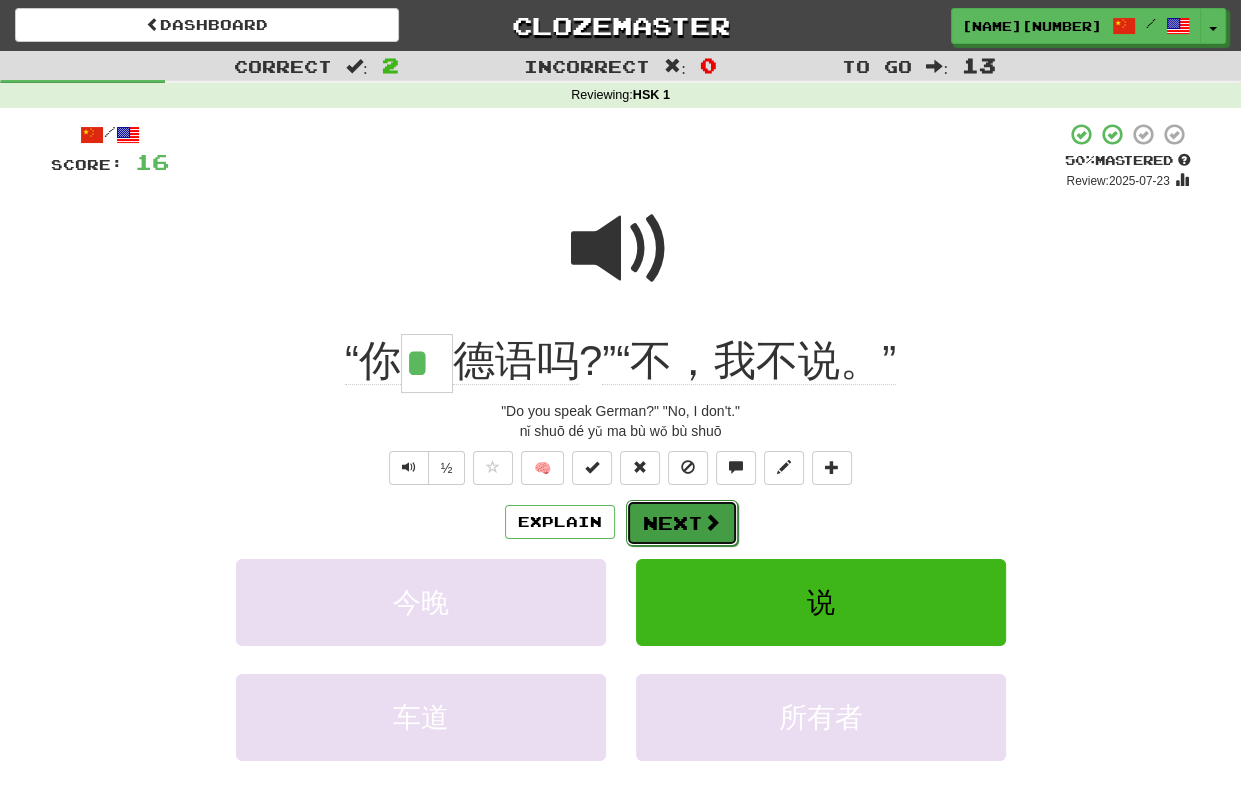 click on "Next" at bounding box center (682, 523) 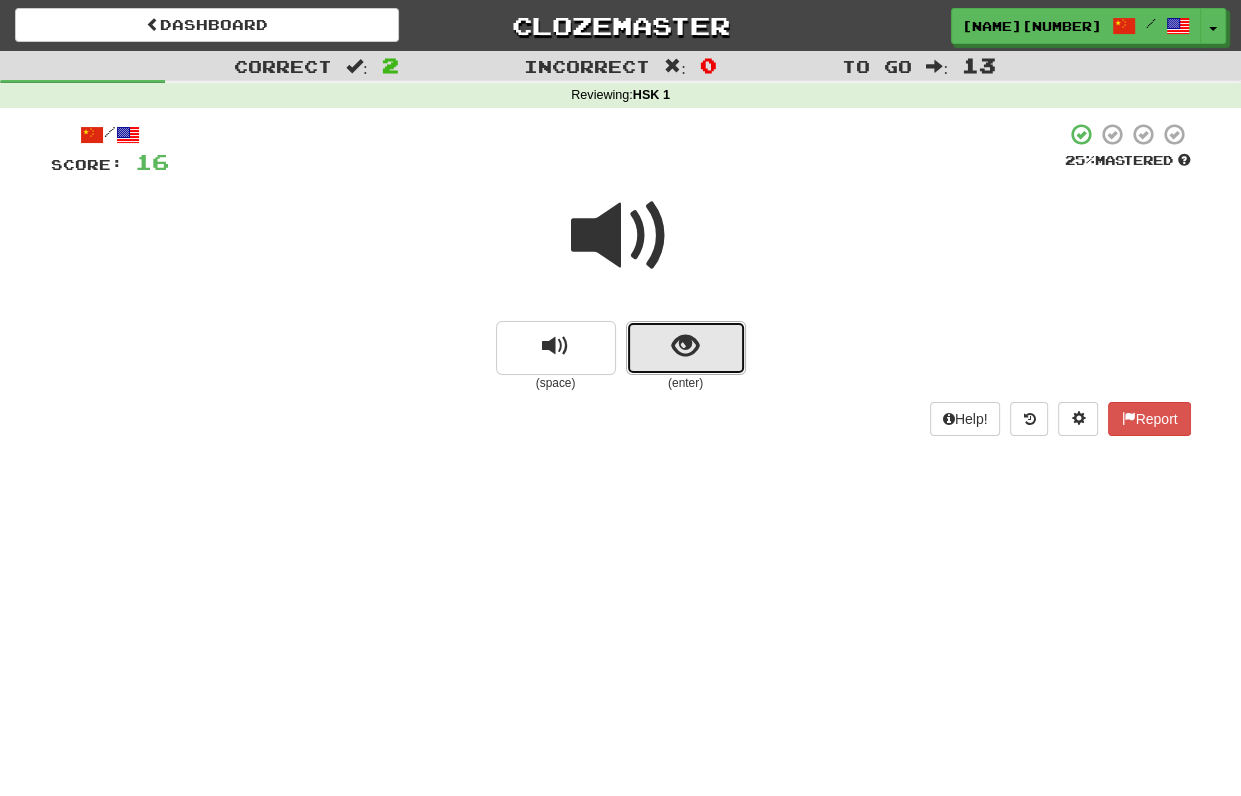 click at bounding box center (685, 346) 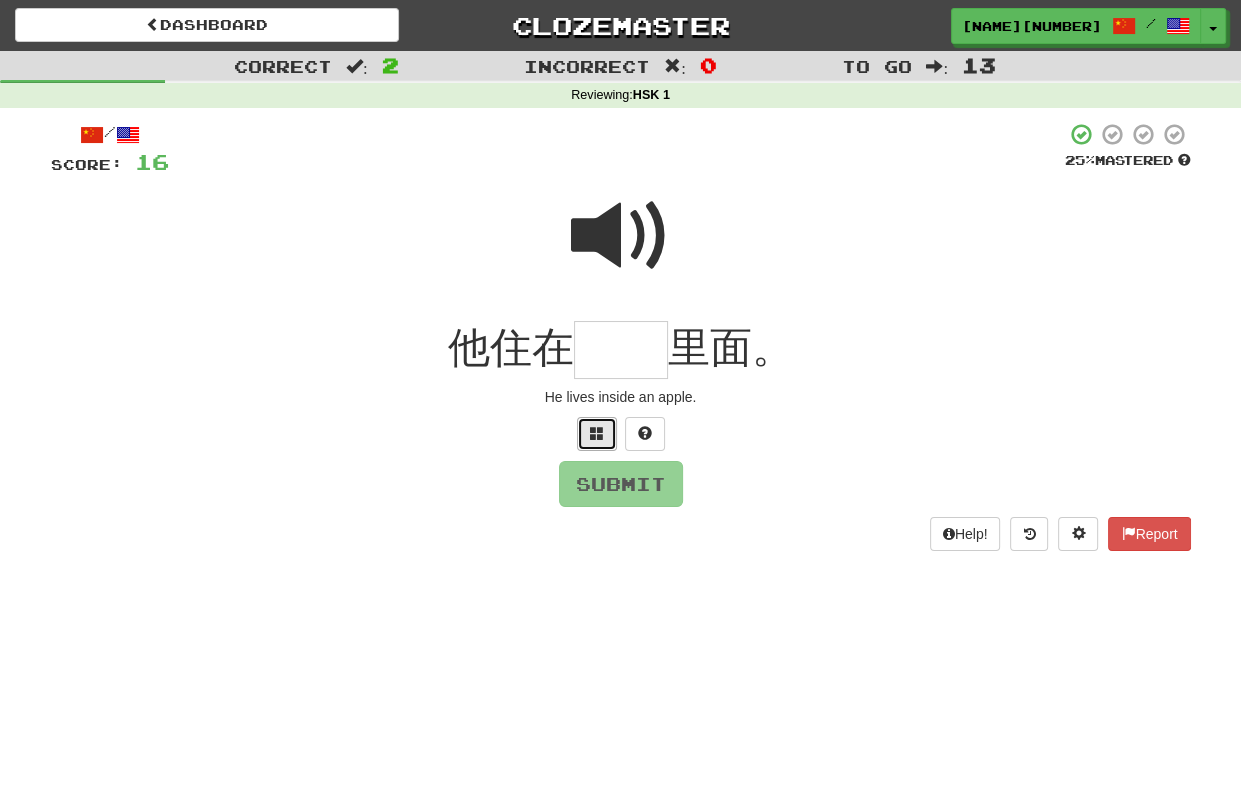 click at bounding box center (597, 433) 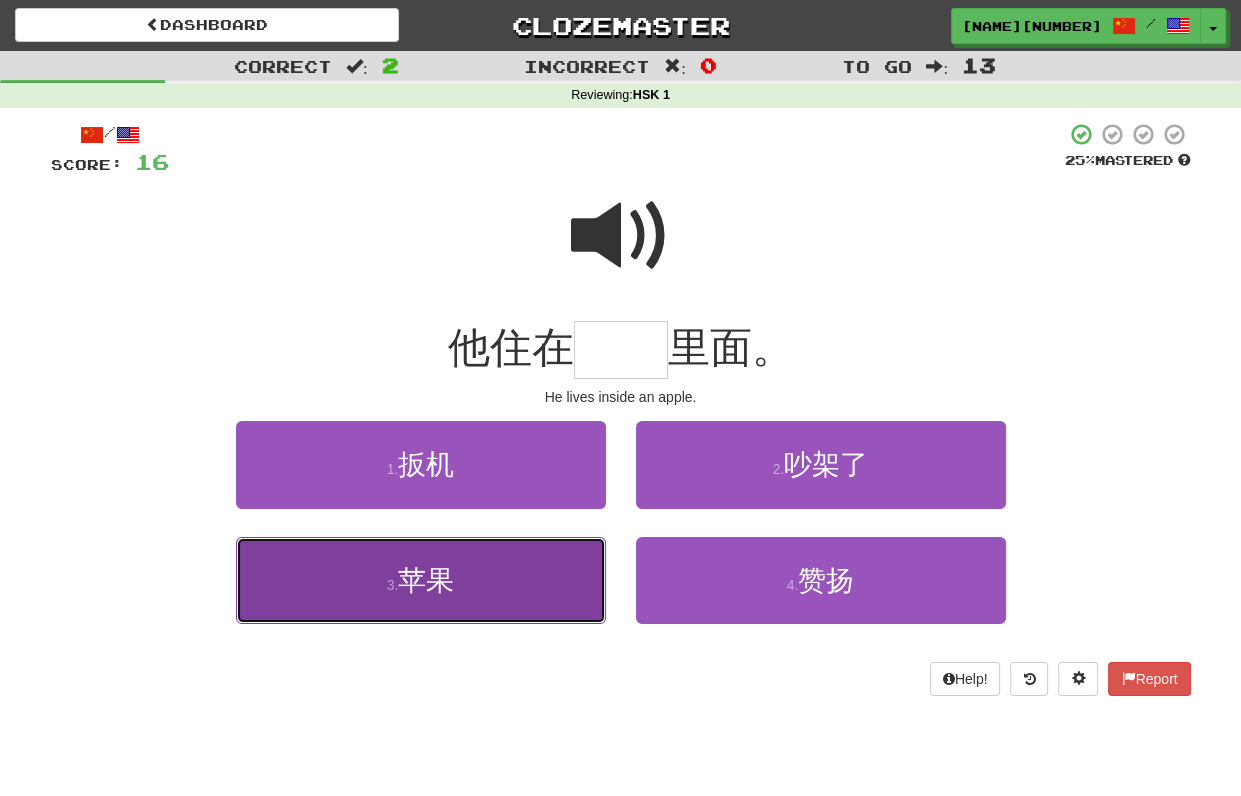 click on "3 .  苹果" at bounding box center [421, 580] 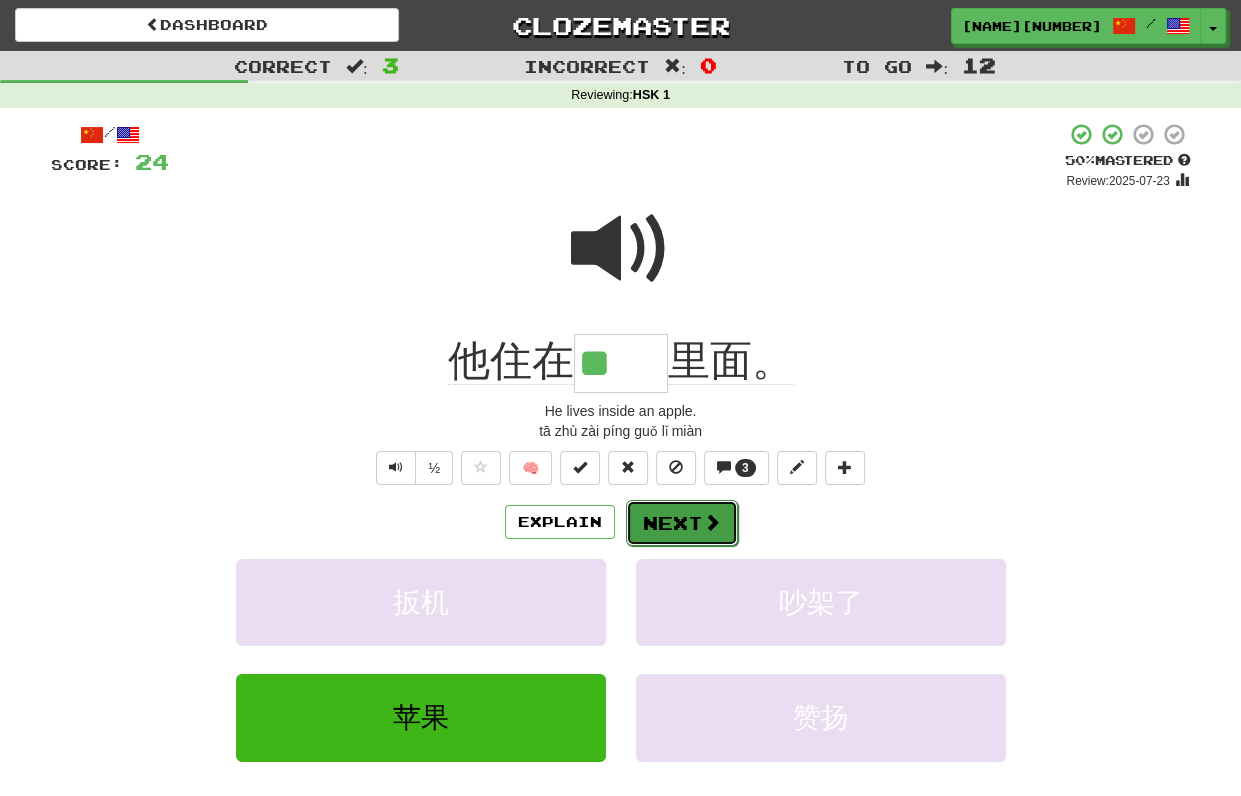 click on "Next" at bounding box center [682, 523] 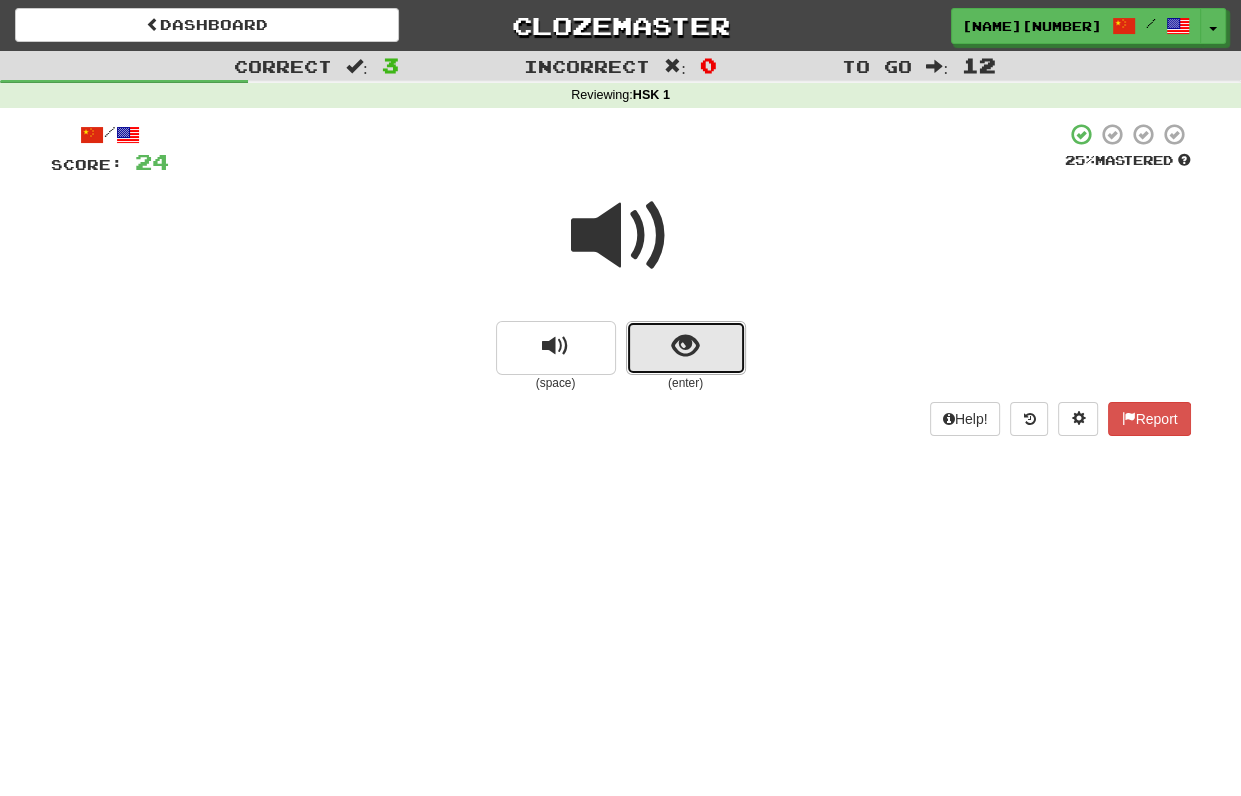 click at bounding box center (685, 346) 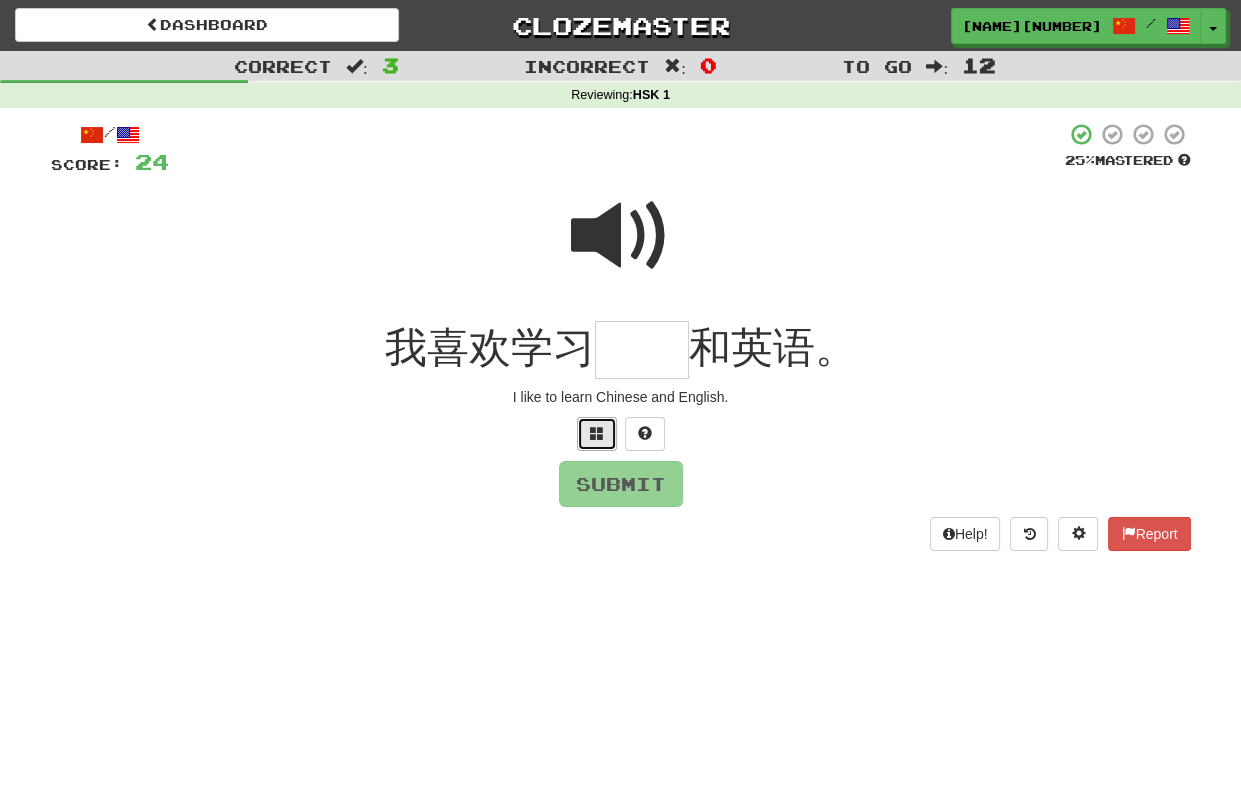 click at bounding box center [597, 433] 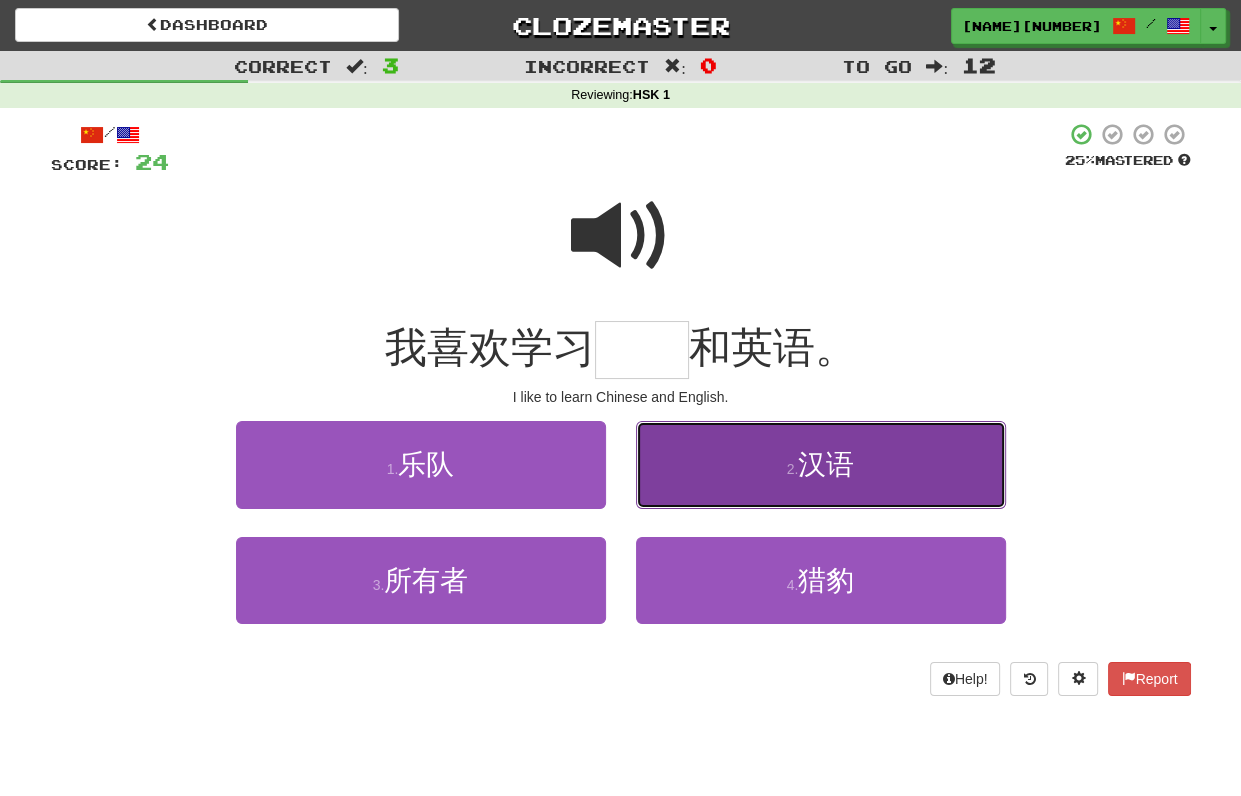 click on "汉语" at bounding box center (826, 464) 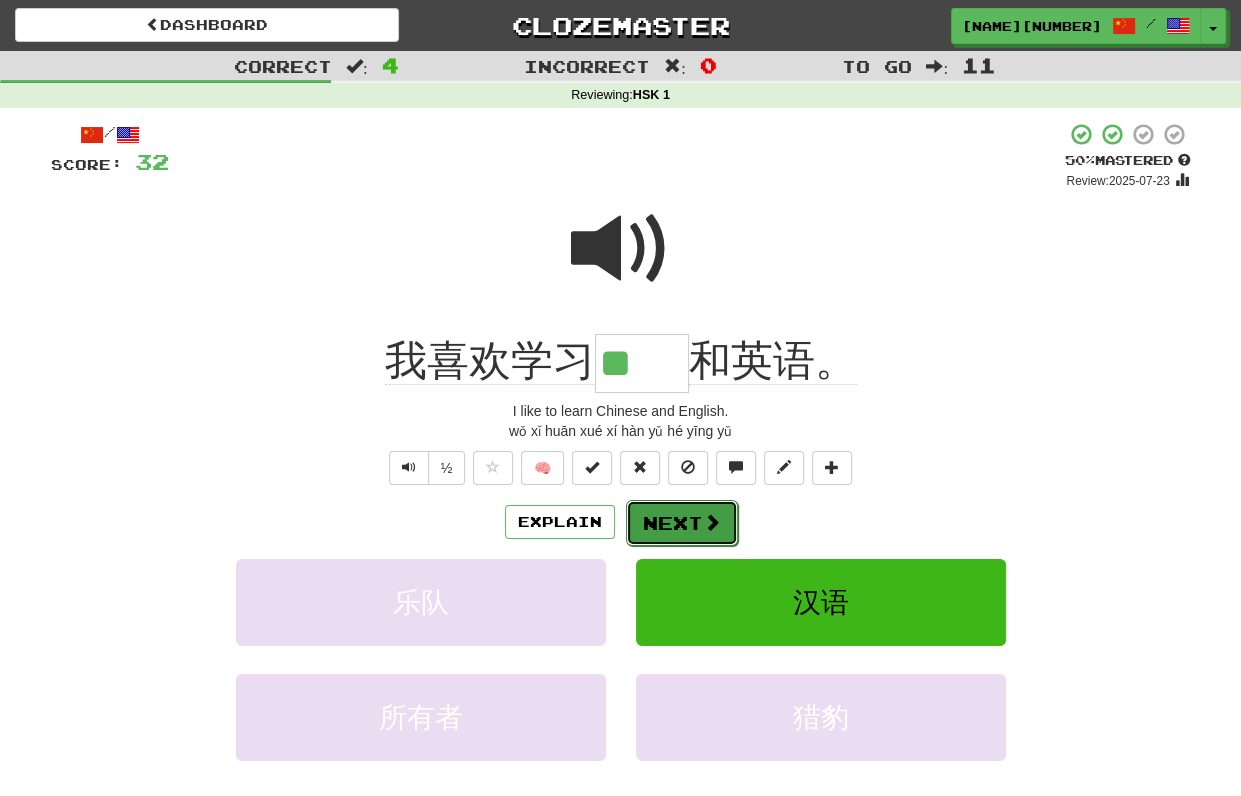 click at bounding box center (712, 522) 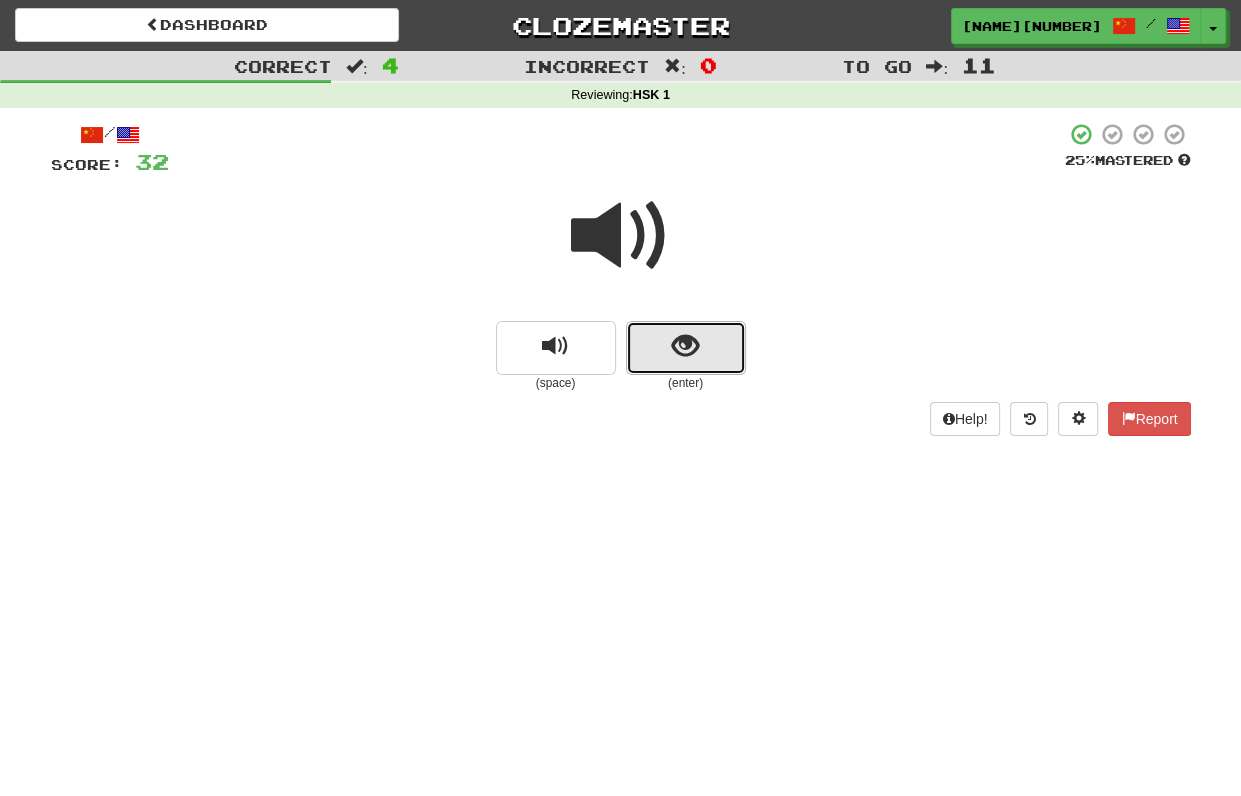 click at bounding box center [685, 346] 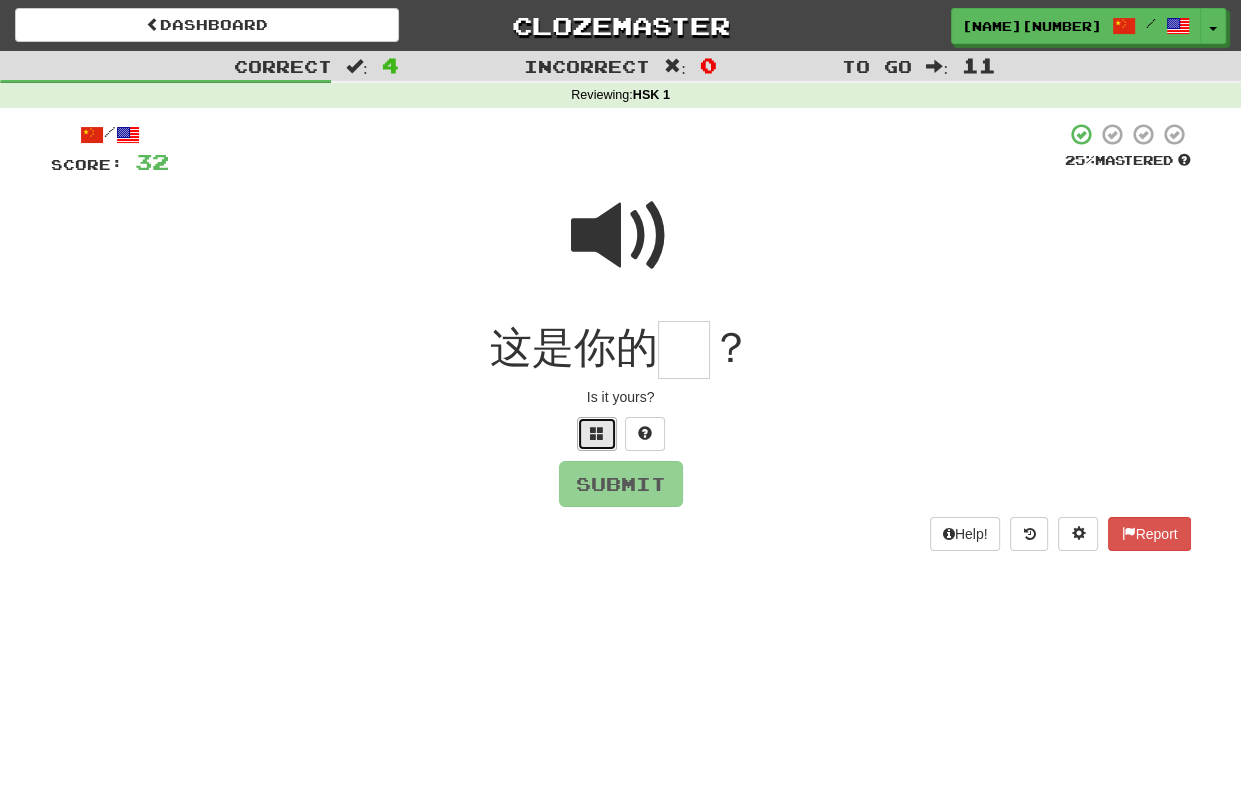 click at bounding box center [597, 433] 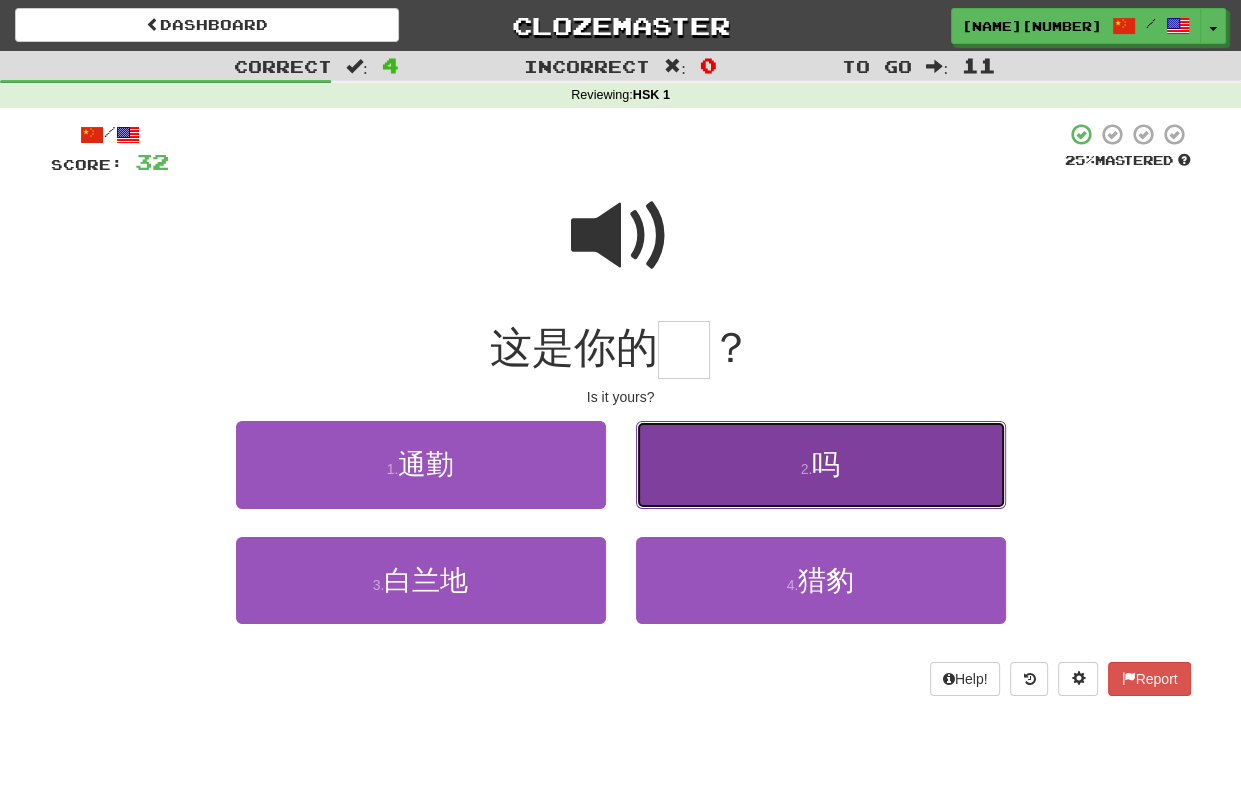 click on "2 .  吗" at bounding box center (821, 464) 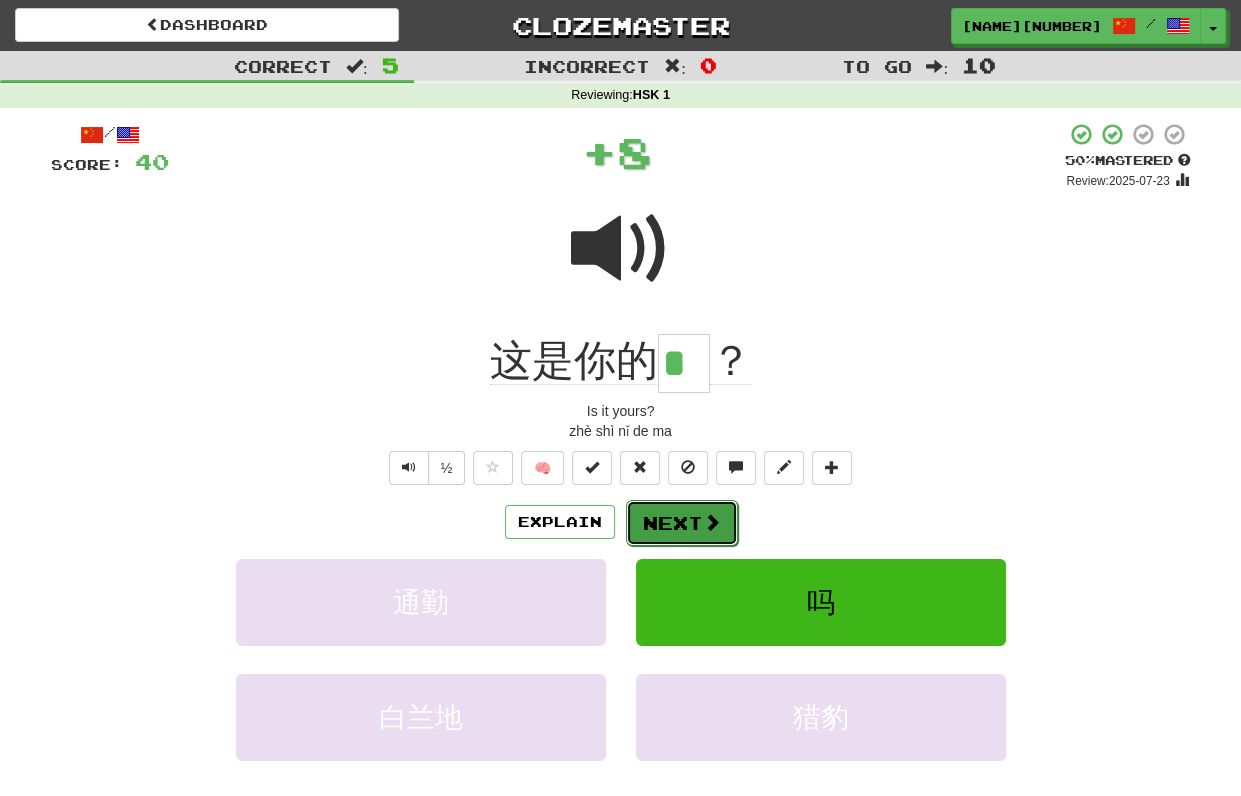 click on "Next" at bounding box center (682, 523) 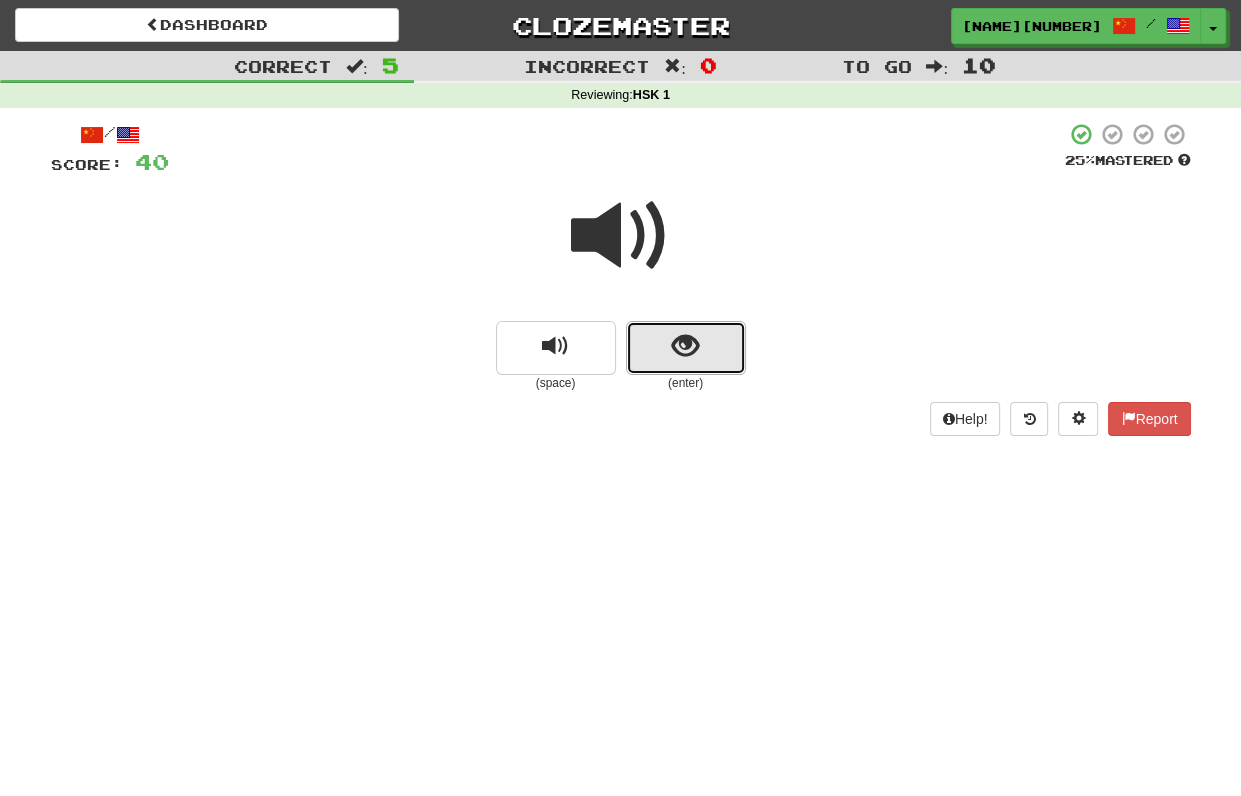 click at bounding box center (685, 346) 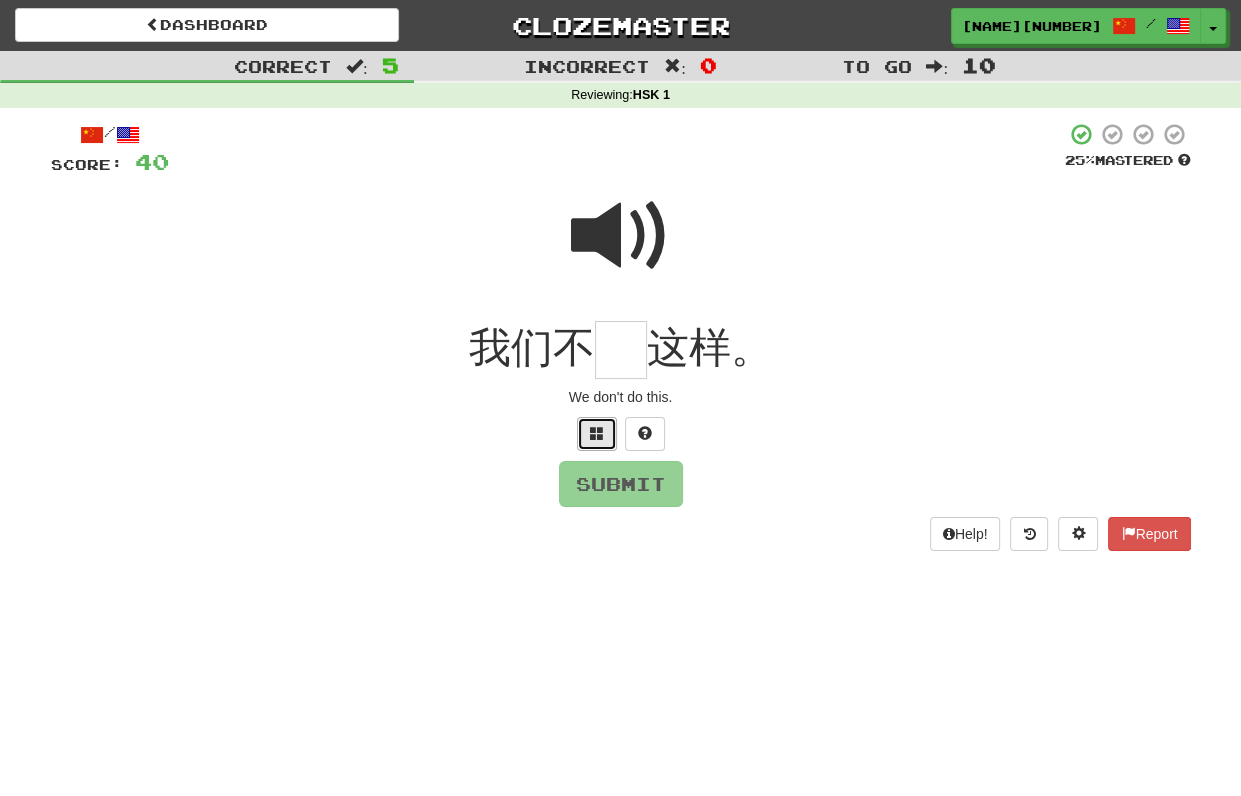 click at bounding box center (597, 433) 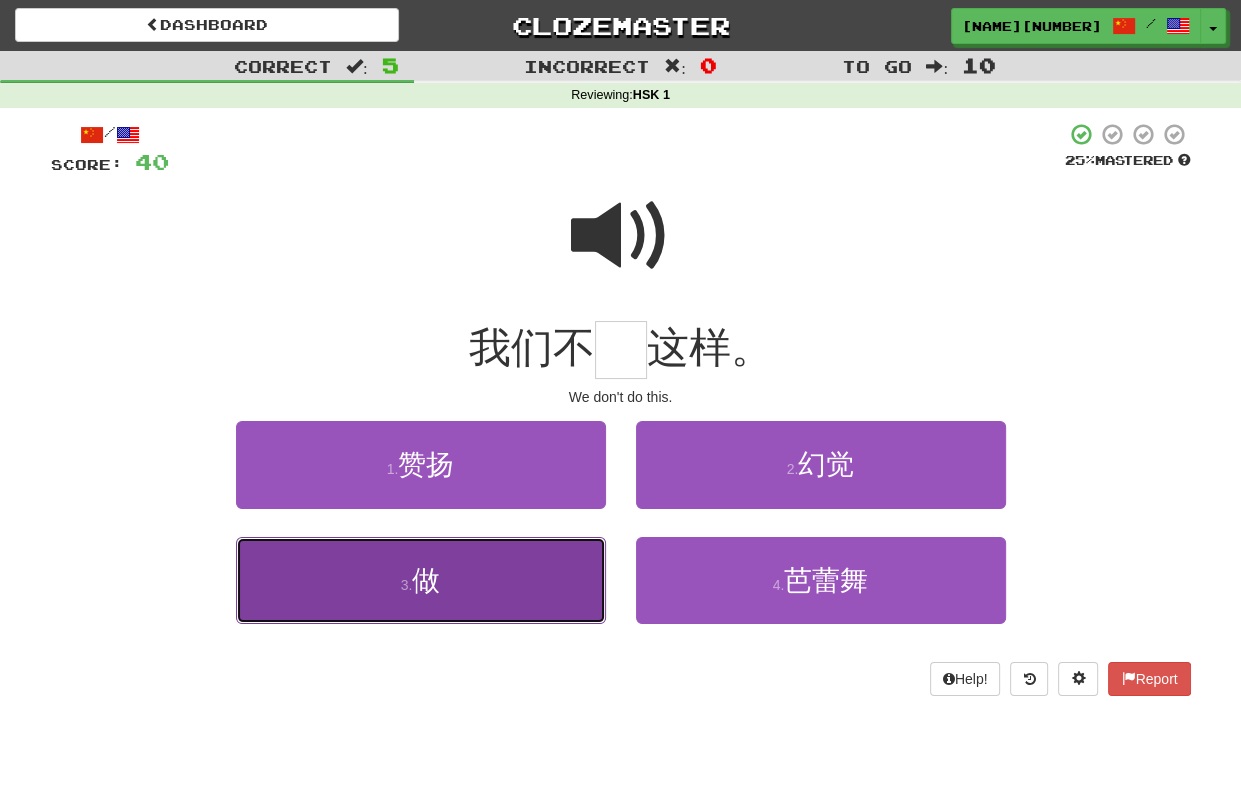 click on "3 .  做" at bounding box center (421, 580) 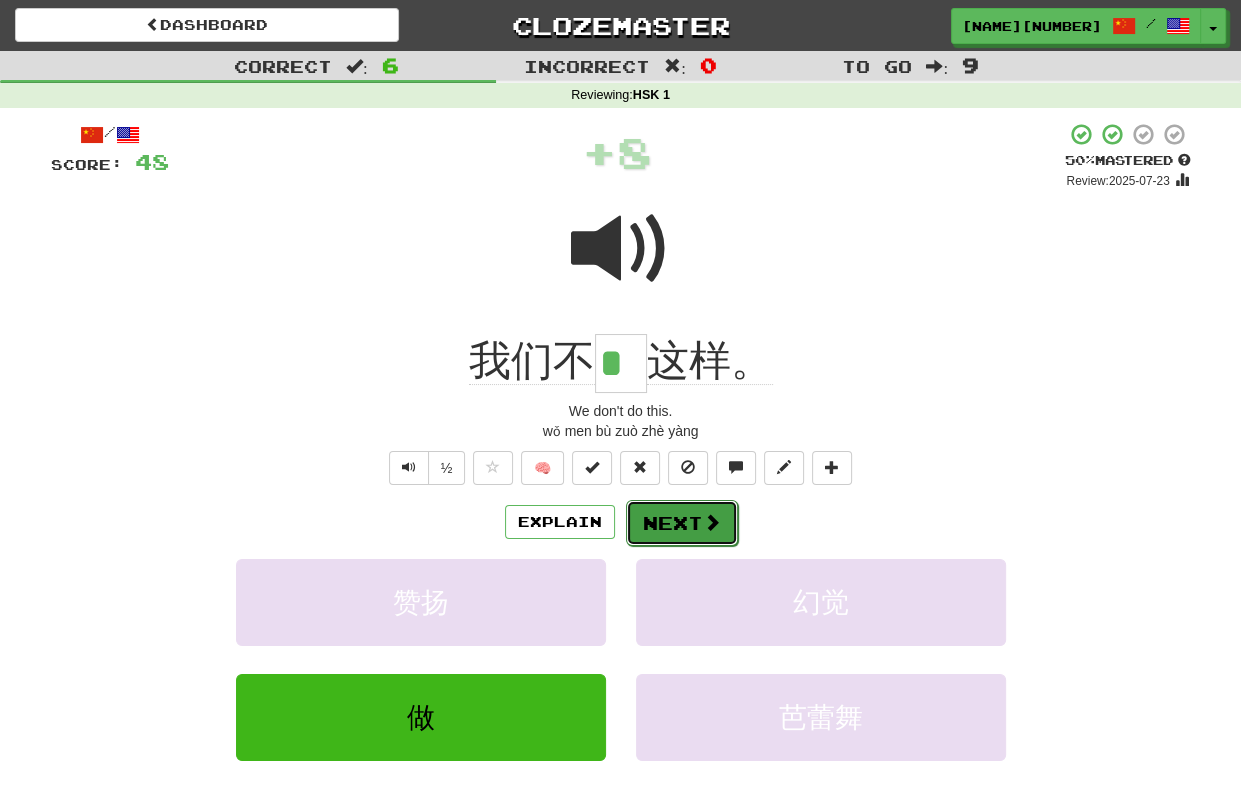 click on "Next" at bounding box center (682, 523) 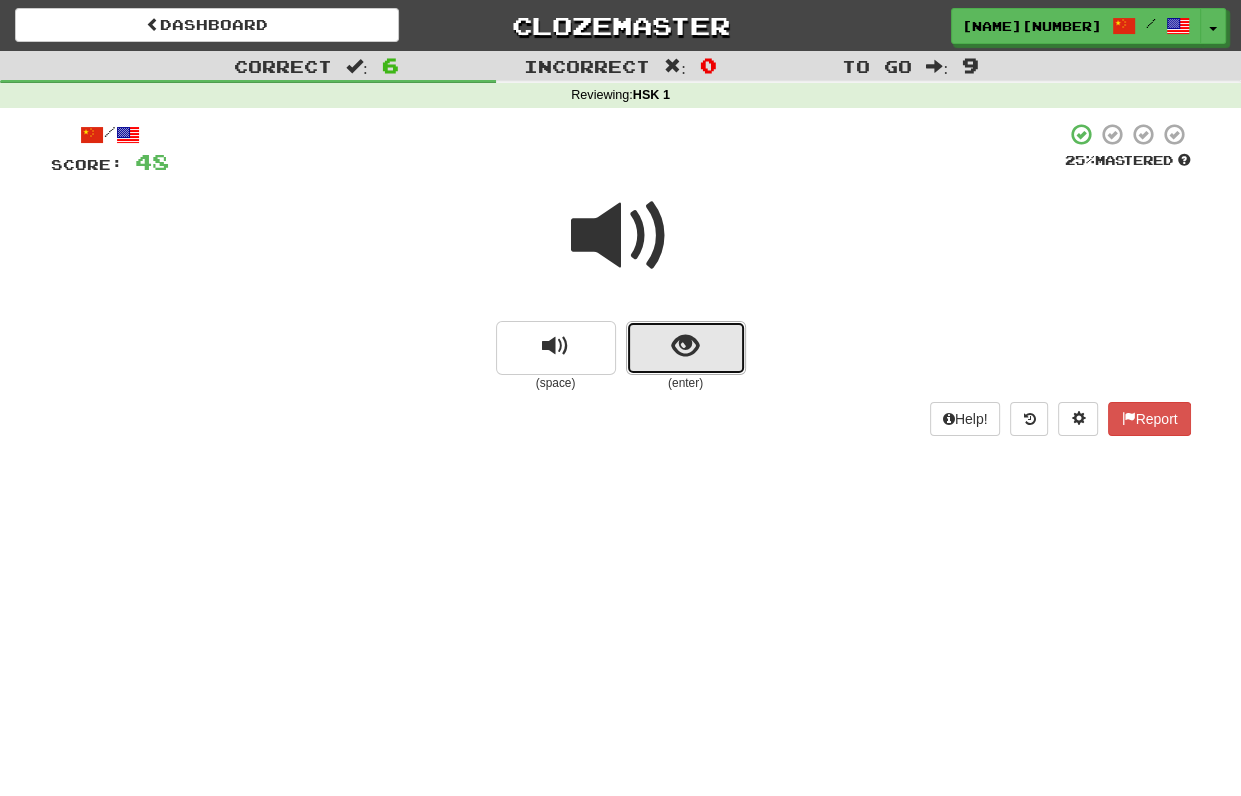click at bounding box center [685, 346] 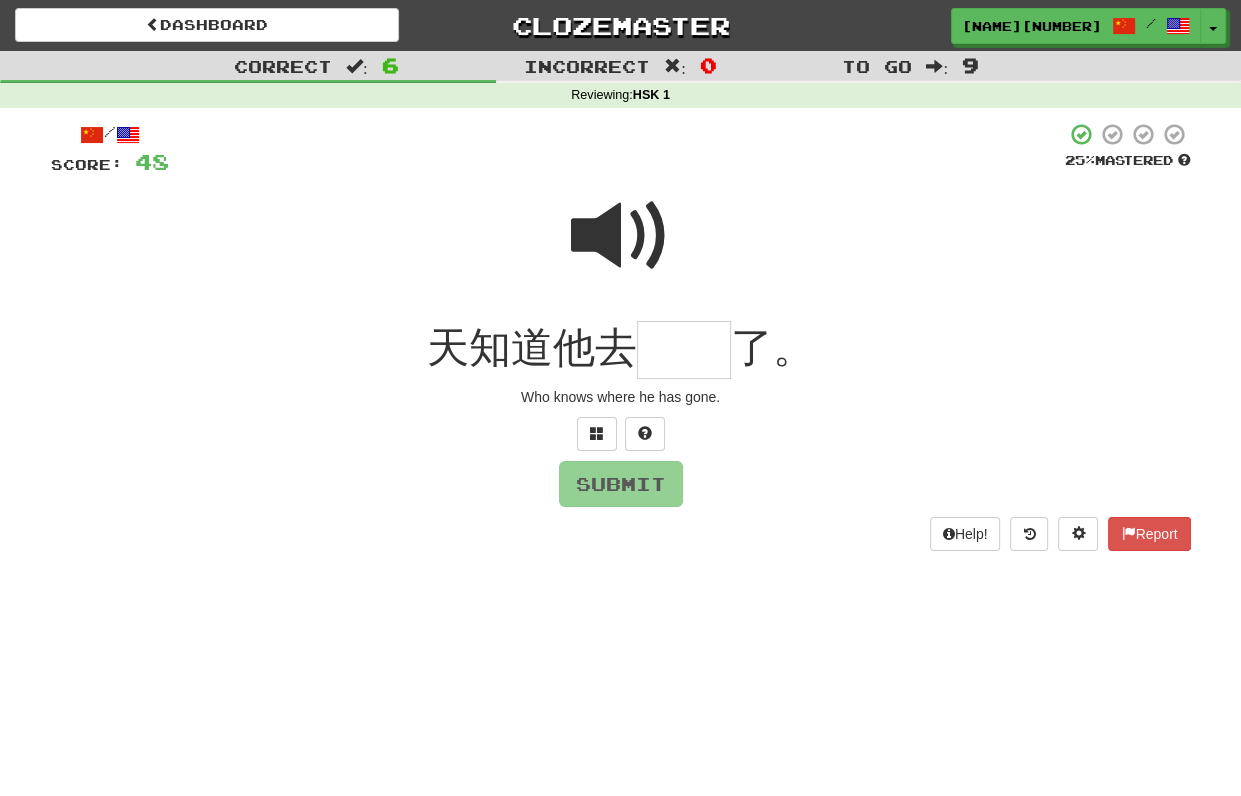 click at bounding box center [621, 236] 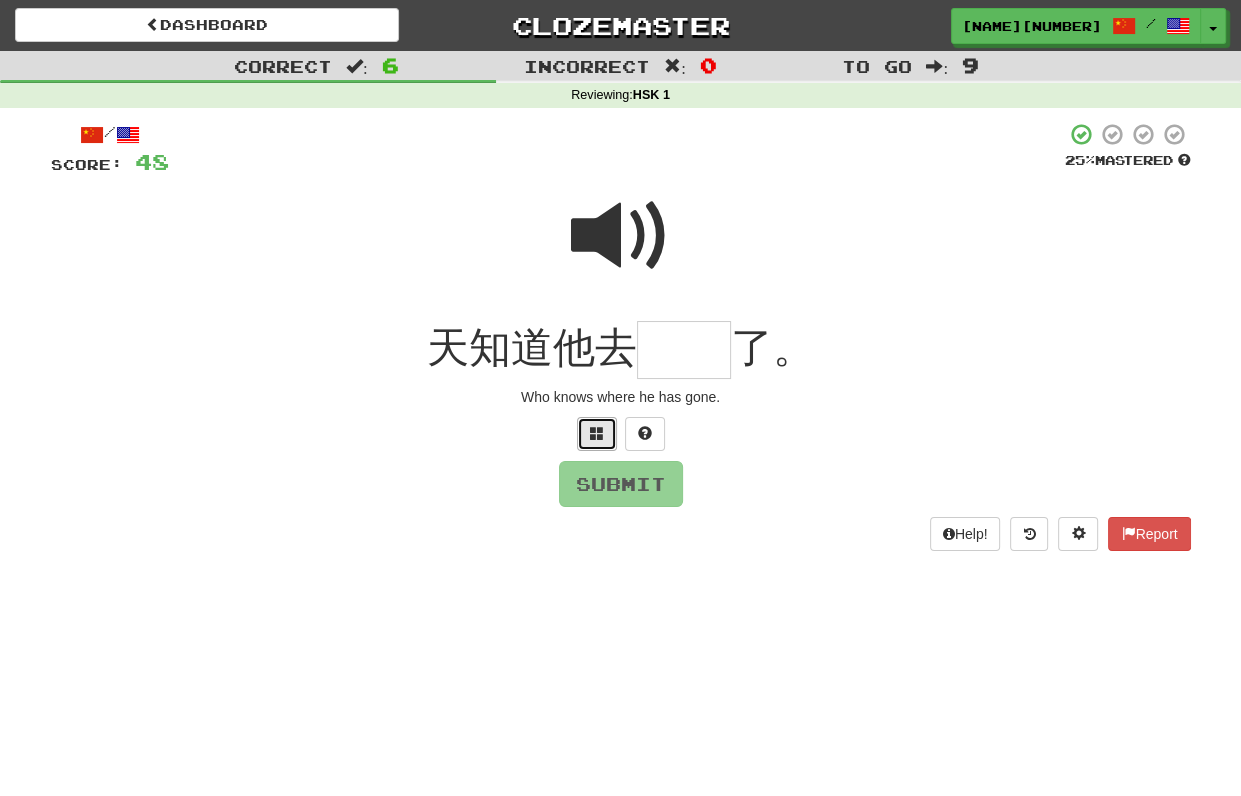 click at bounding box center [597, 434] 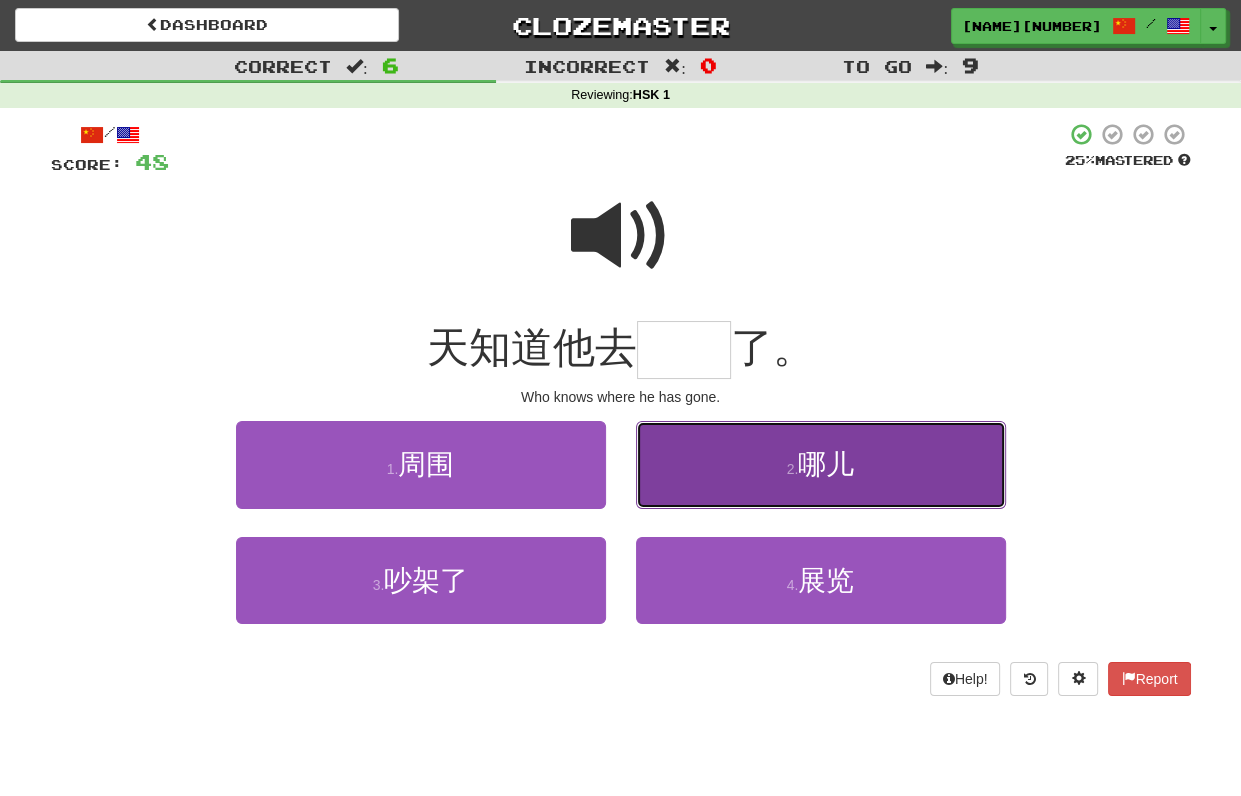 click on "2 .  哪儿" at bounding box center (821, 464) 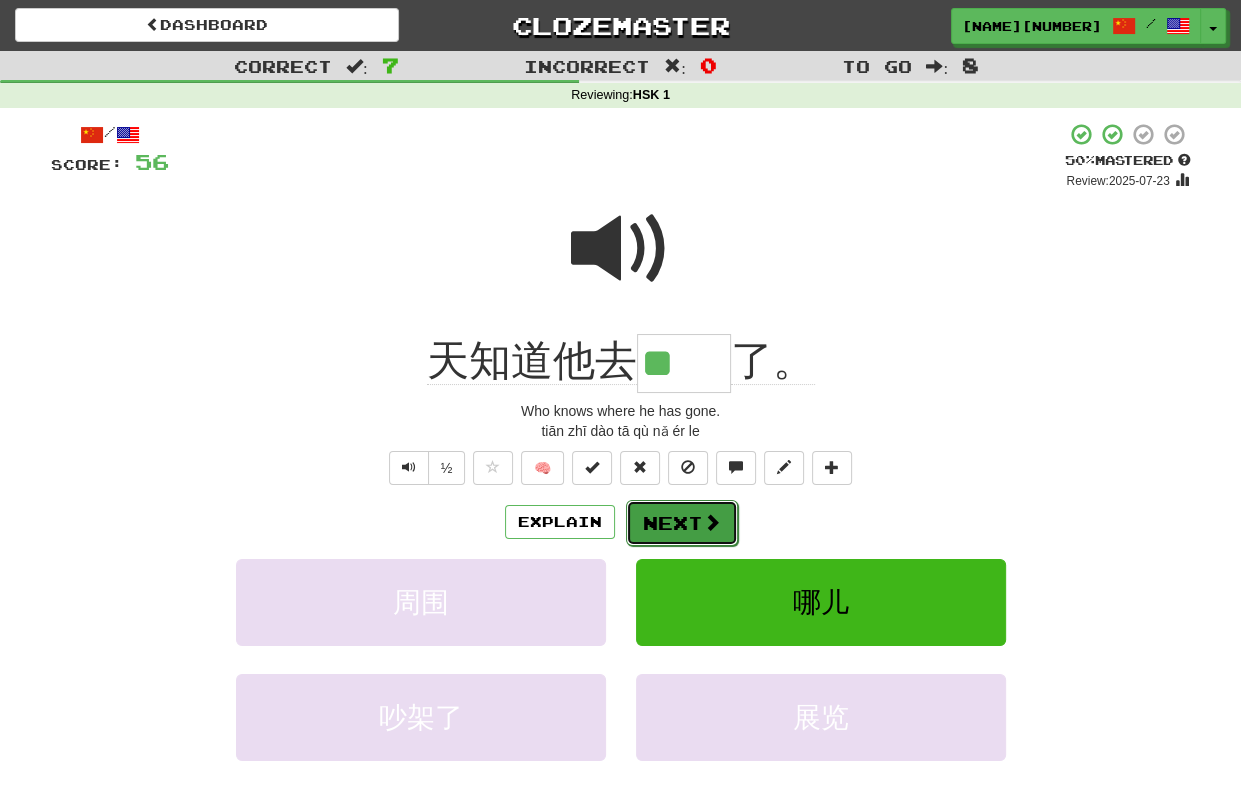 click at bounding box center [712, 522] 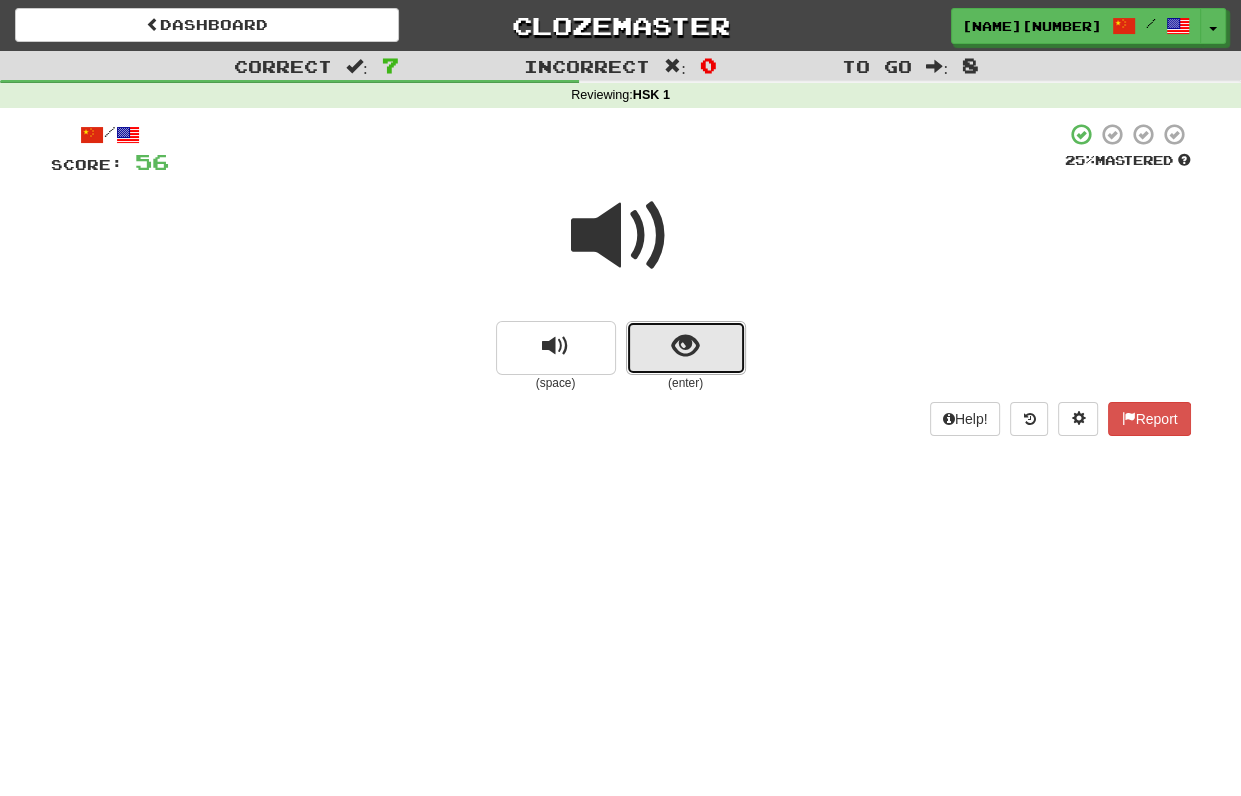 click at bounding box center (686, 348) 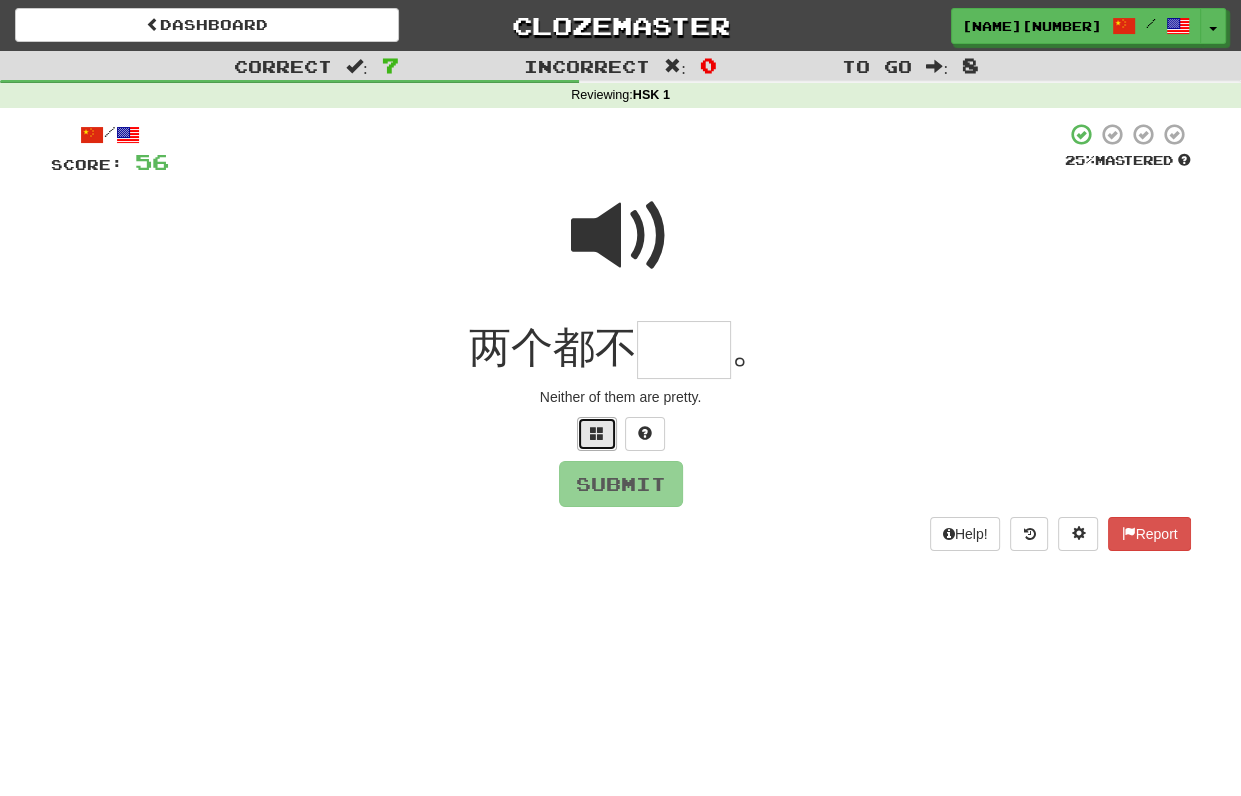 click at bounding box center (597, 433) 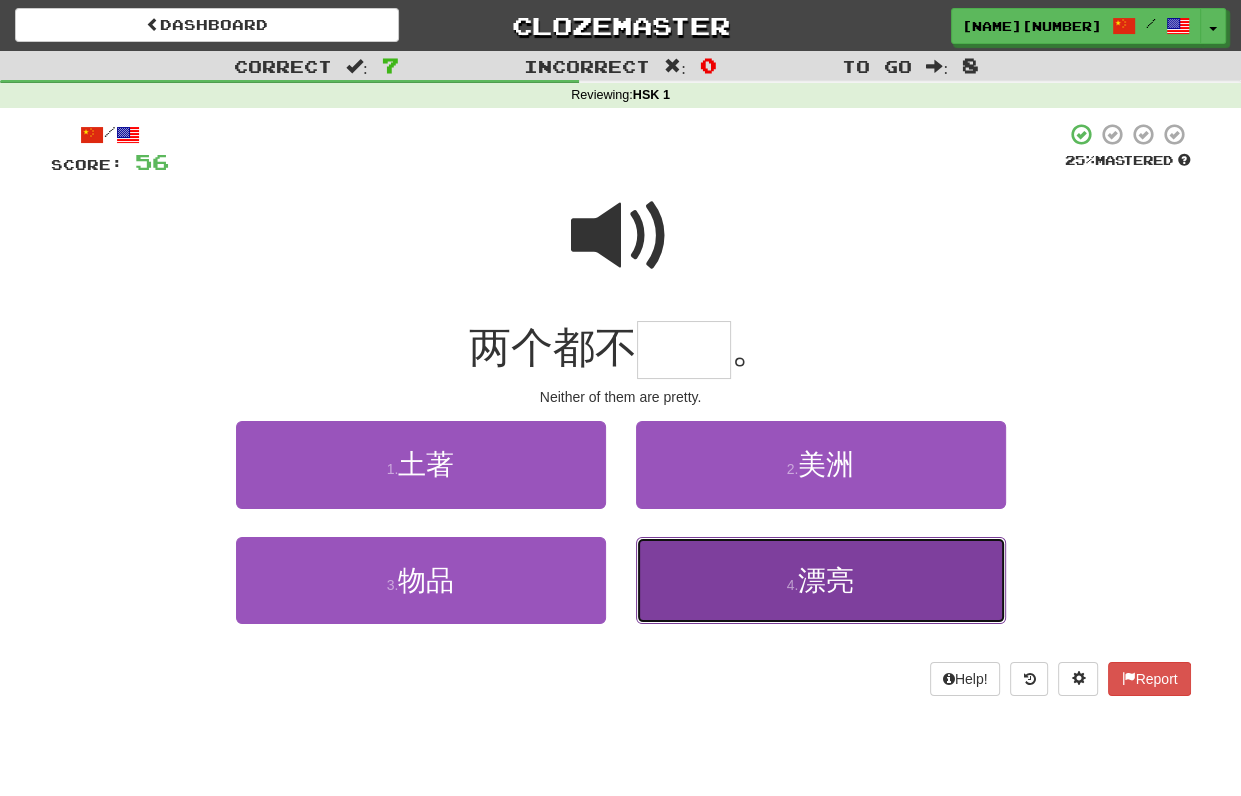 click on "4 ." at bounding box center [793, 585] 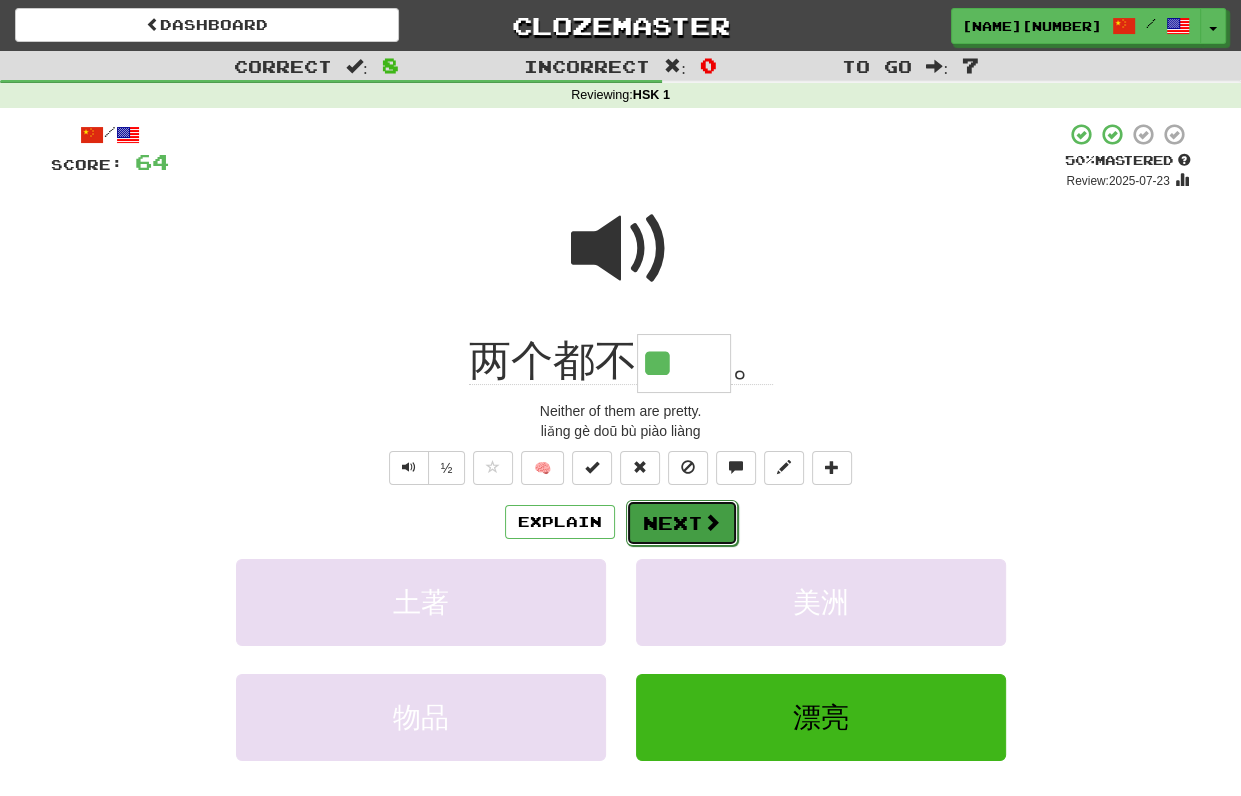 click on "Next" at bounding box center (682, 523) 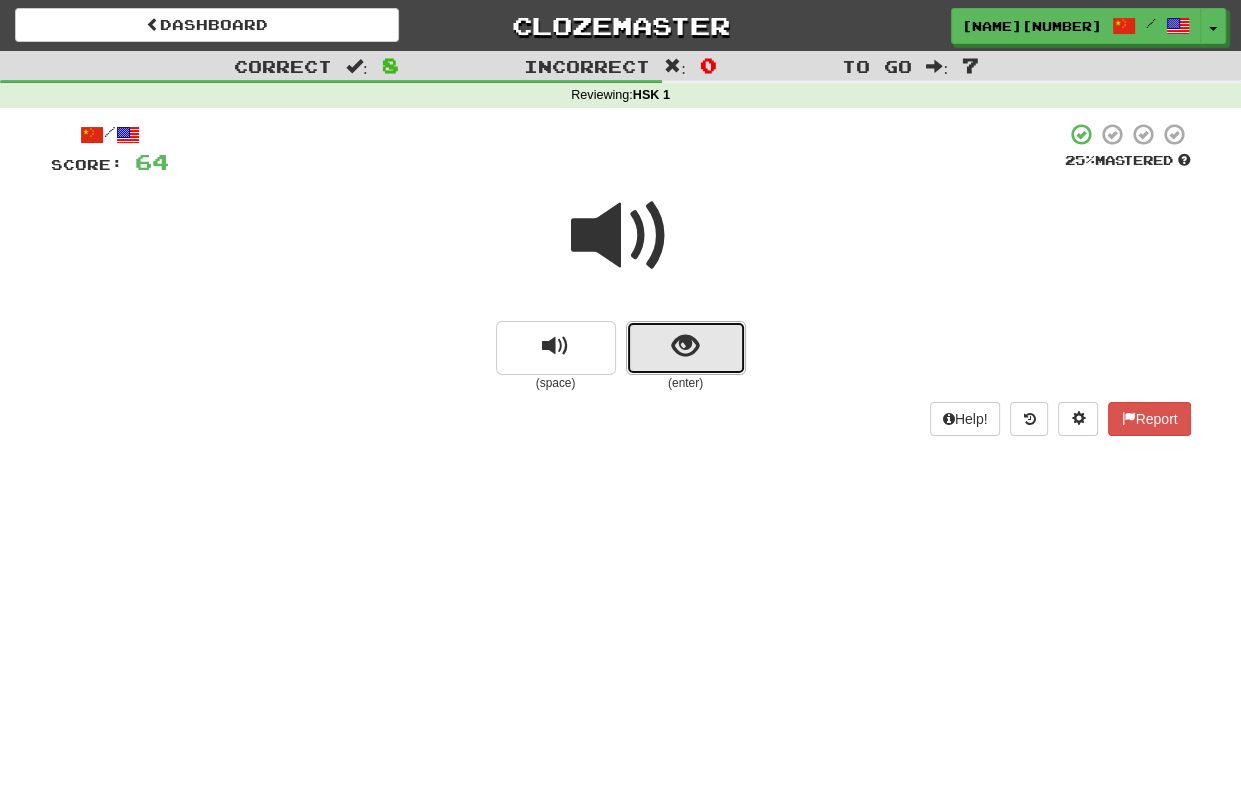 click at bounding box center (686, 348) 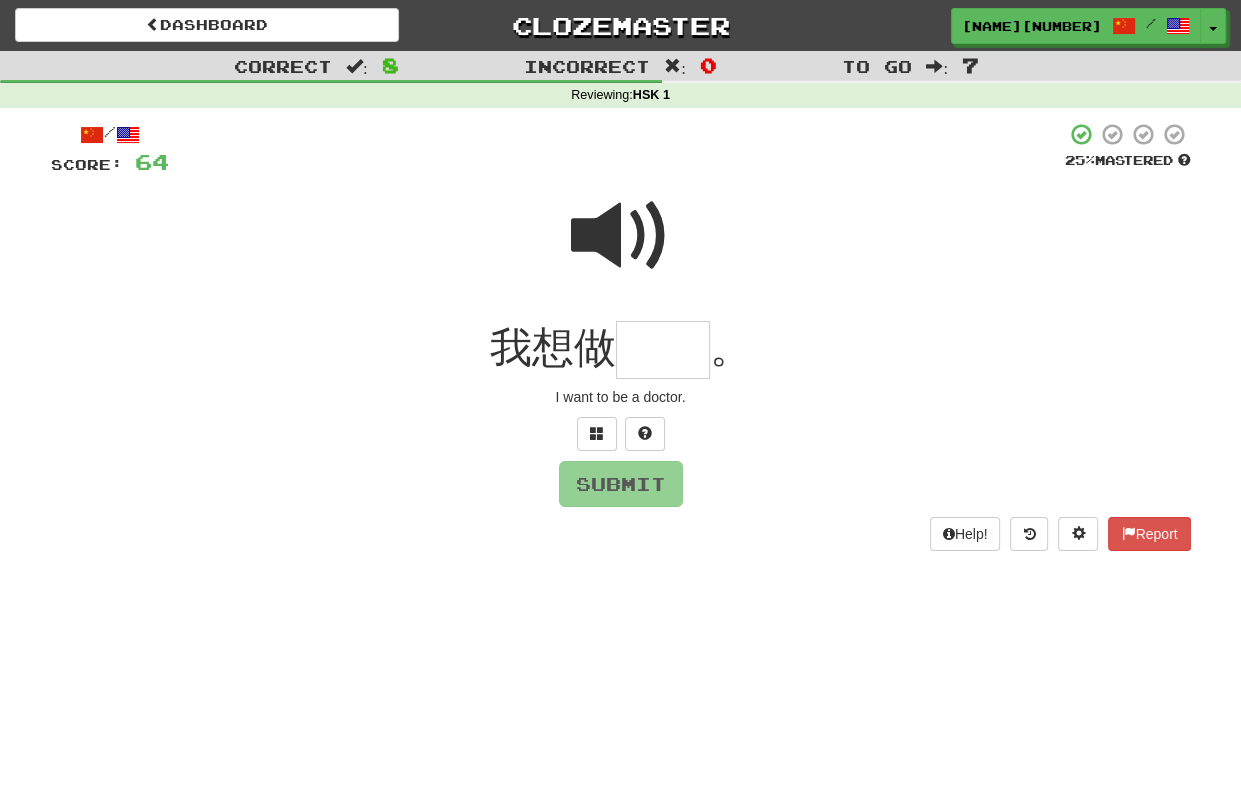 click at bounding box center (621, 236) 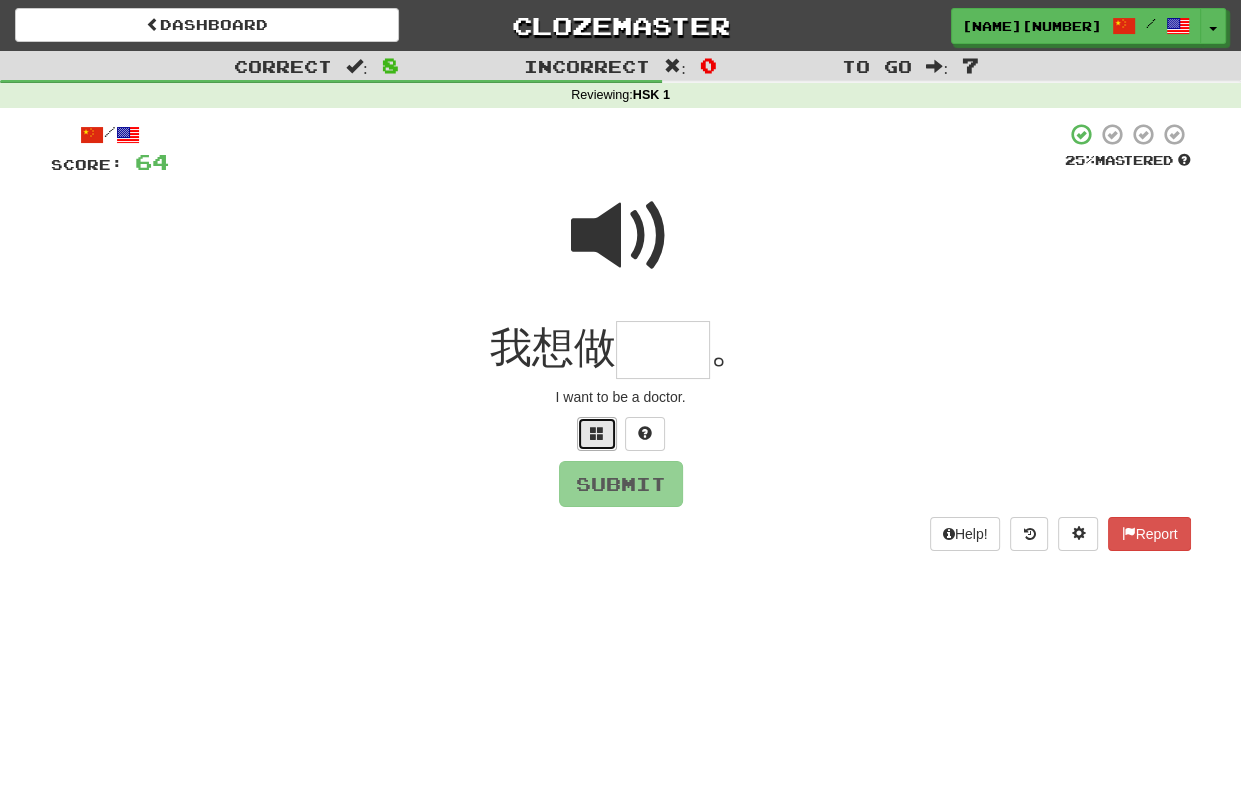 click at bounding box center (597, 434) 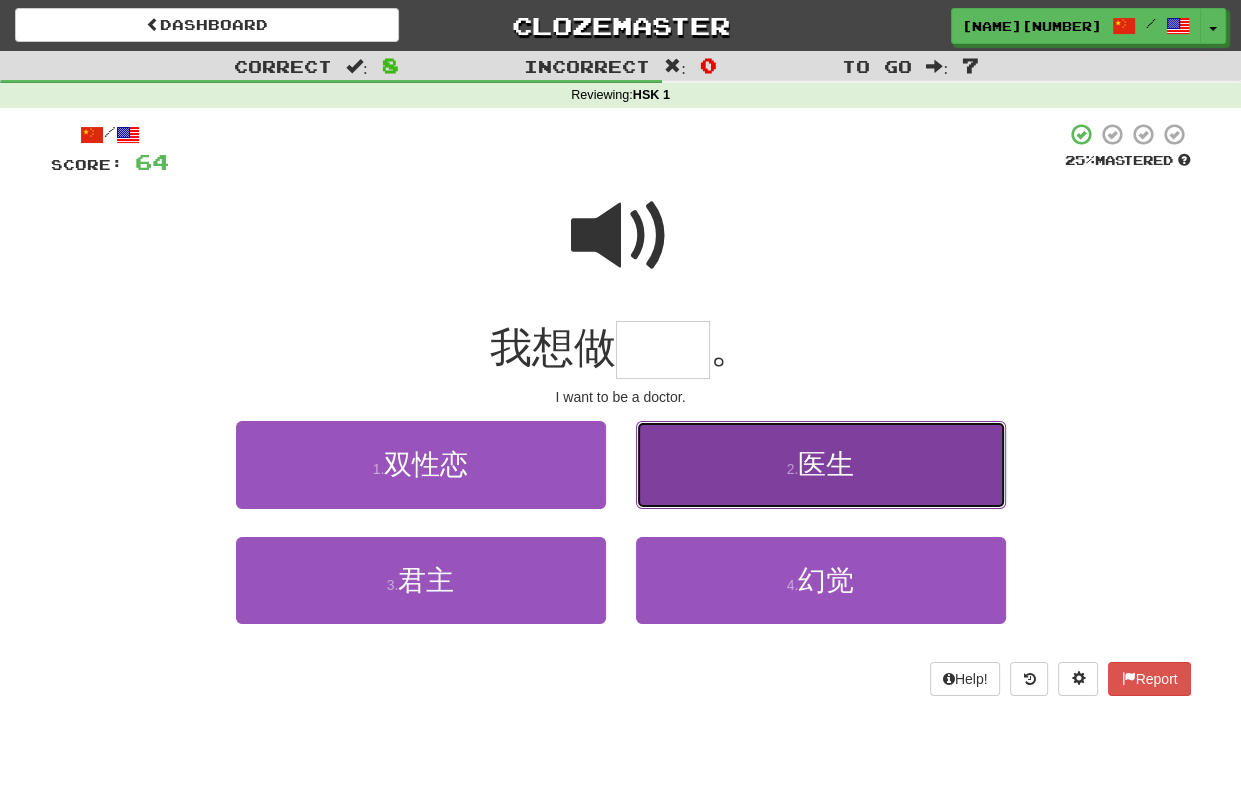 click on "2 .  医生" at bounding box center [821, 464] 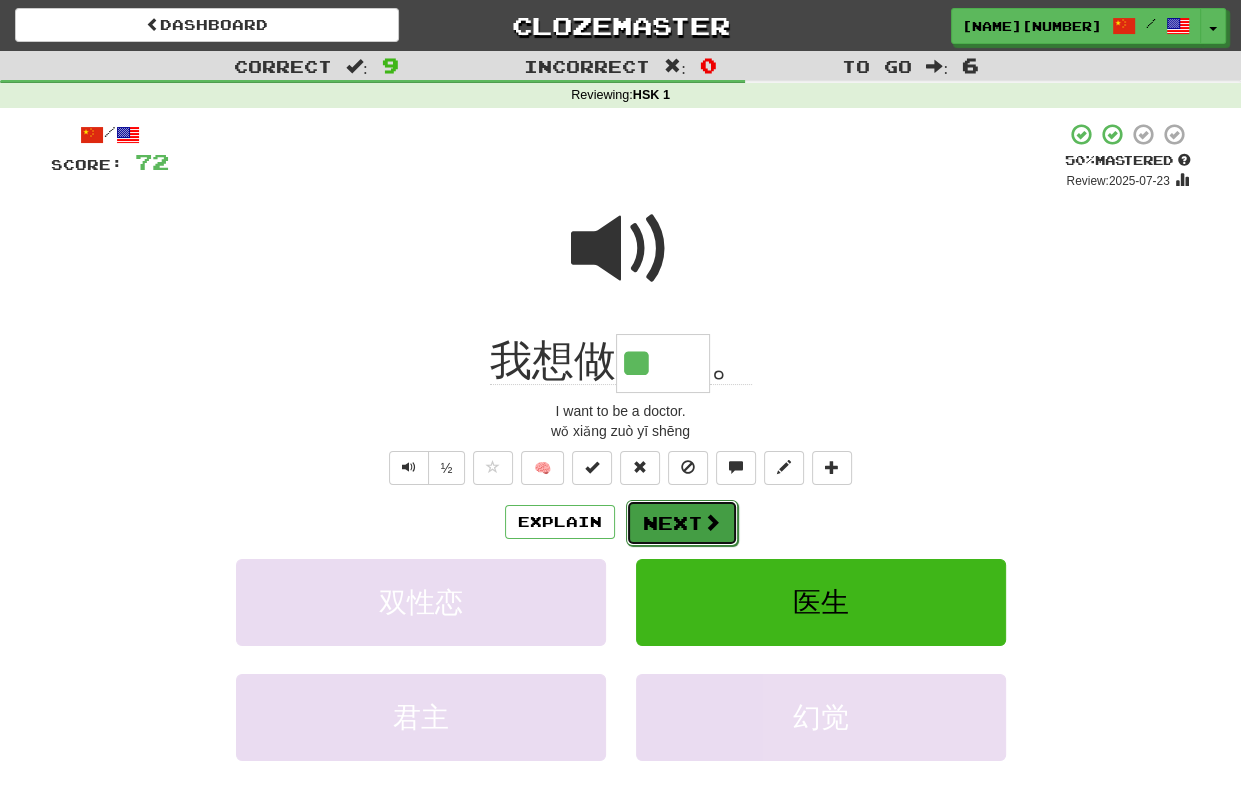 click at bounding box center [712, 522] 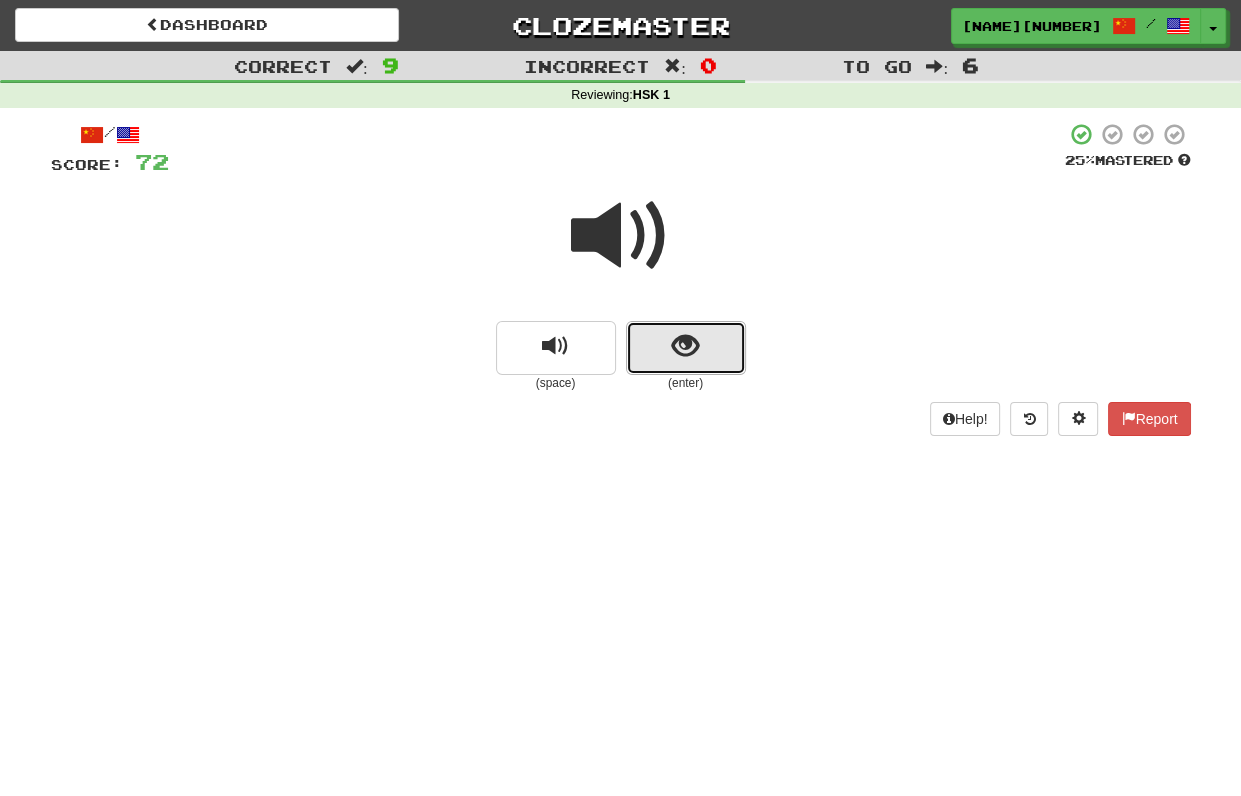 click at bounding box center (686, 348) 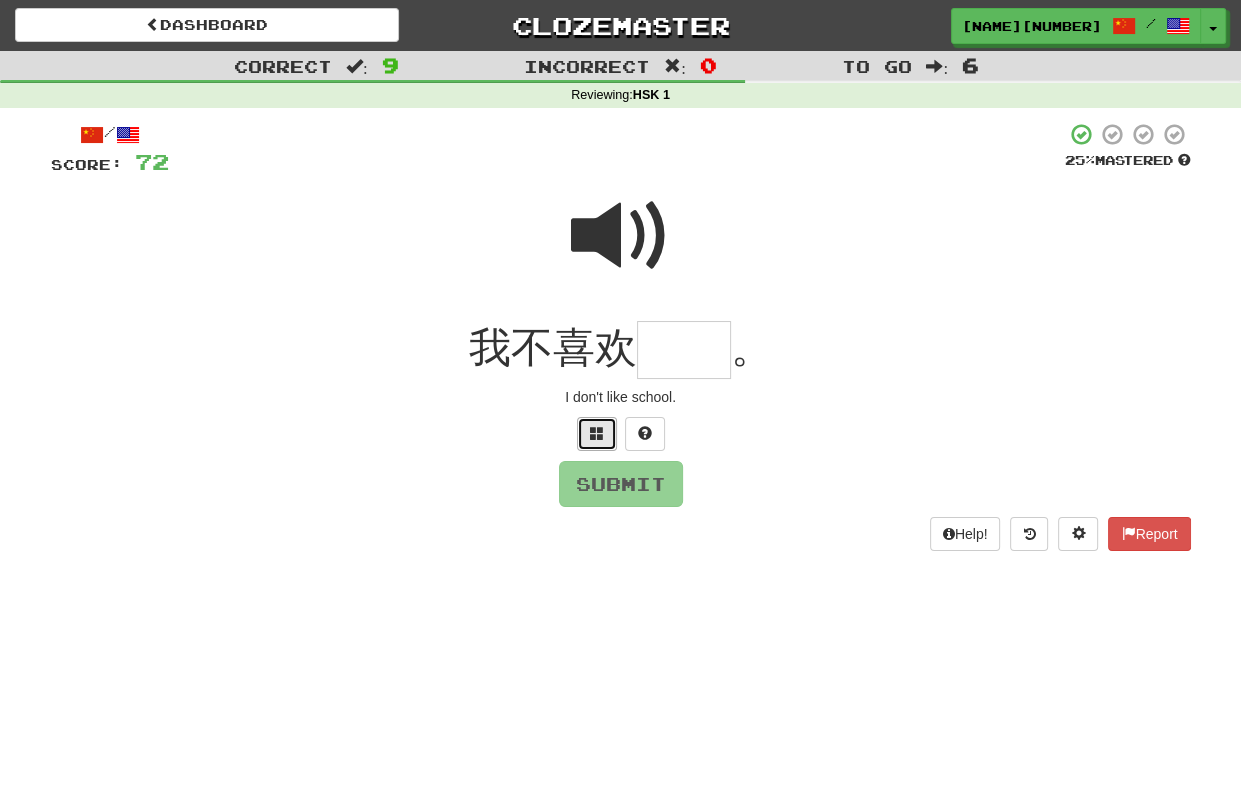 click at bounding box center [597, 433] 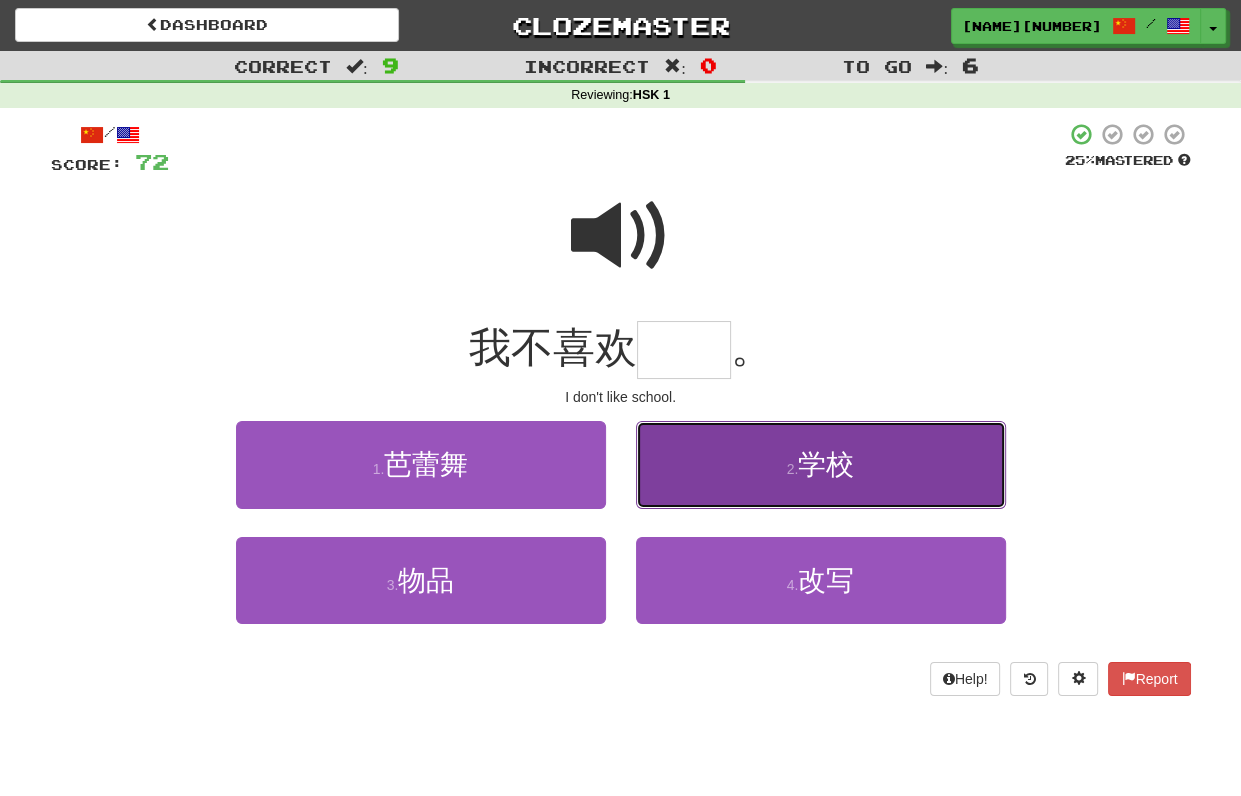 click on "2 .  学校" at bounding box center [821, 464] 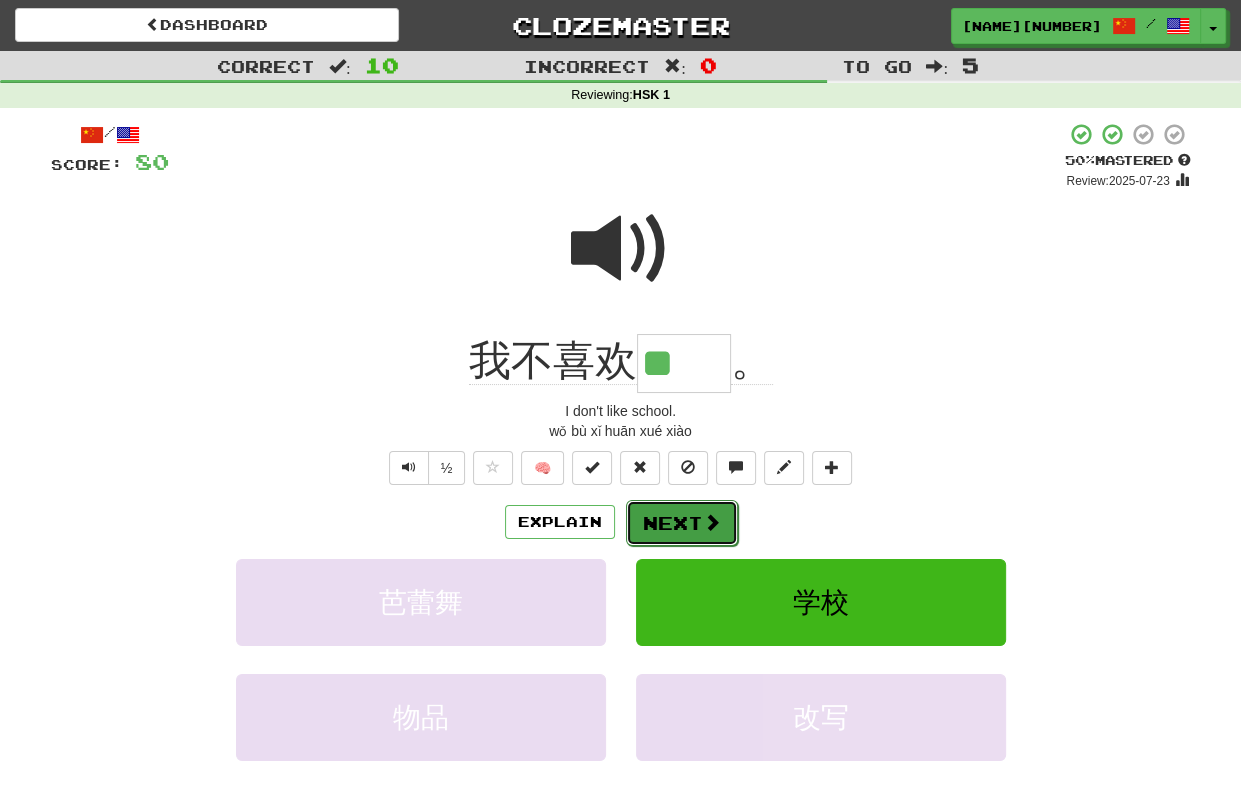 click at bounding box center (712, 522) 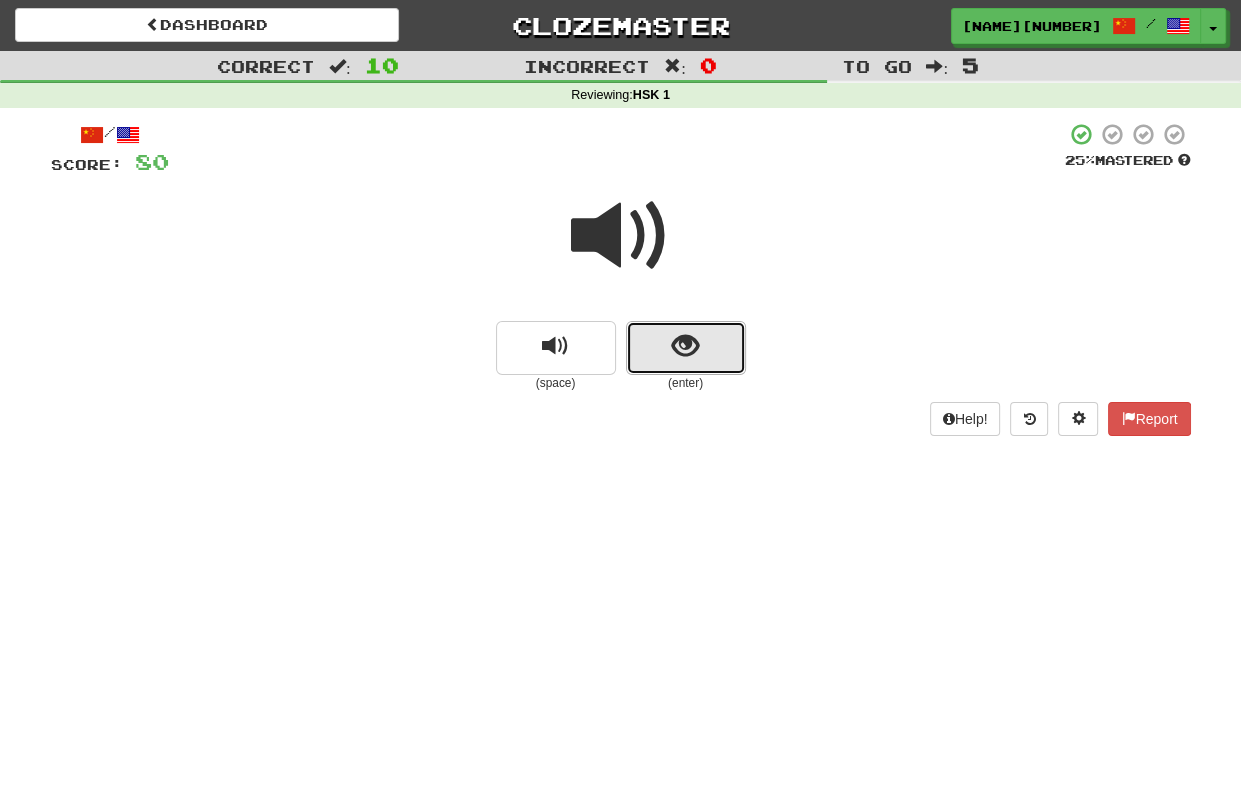 click at bounding box center (686, 348) 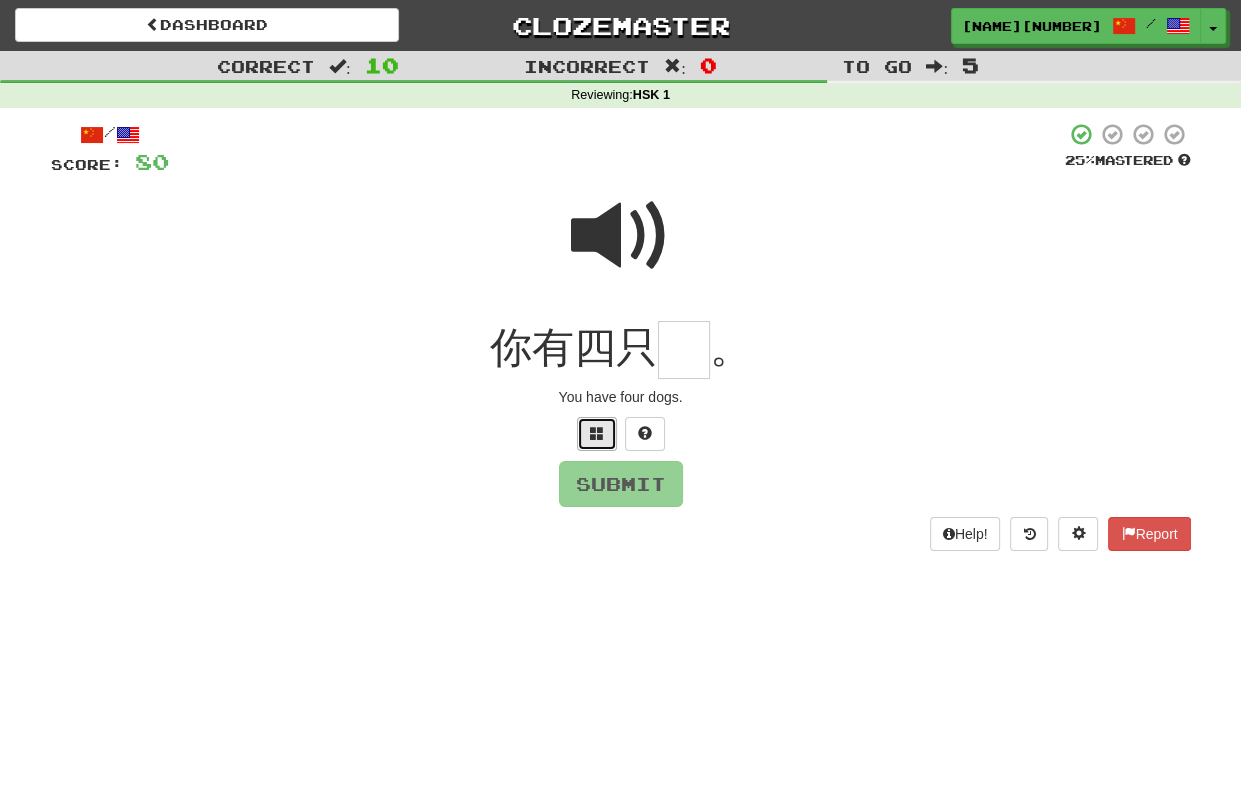 click at bounding box center (597, 433) 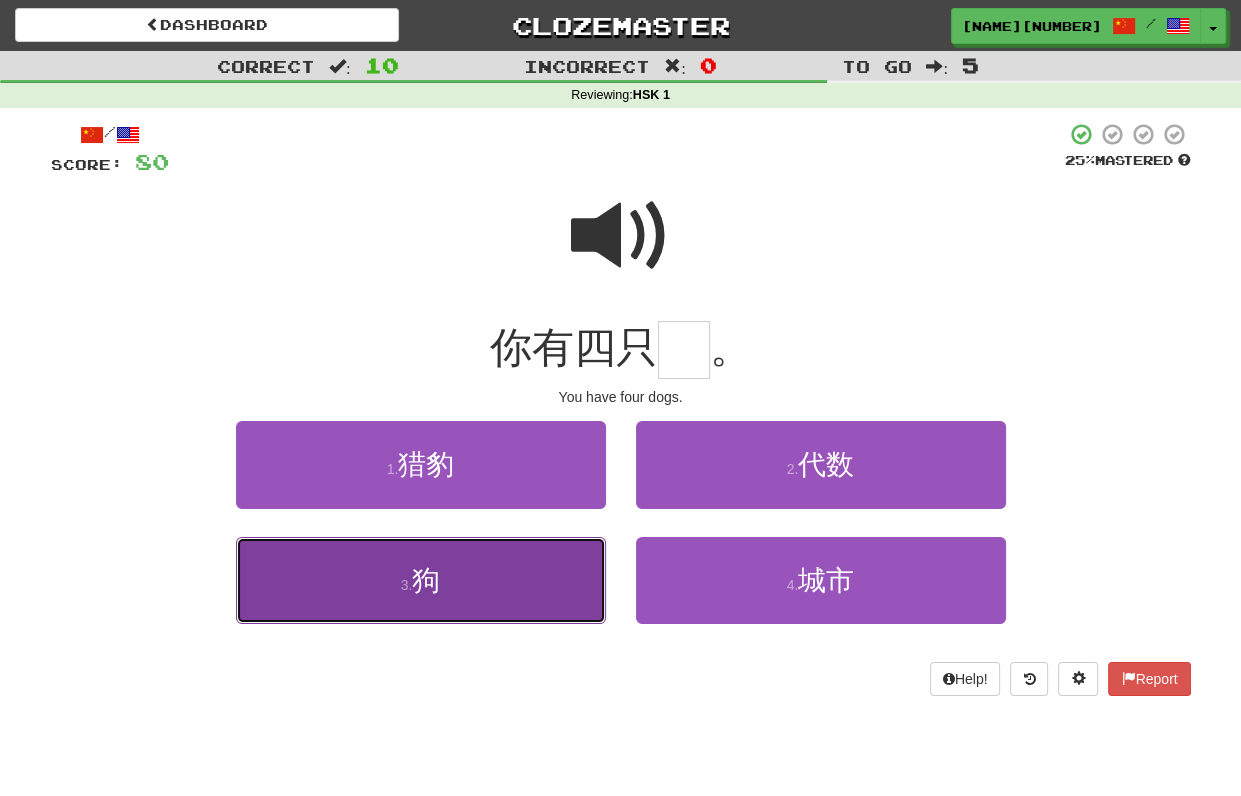 click on "3 .  狗" at bounding box center [421, 580] 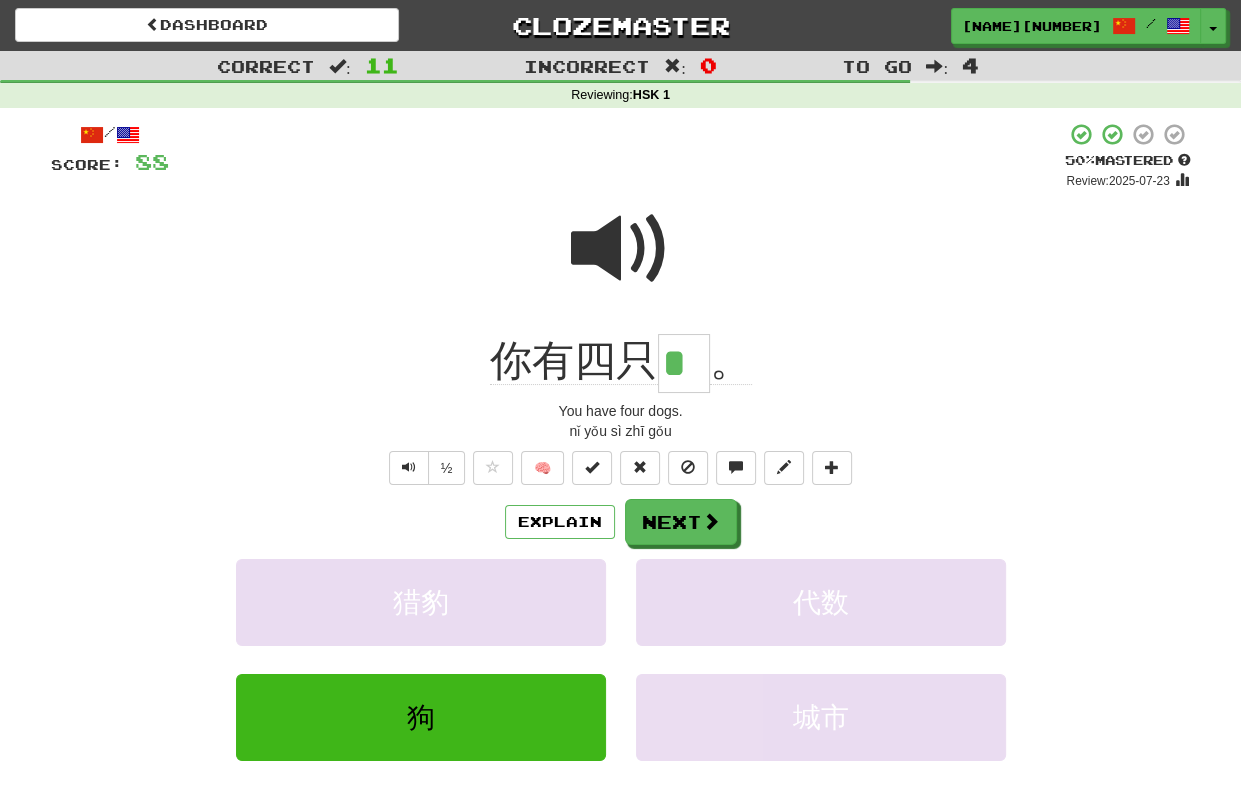 click at bounding box center (621, 249) 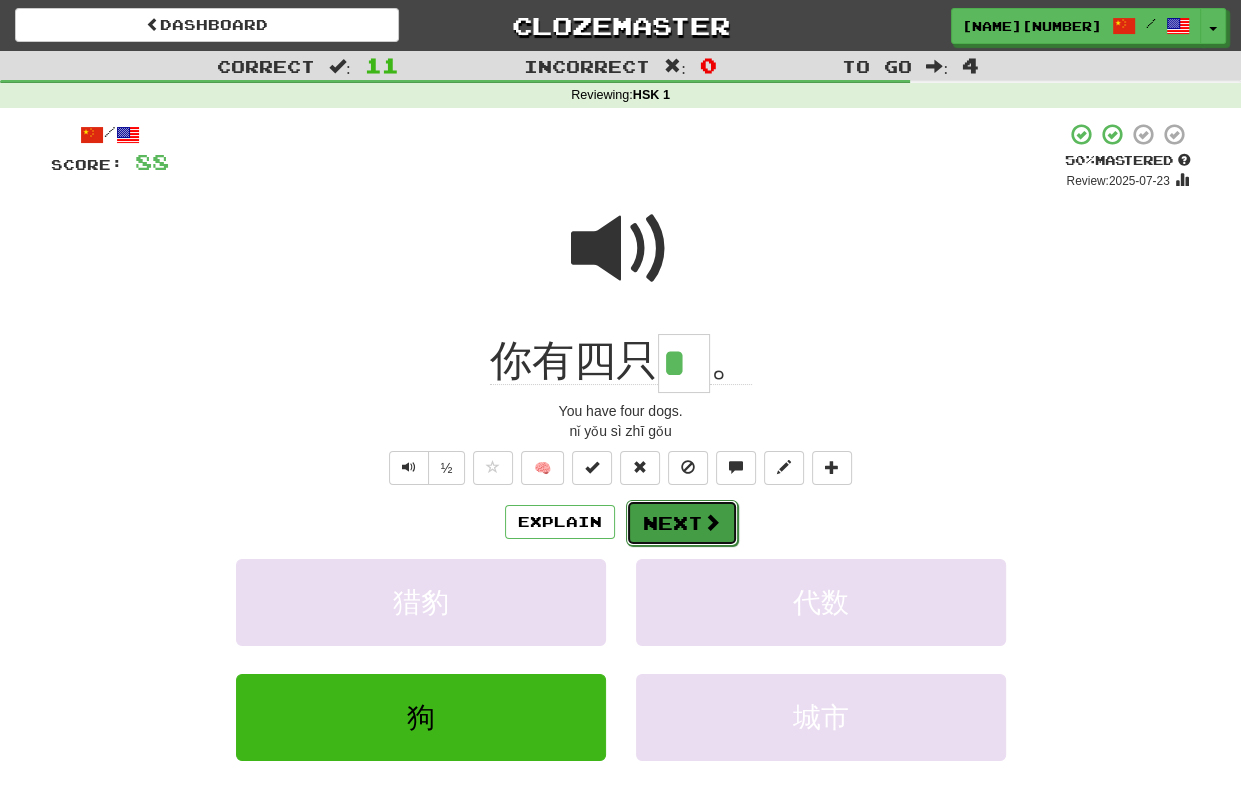 click on "Next" at bounding box center [682, 523] 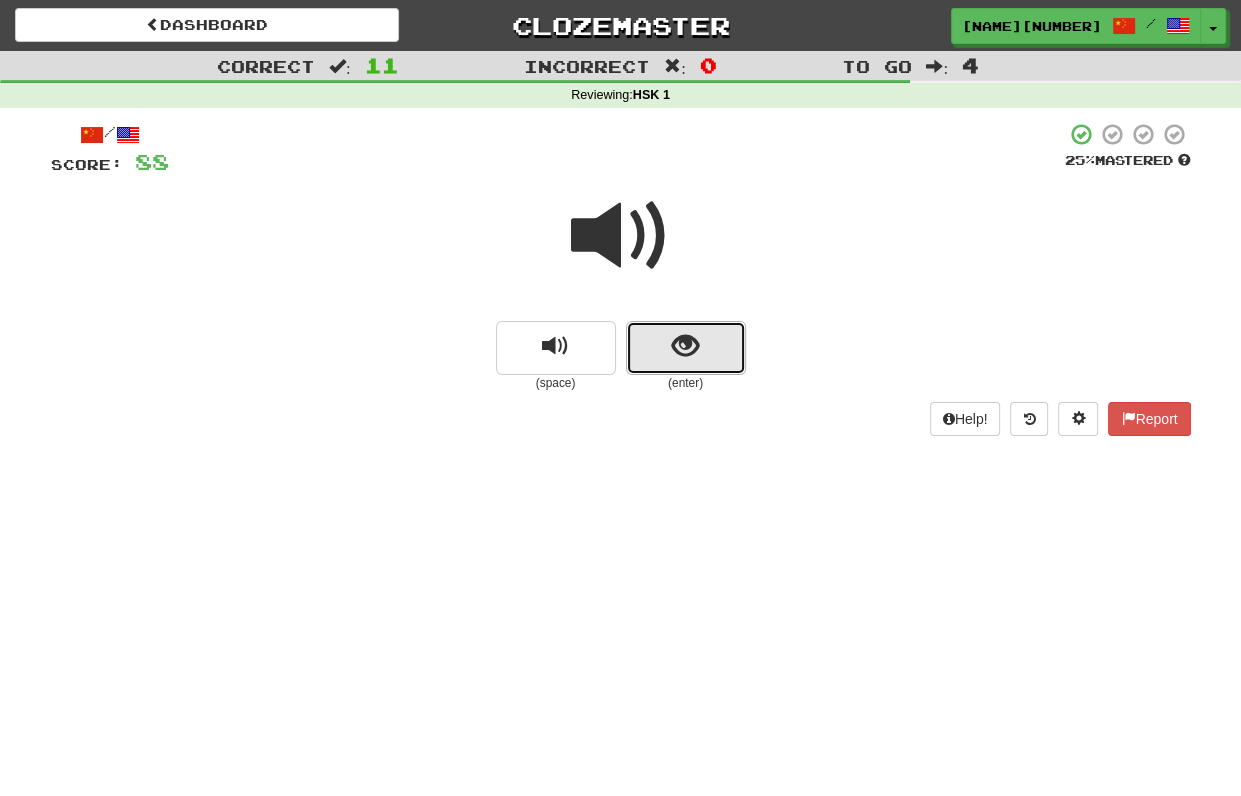 click at bounding box center (685, 346) 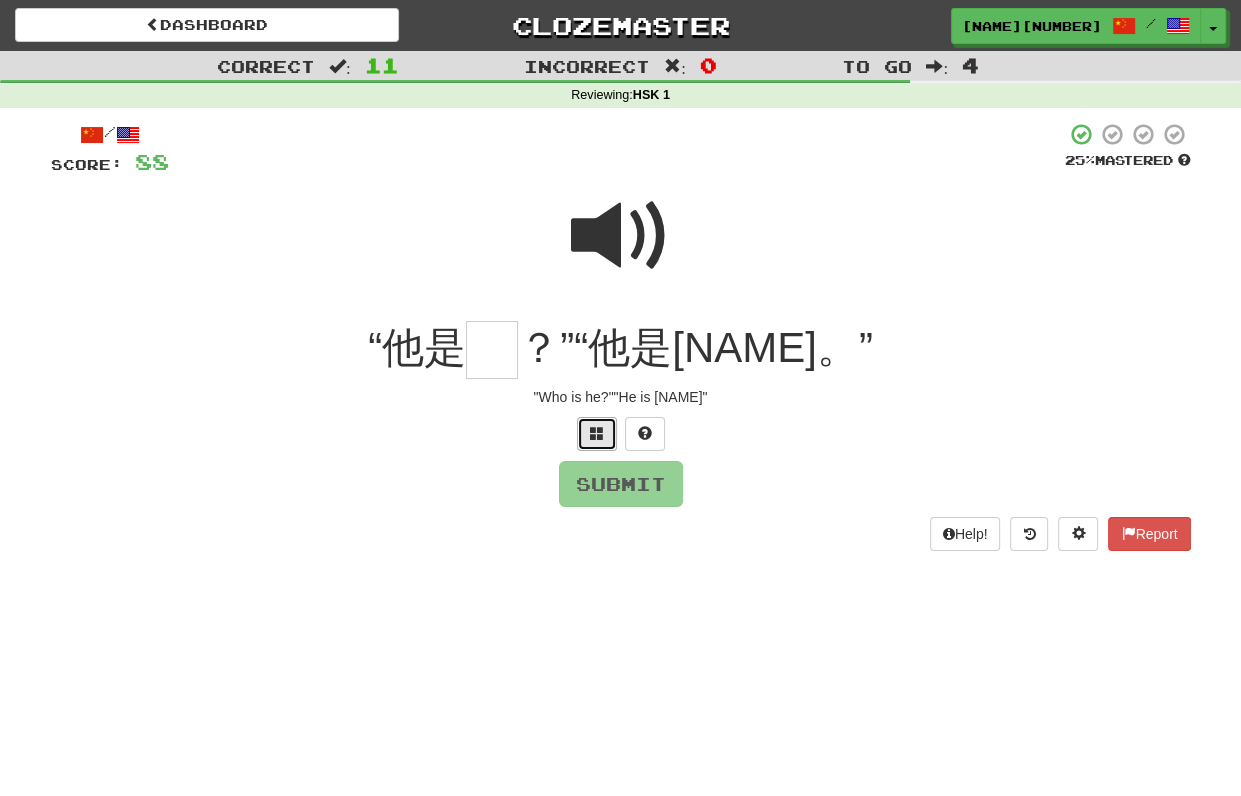 click at bounding box center [597, 434] 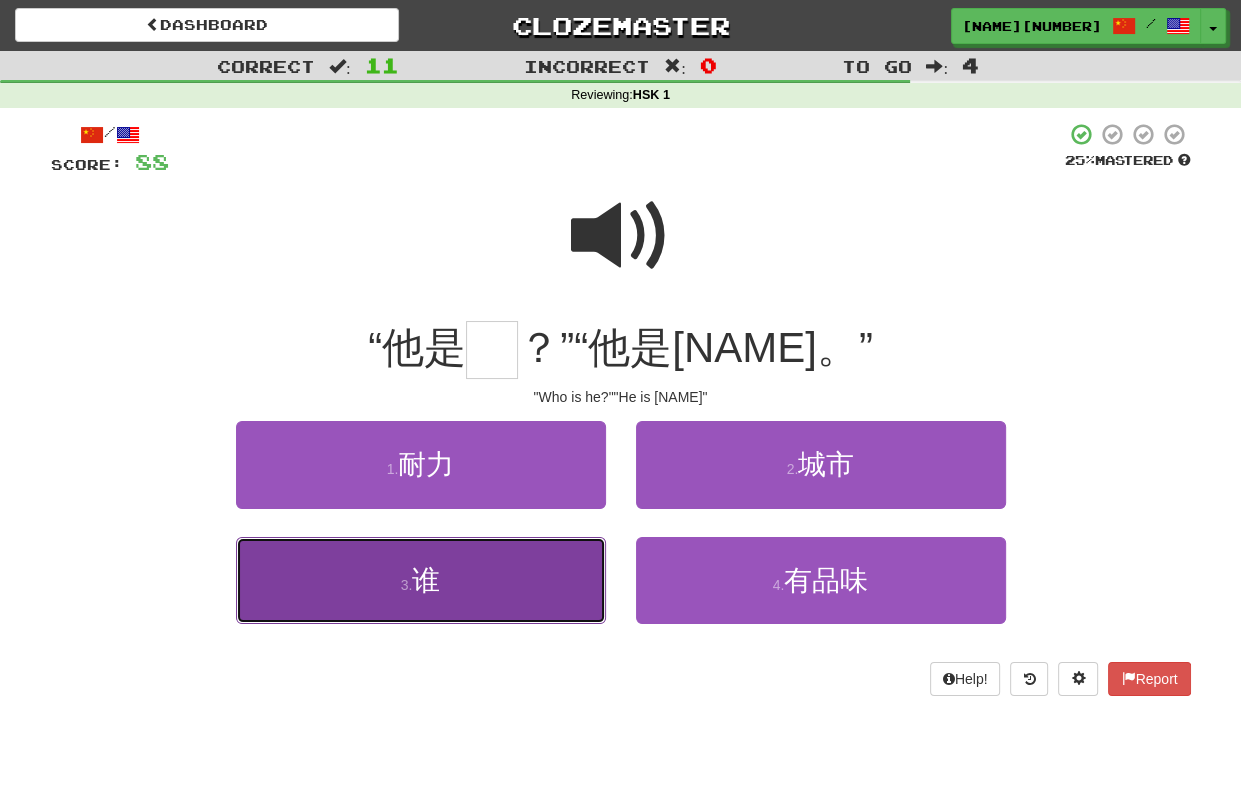 click on "3 .  谁" at bounding box center [421, 580] 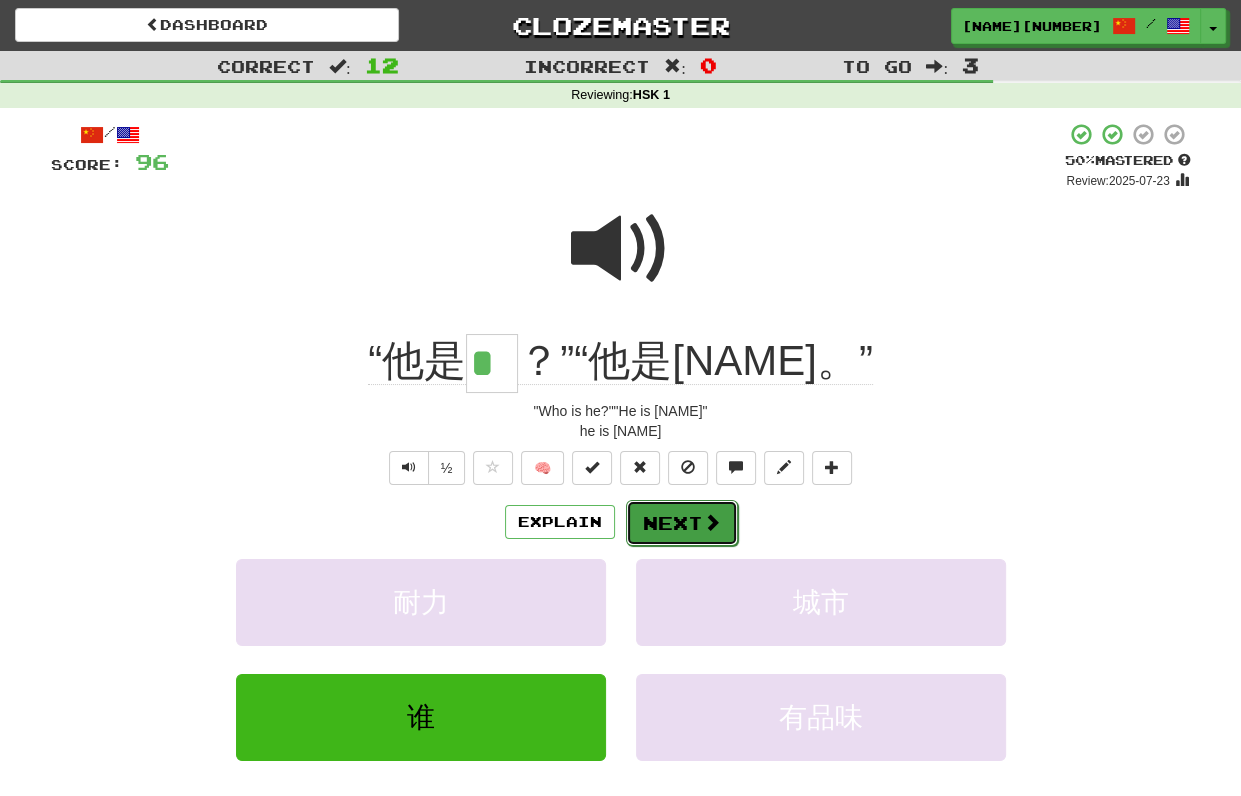 click on "Next" at bounding box center (682, 523) 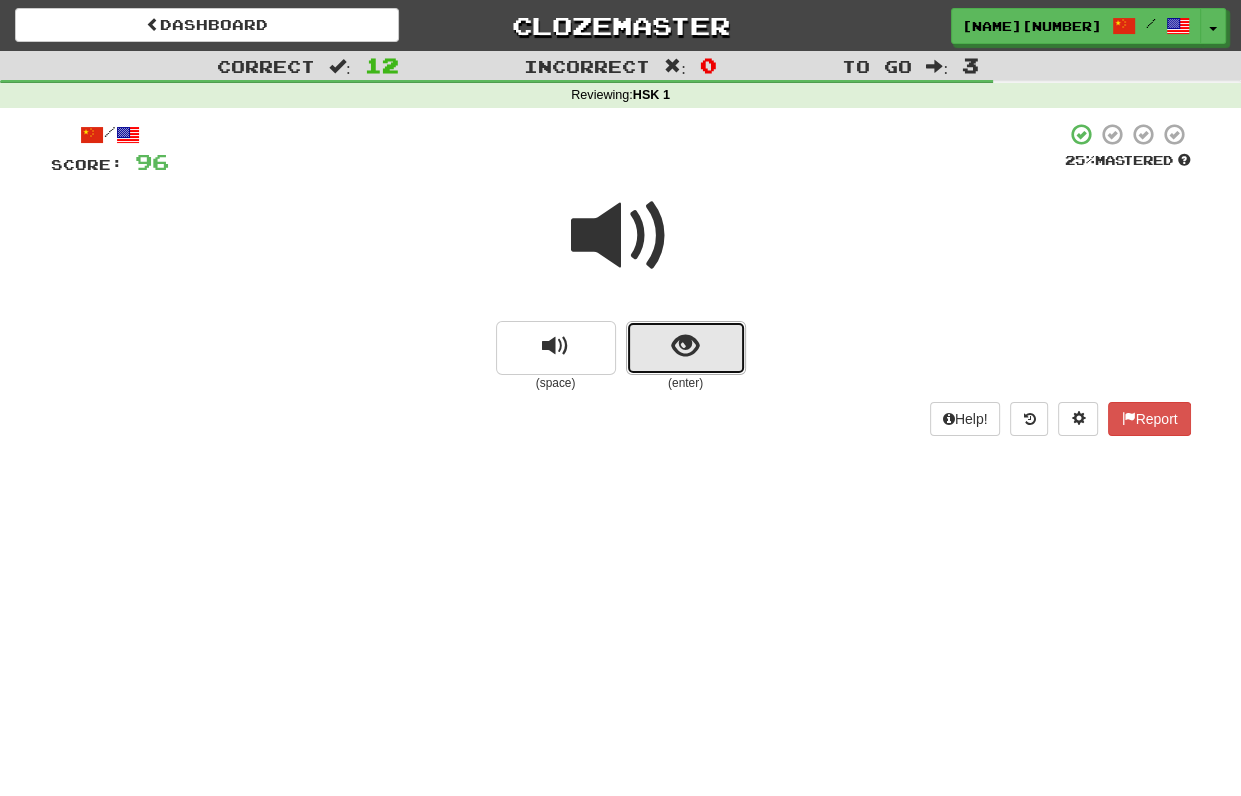click at bounding box center [685, 346] 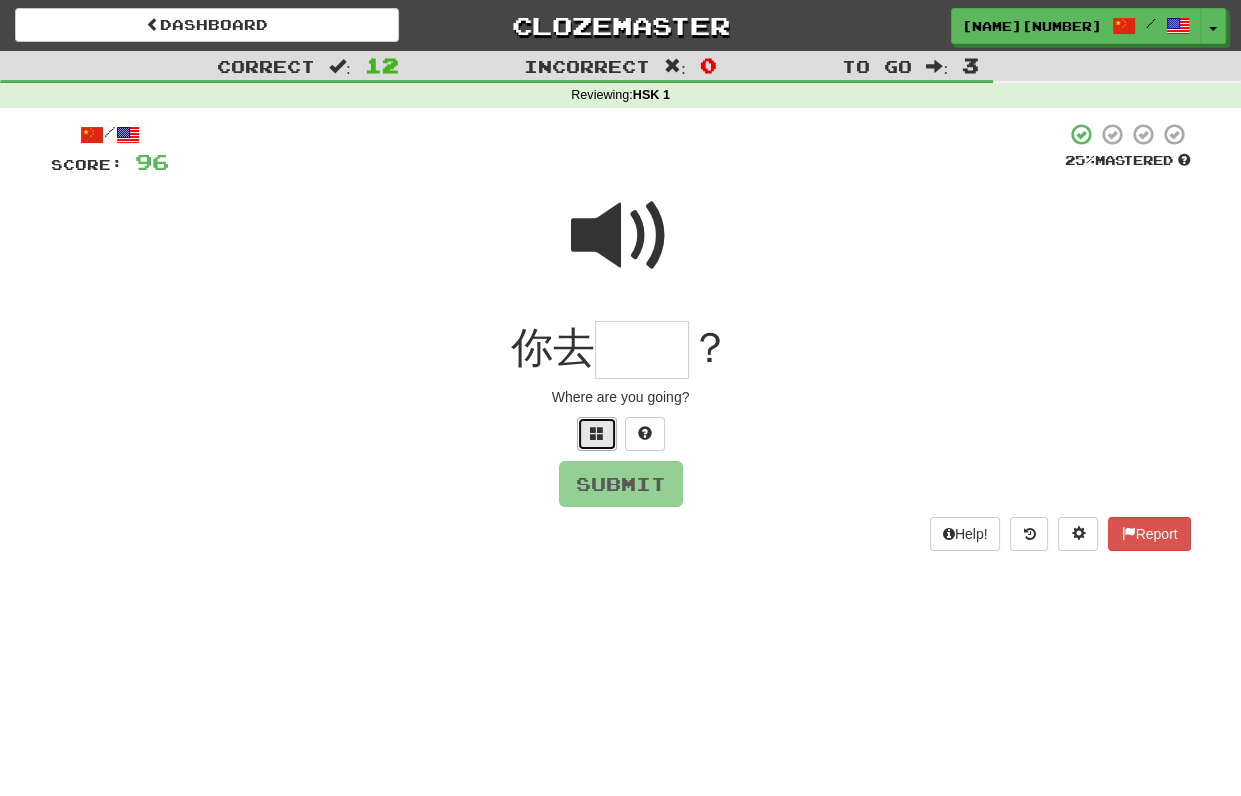 click at bounding box center [597, 433] 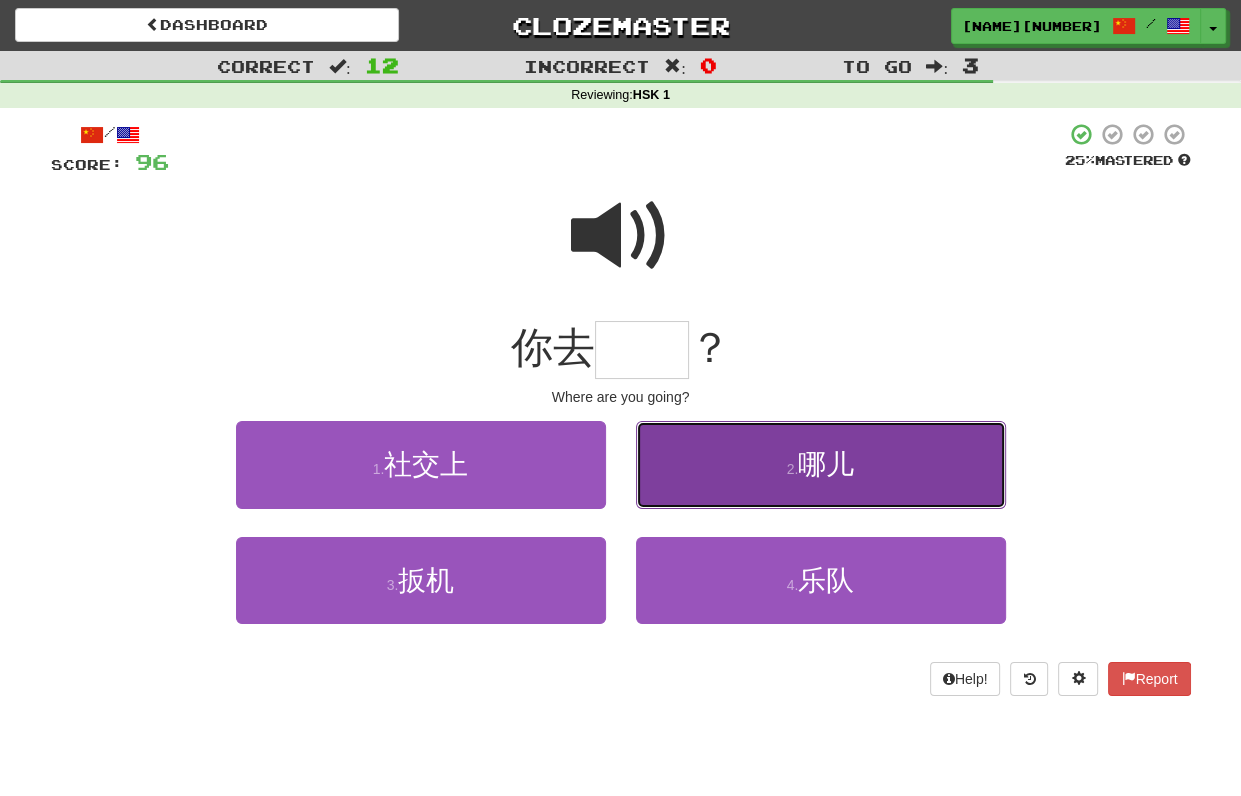 click on "哪儿" at bounding box center [826, 464] 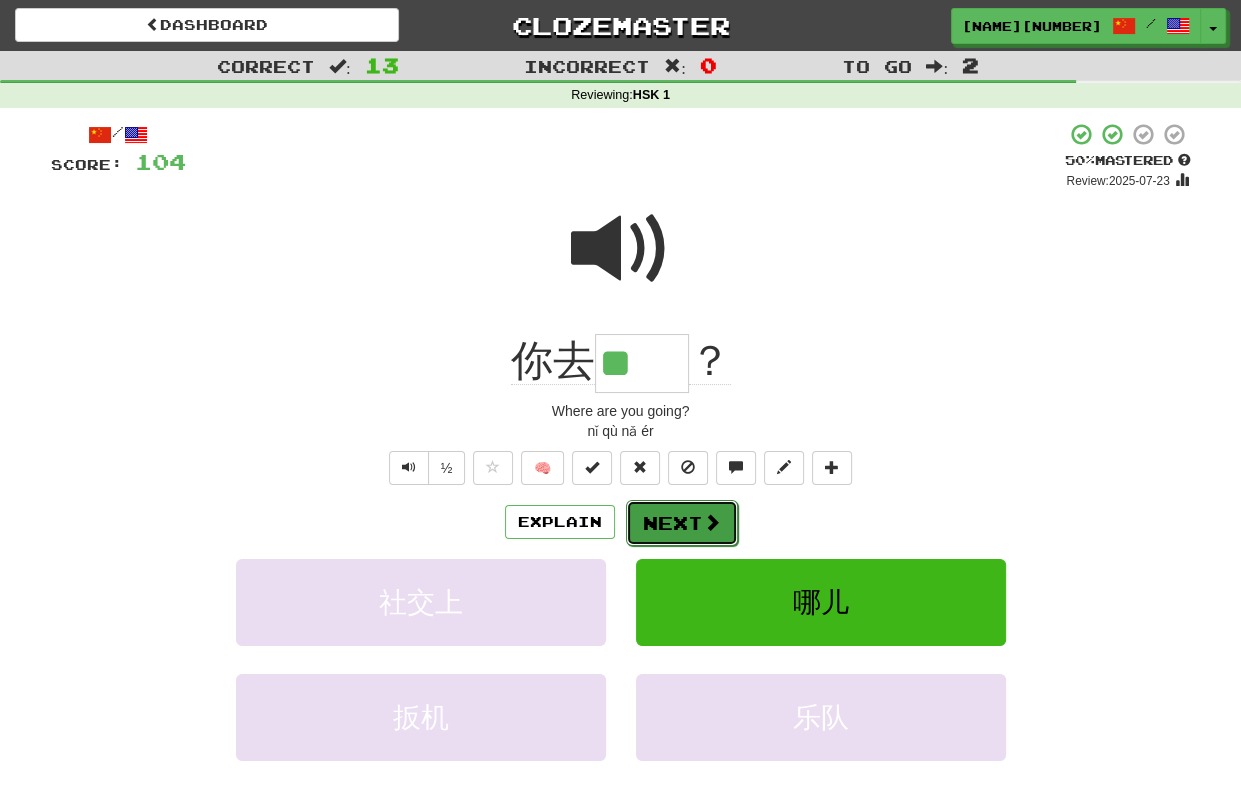 click at bounding box center [712, 522] 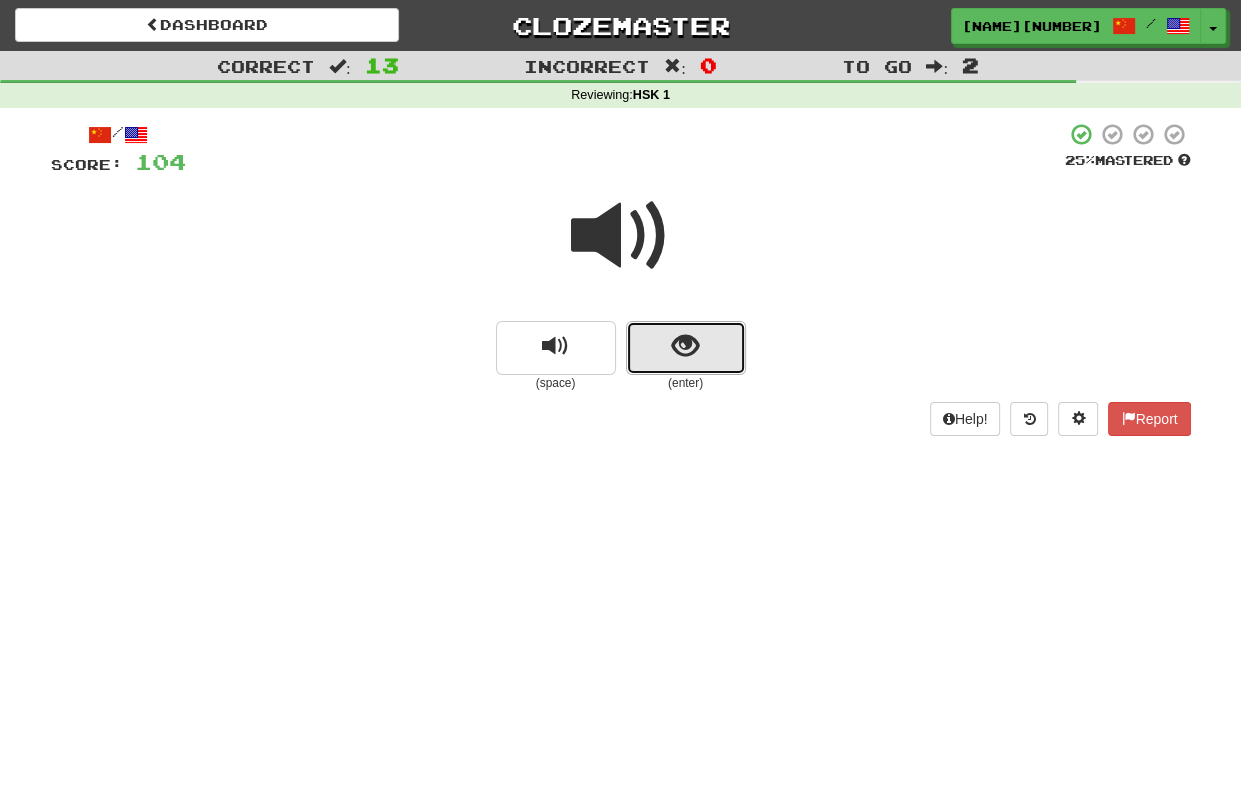 click at bounding box center [685, 346] 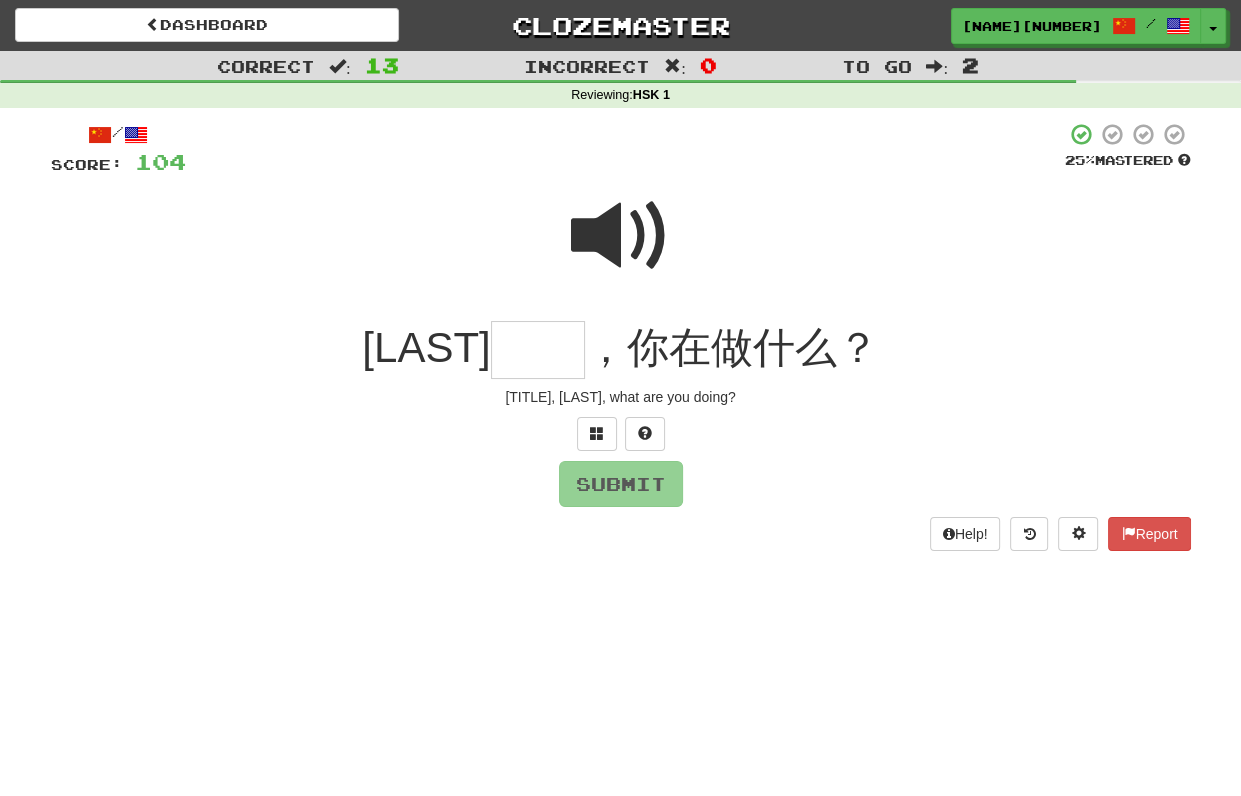 click at bounding box center [621, 236] 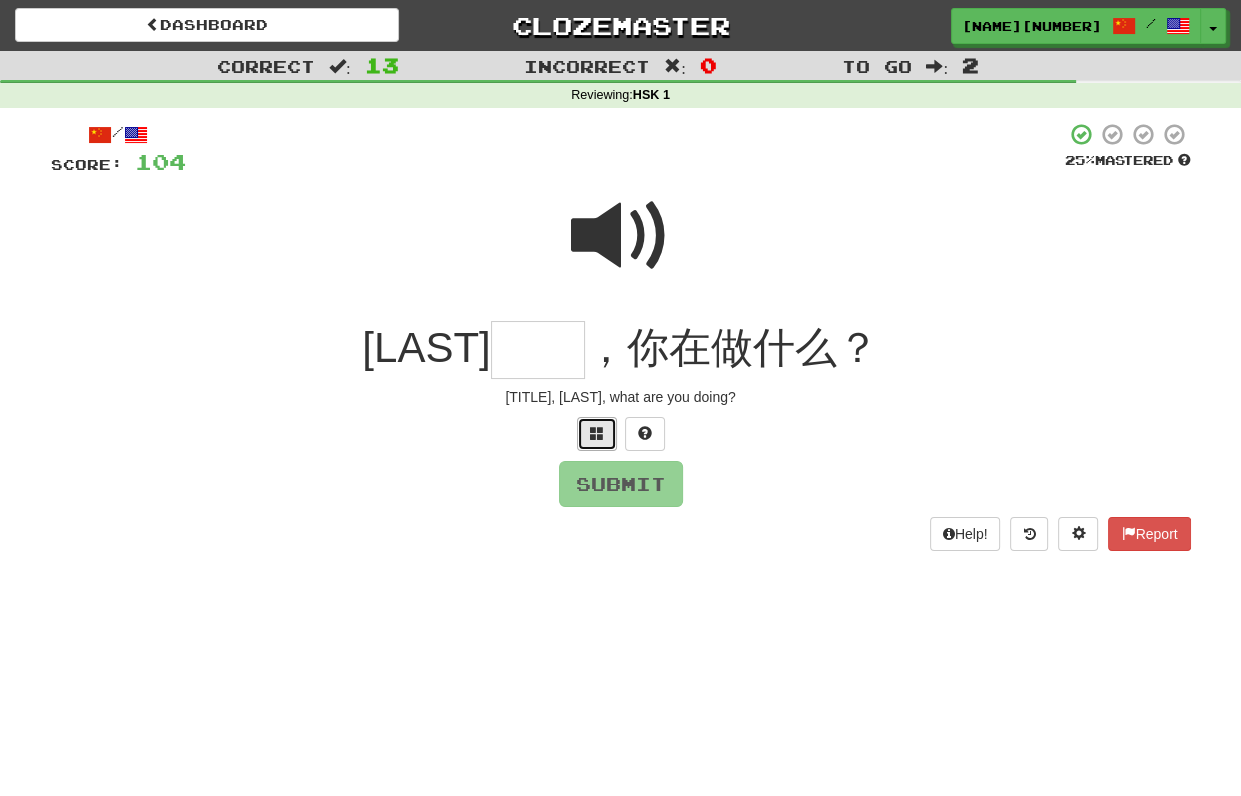 click at bounding box center [597, 433] 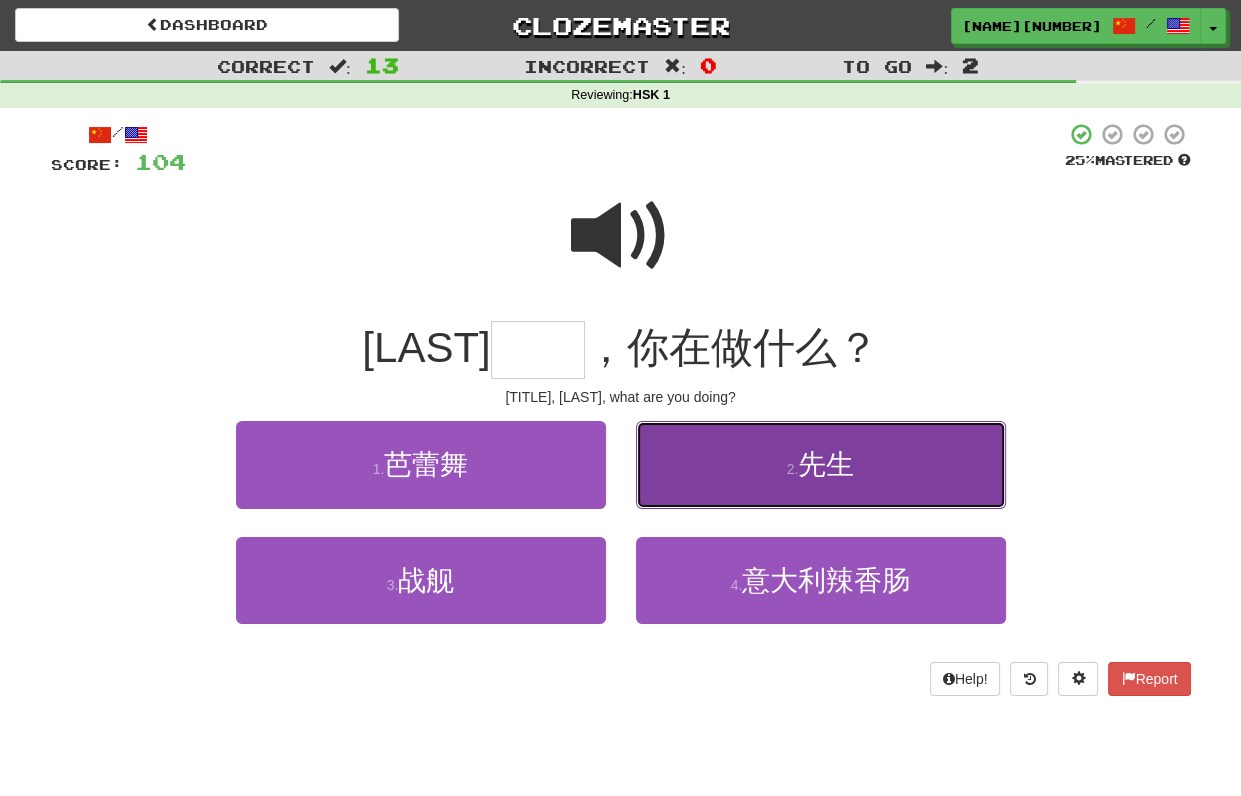 click on "先生" at bounding box center [826, 464] 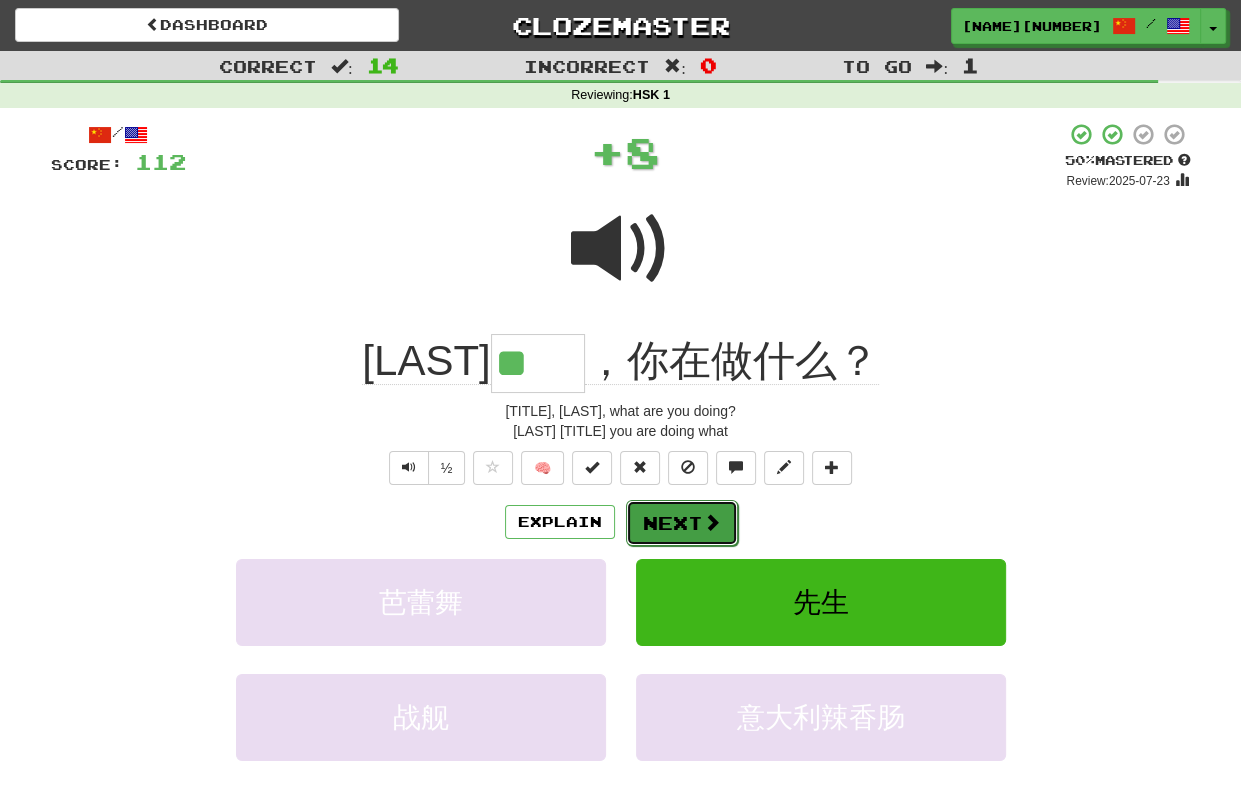 click on "Next" at bounding box center (682, 523) 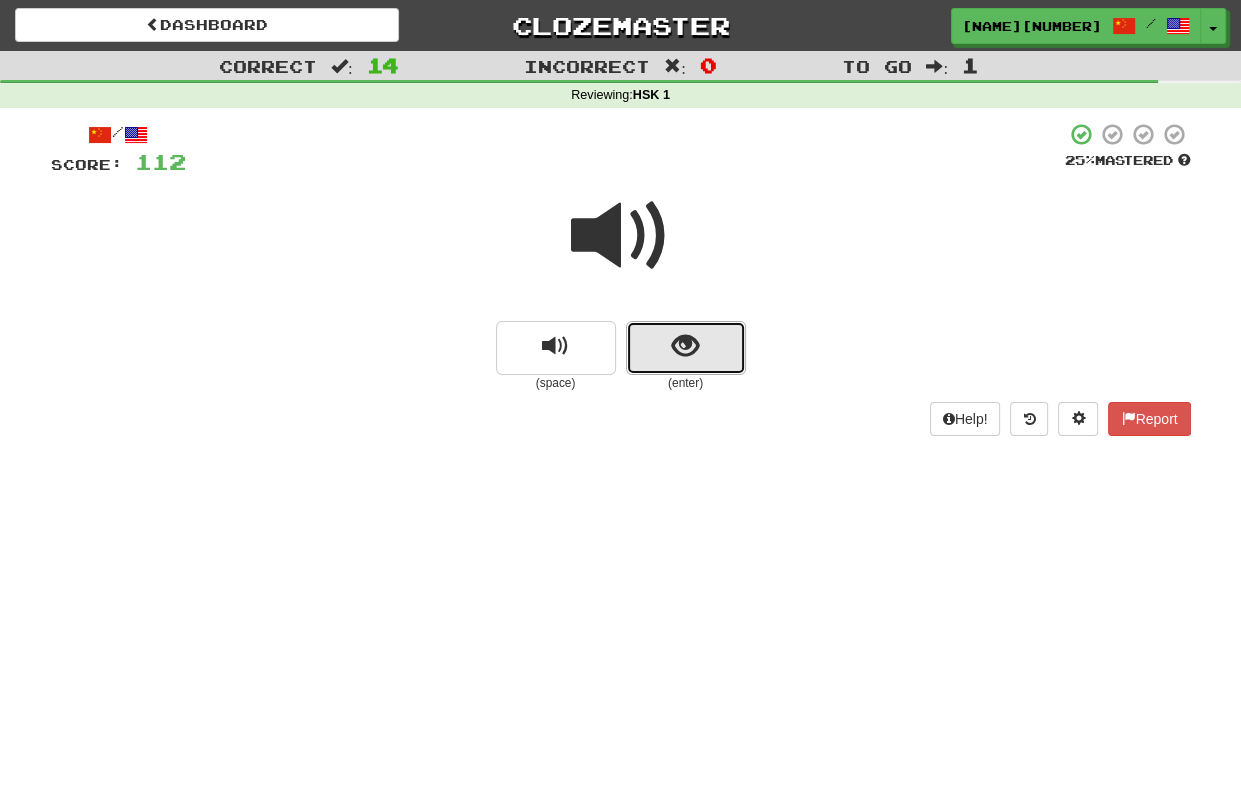 click at bounding box center (685, 346) 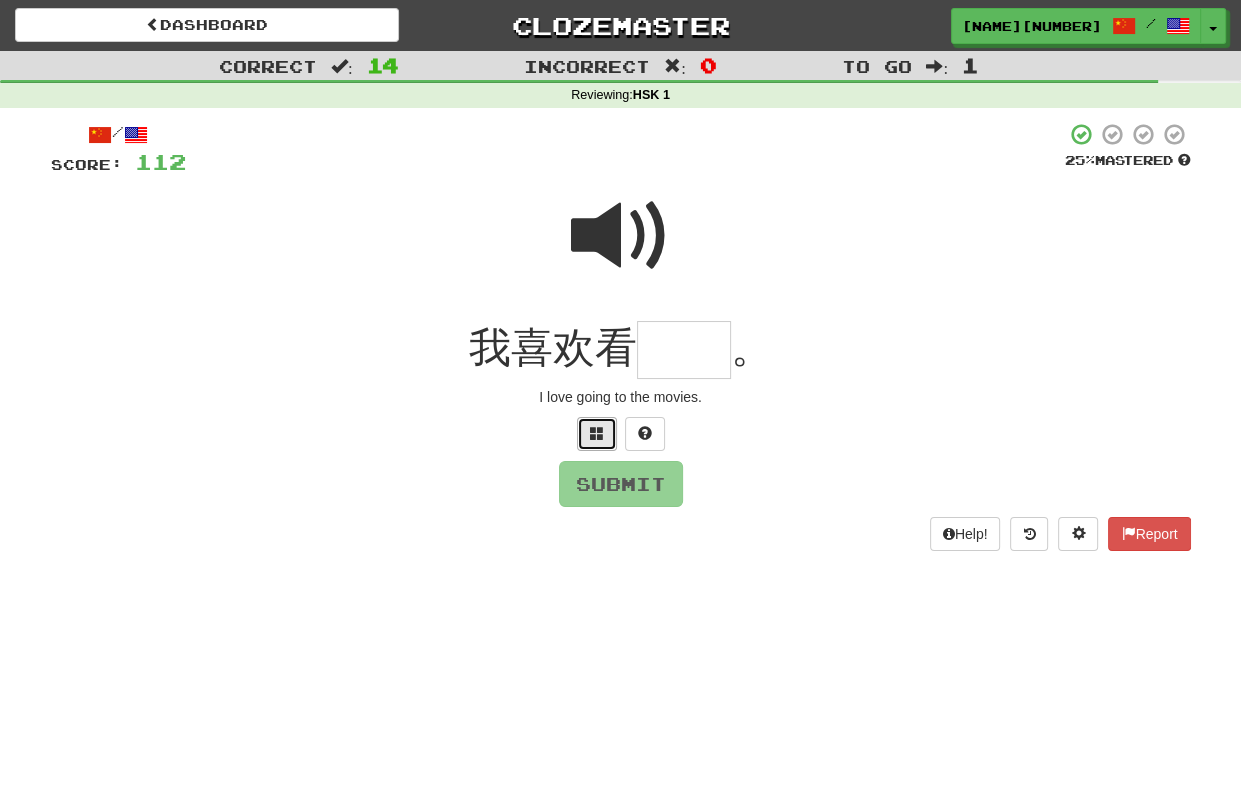 click at bounding box center [597, 433] 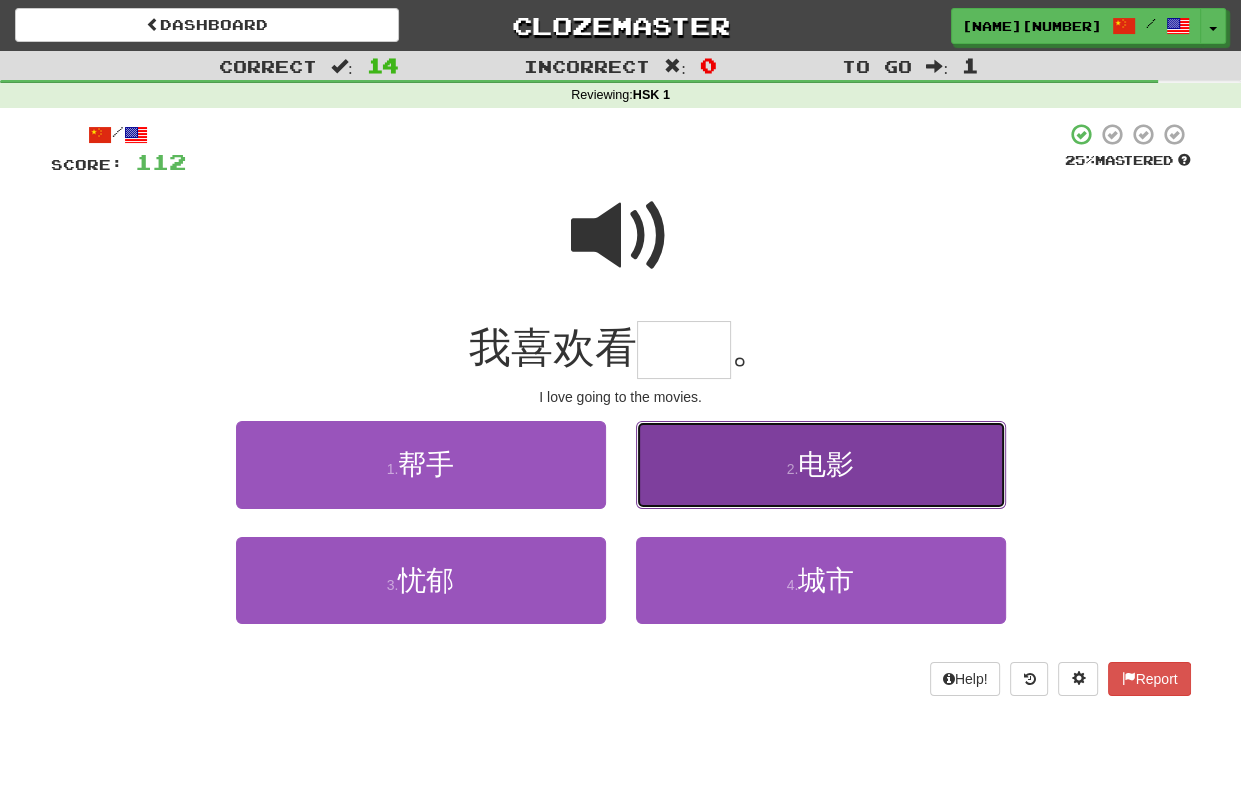 click on "电影" at bounding box center [826, 464] 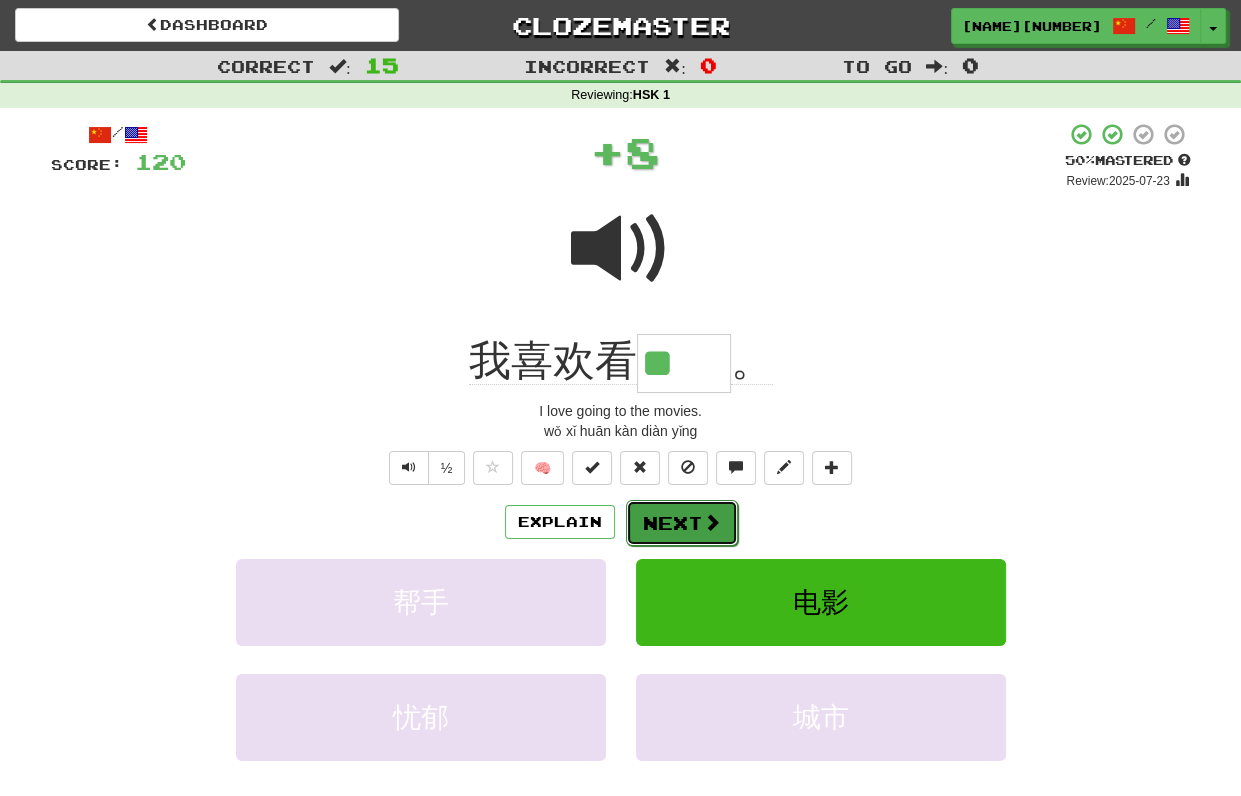 click on "Next" at bounding box center [682, 523] 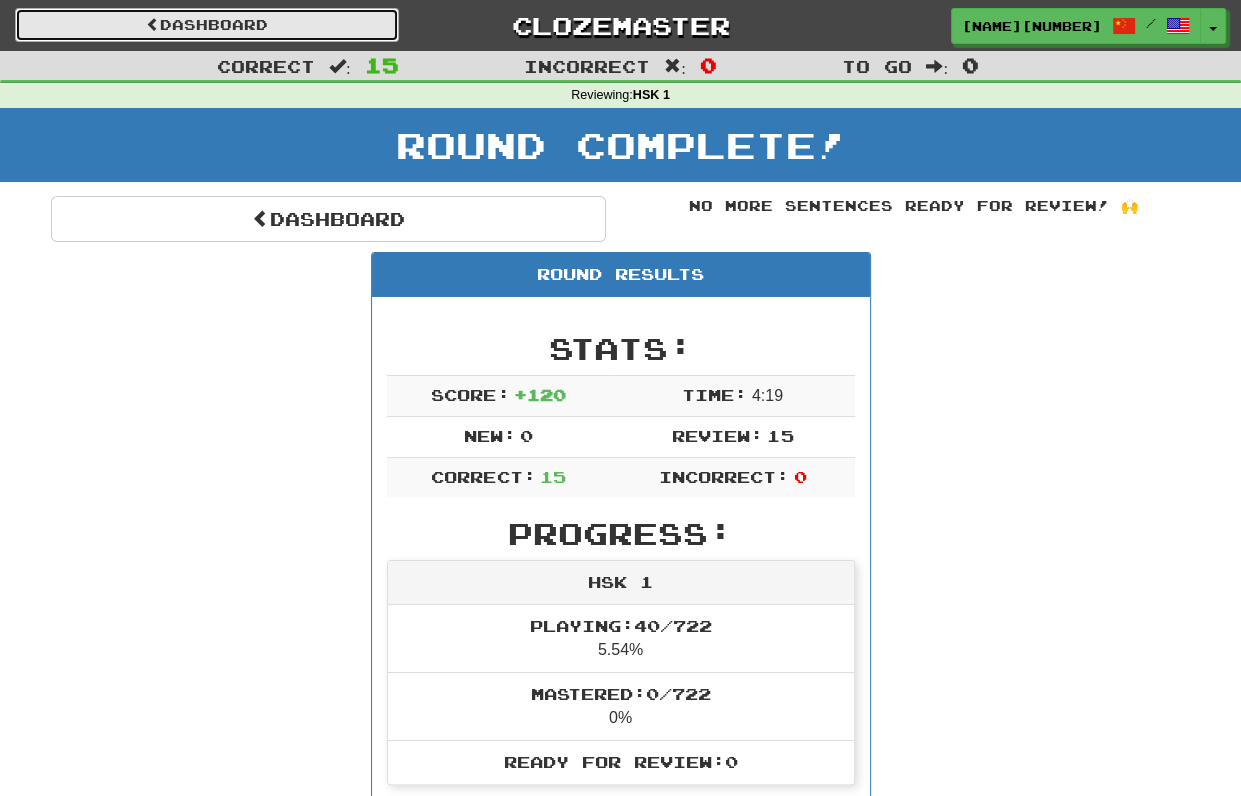 click on "Dashboard" at bounding box center (207, 25) 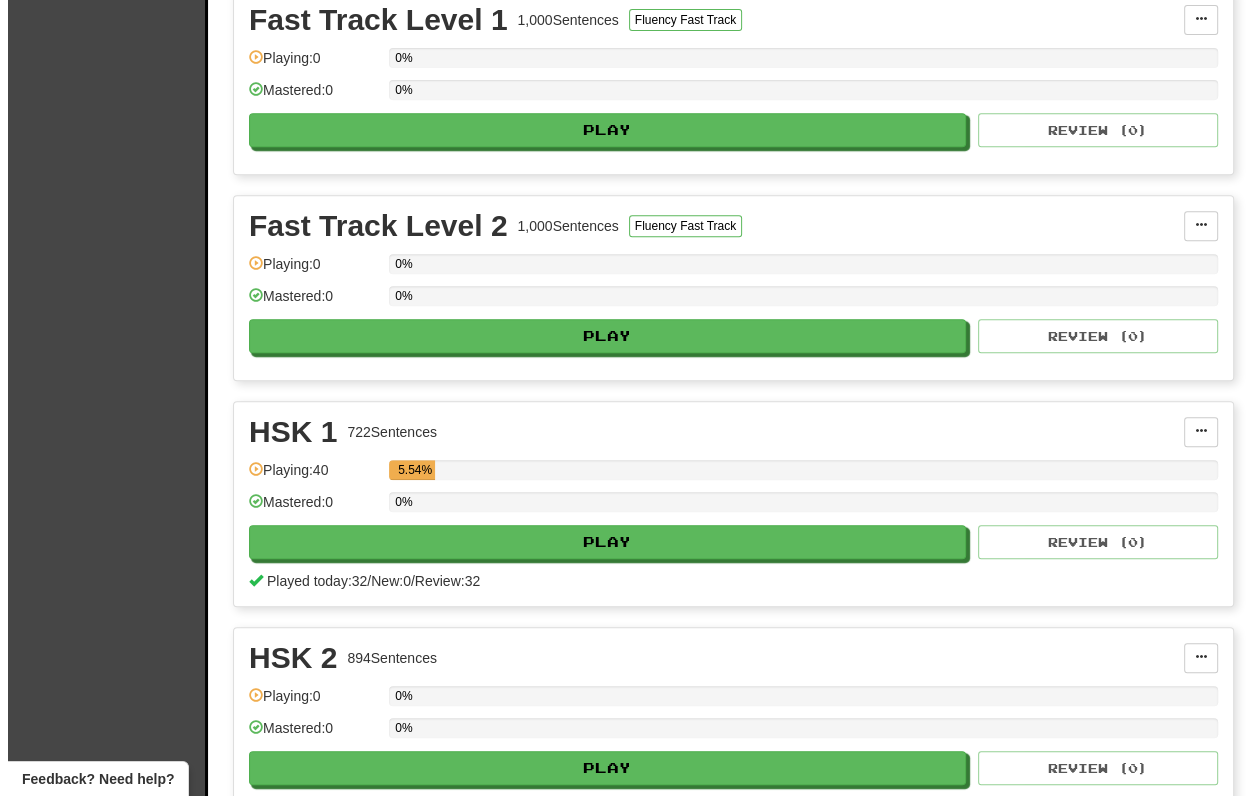 scroll, scrollTop: 676, scrollLeft: 0, axis: vertical 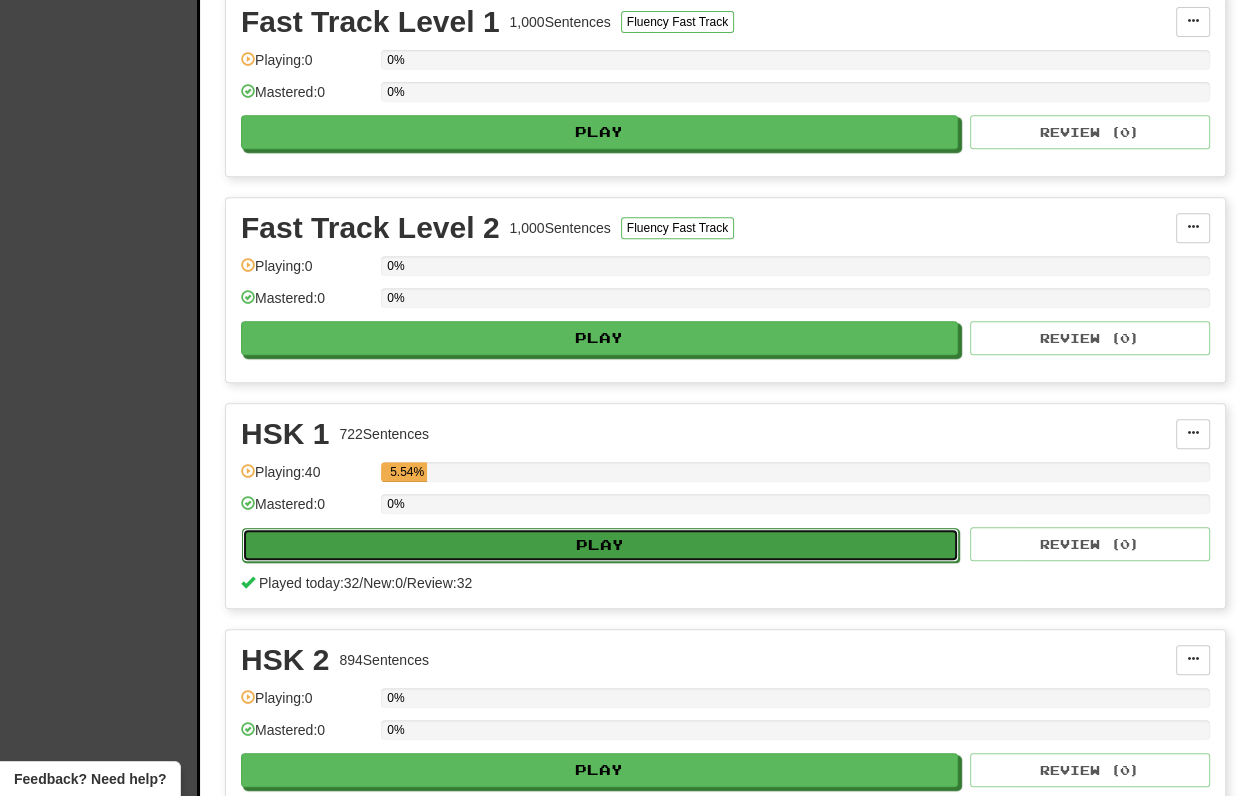 click on "Play" at bounding box center [600, 545] 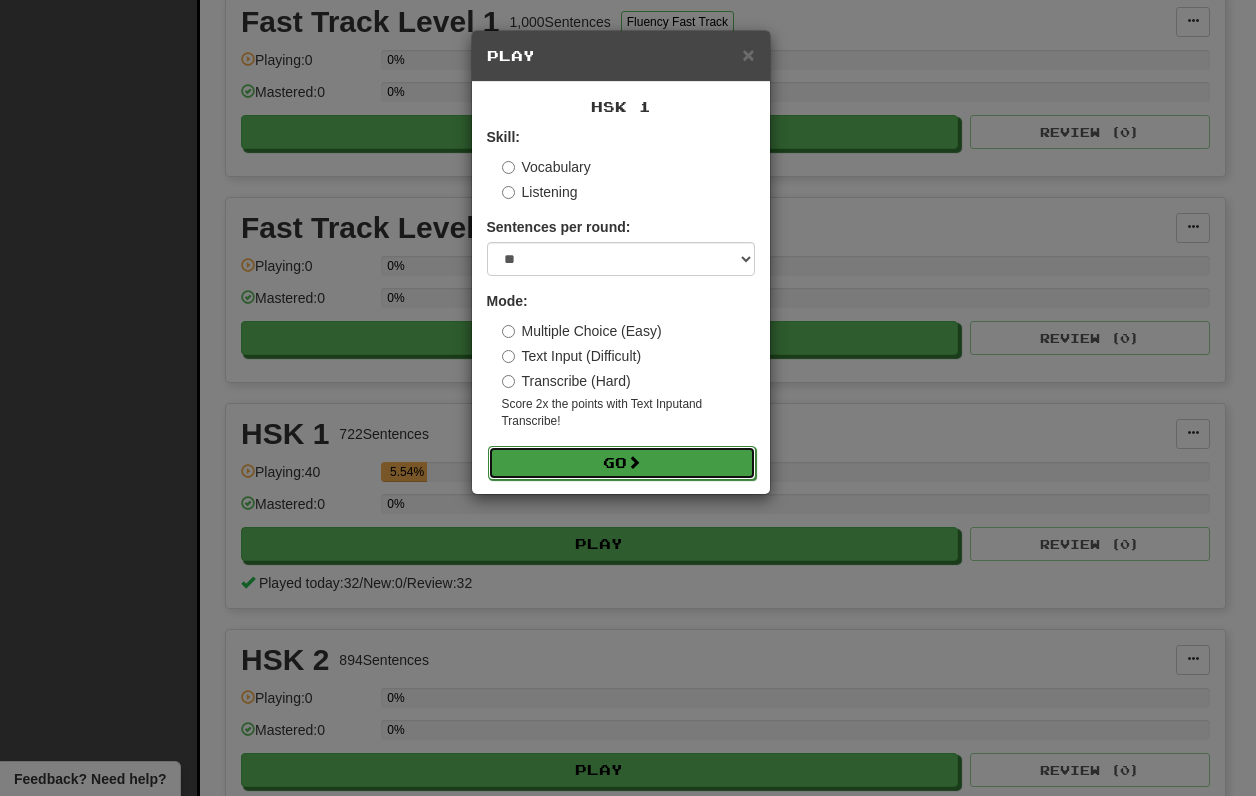 click on "Go" at bounding box center (622, 463) 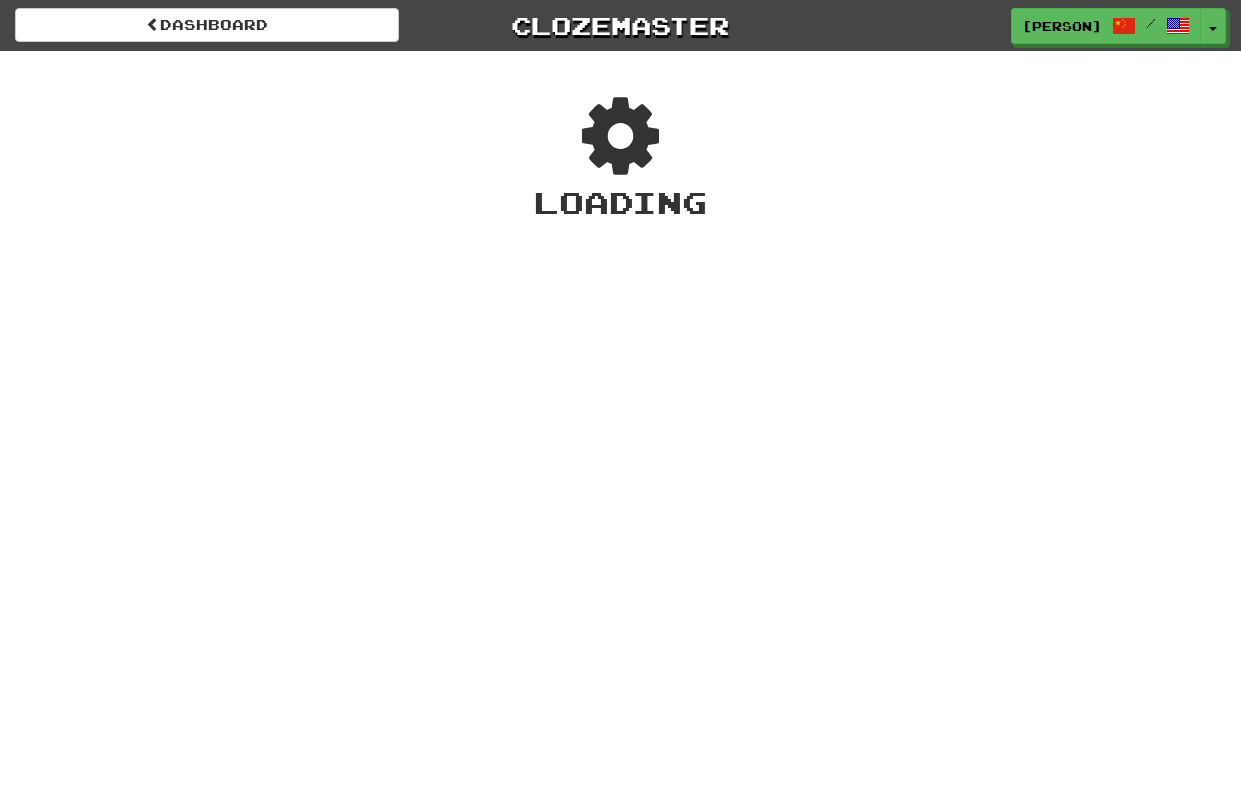 scroll, scrollTop: 0, scrollLeft: 0, axis: both 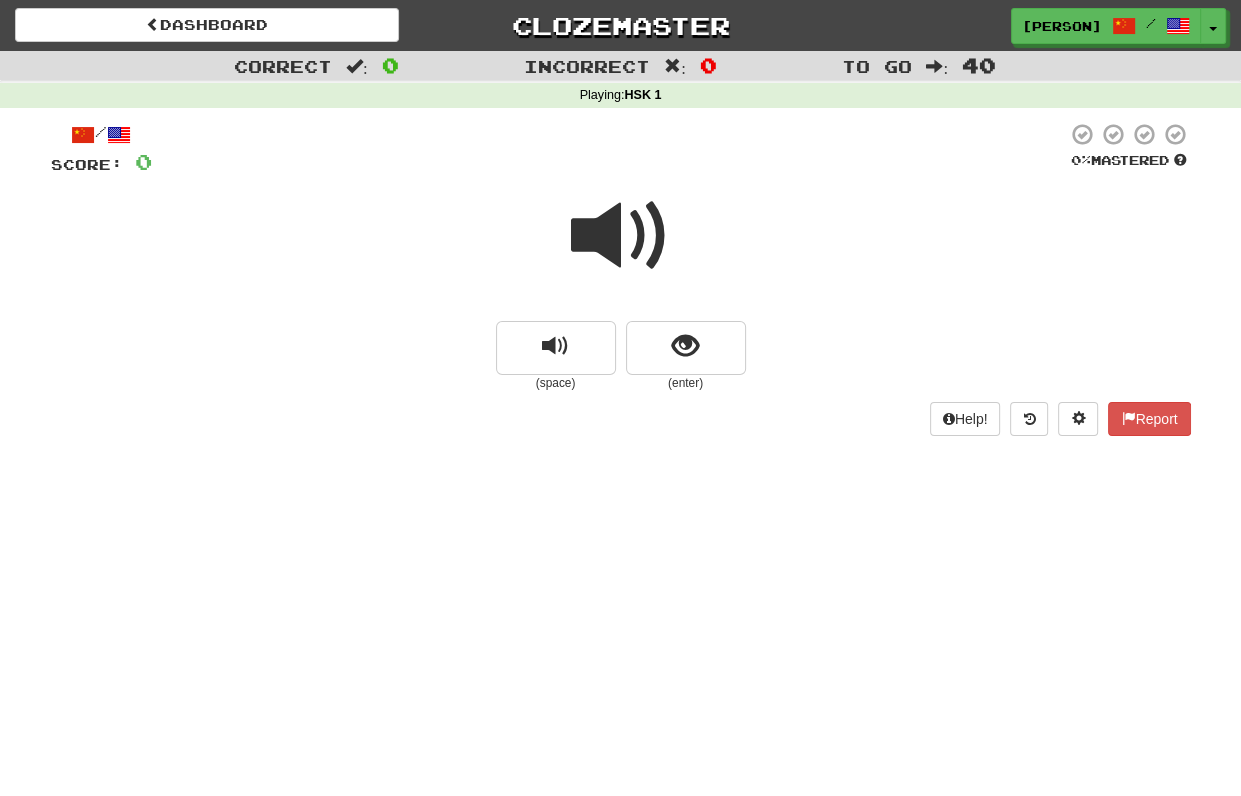 click at bounding box center (621, 236) 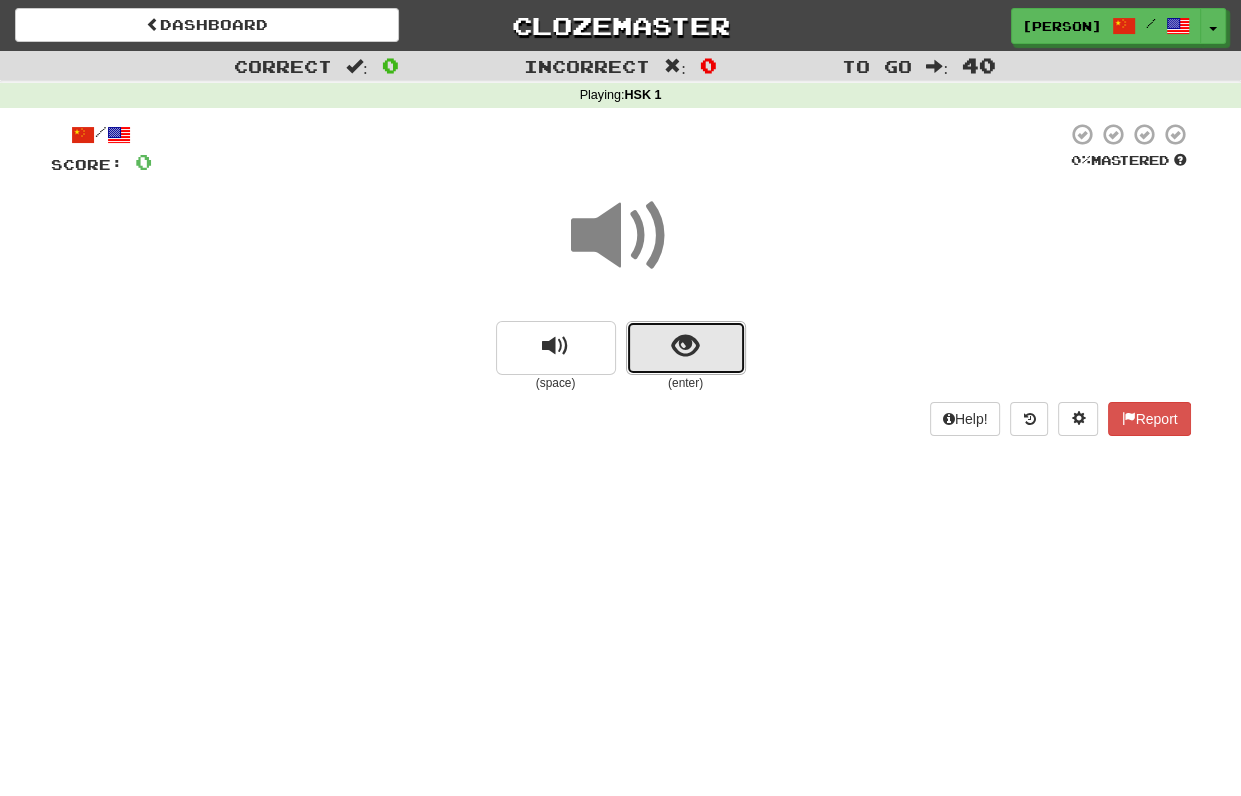 click at bounding box center (685, 346) 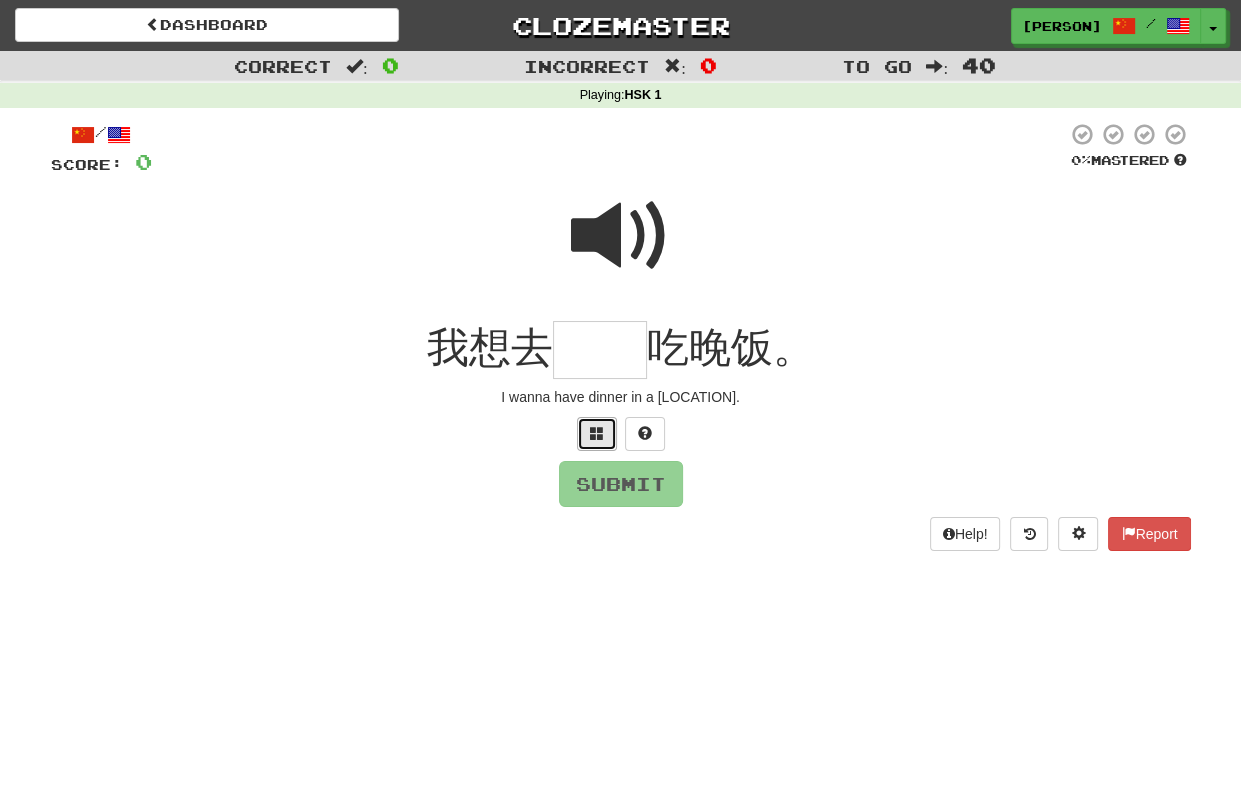 click at bounding box center (597, 434) 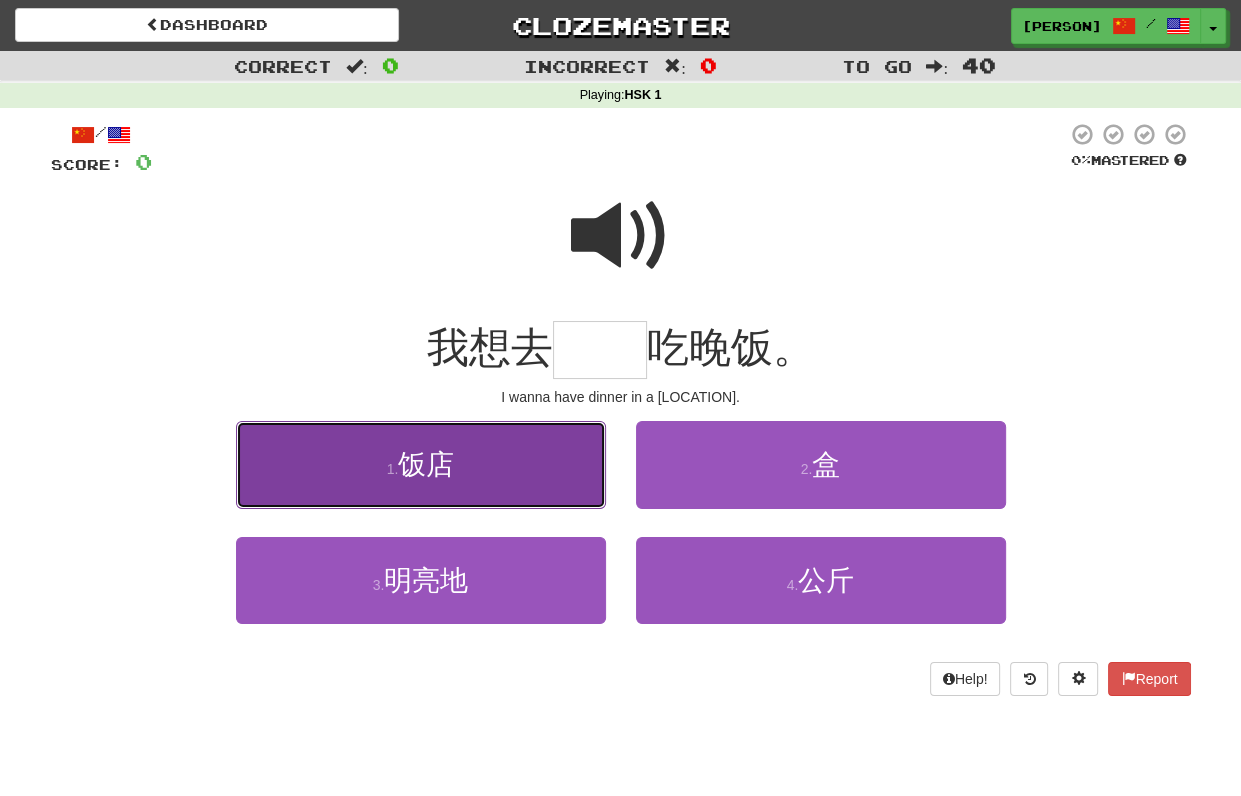 click on "1 .  饭店" at bounding box center [421, 464] 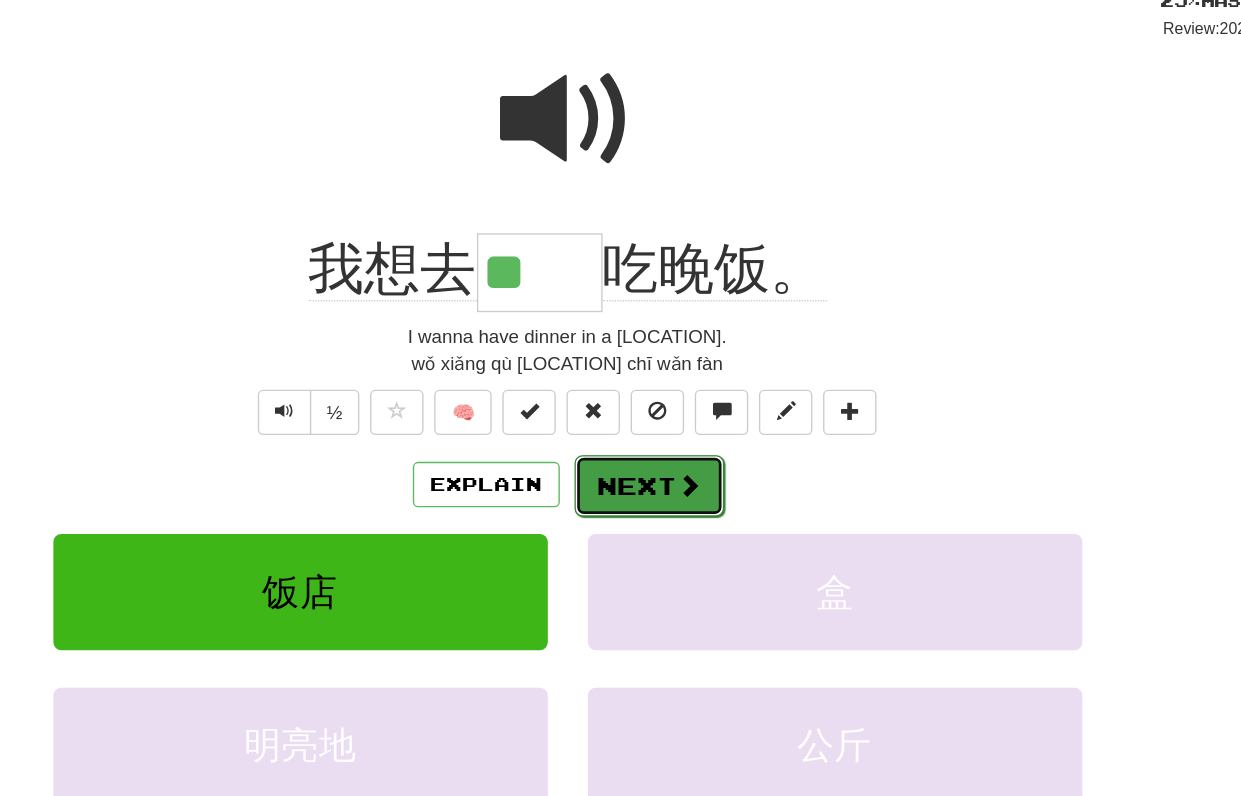 click on "Next" at bounding box center (682, 523) 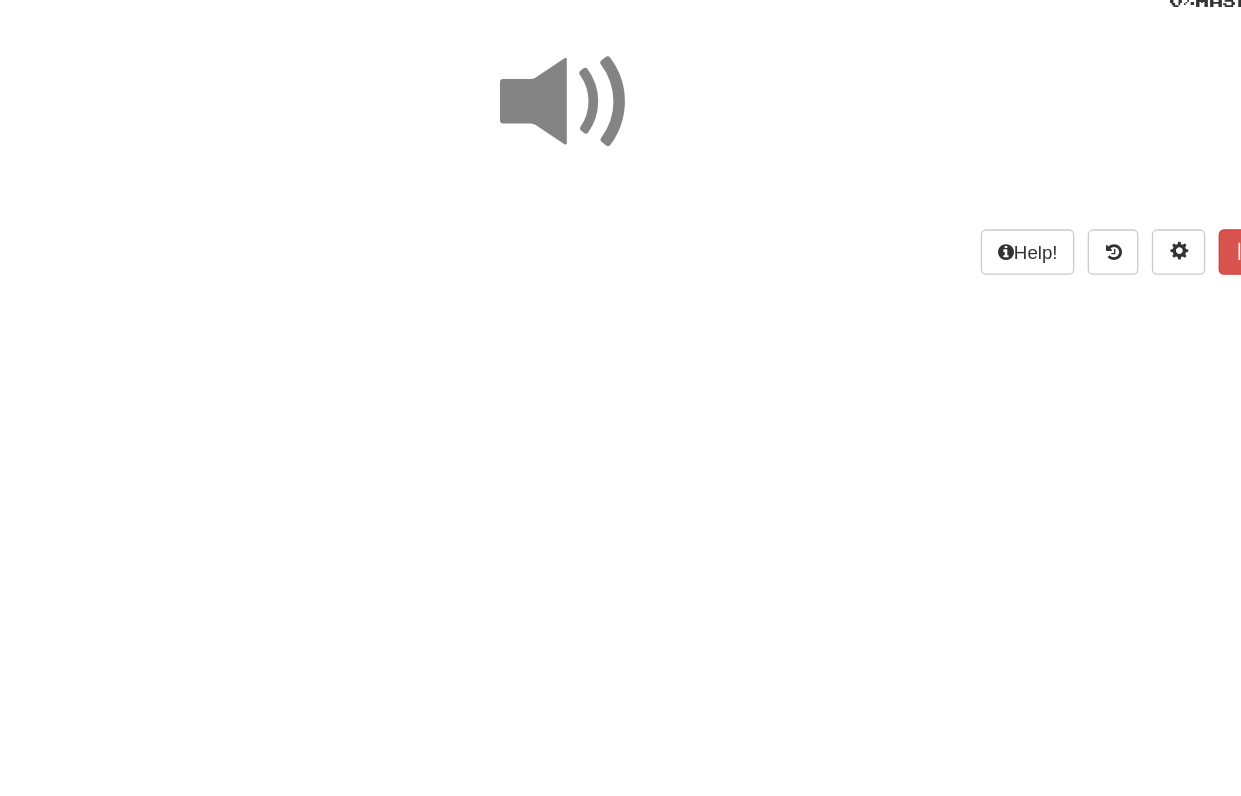 scroll, scrollTop: 0, scrollLeft: 0, axis: both 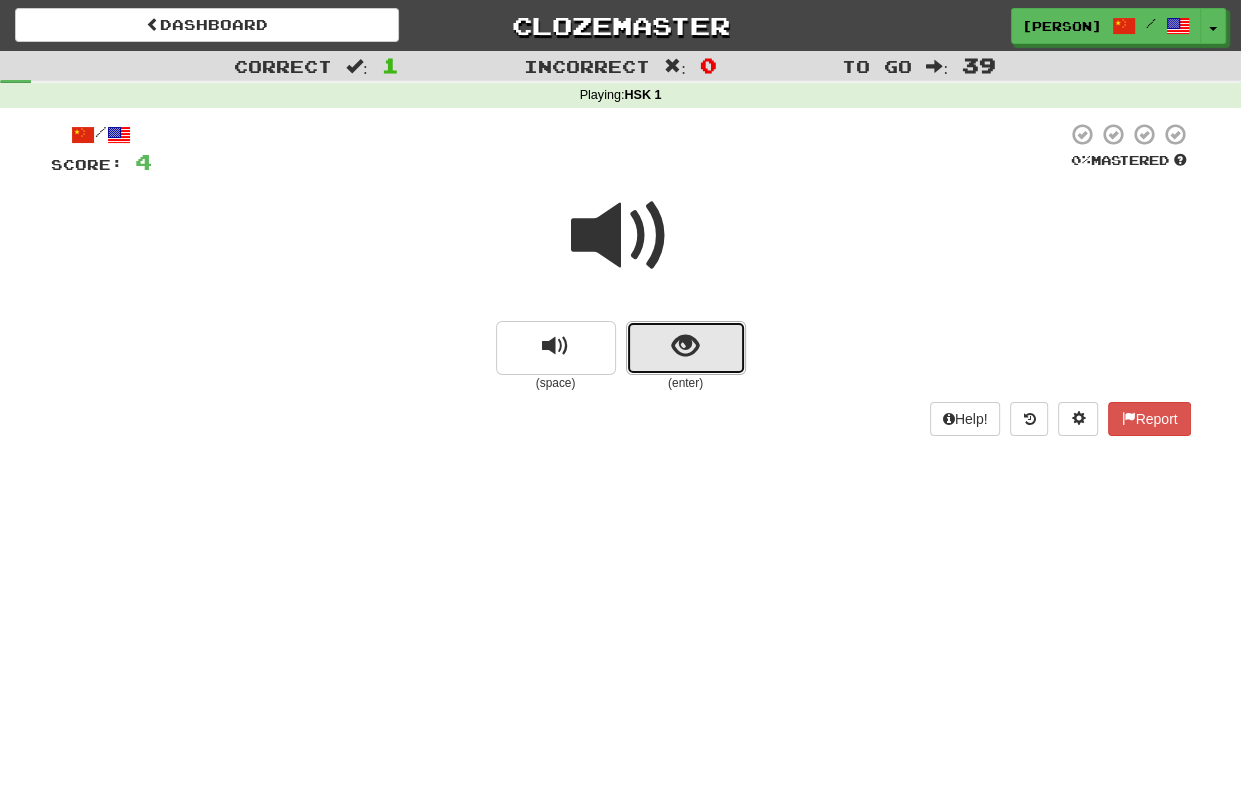 click at bounding box center (686, 348) 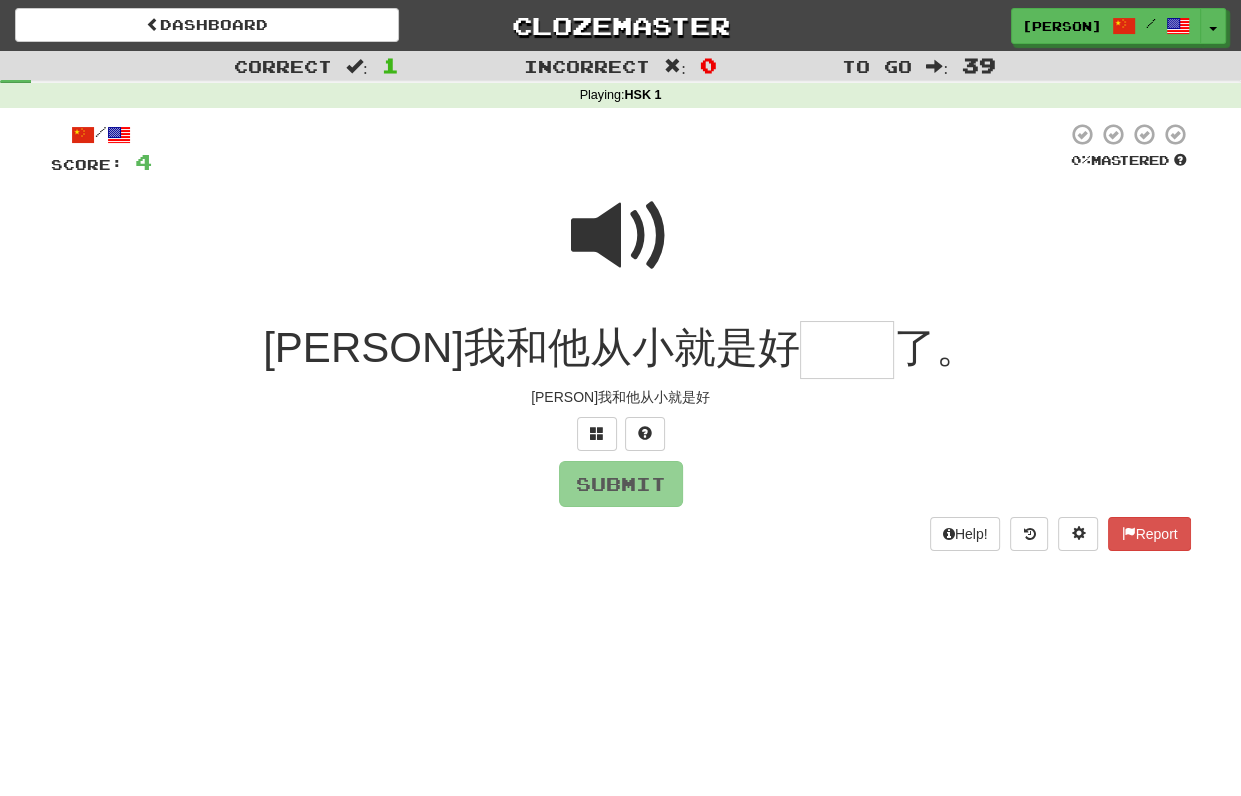 click at bounding box center (621, 236) 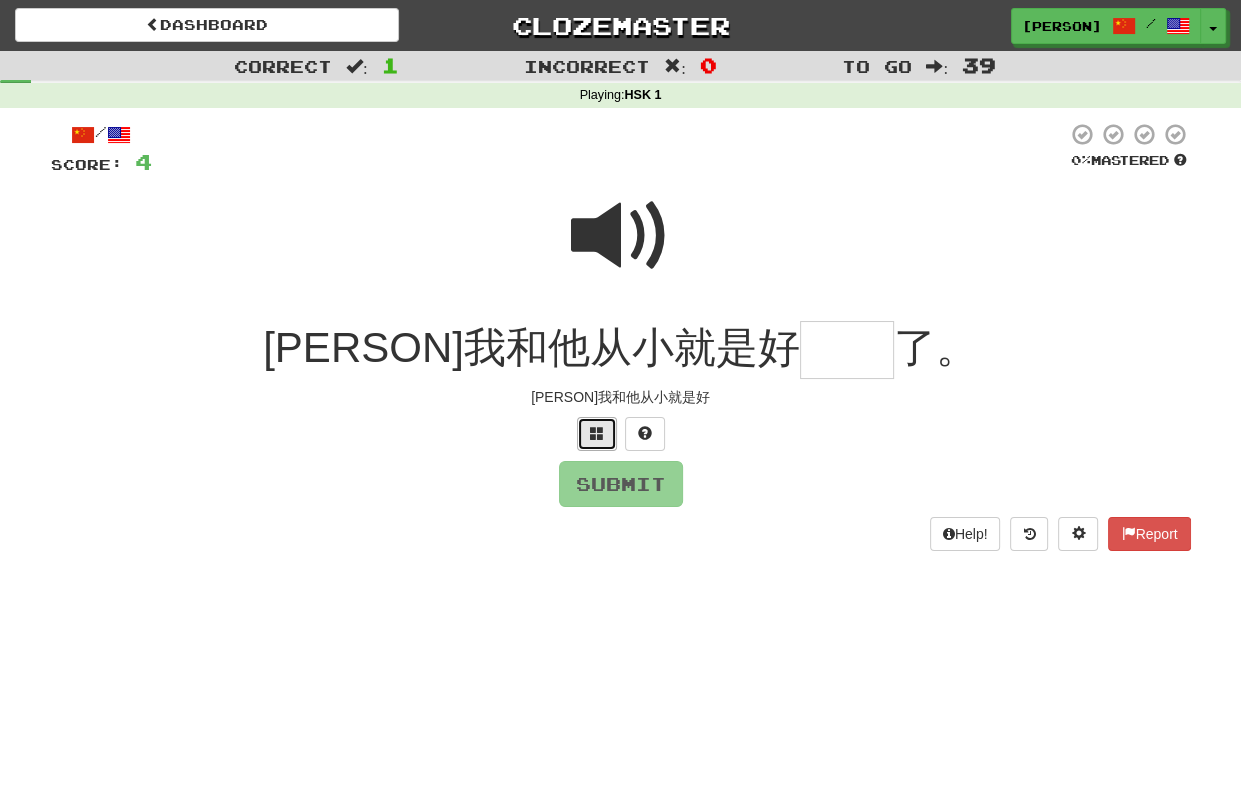 click at bounding box center (597, 434) 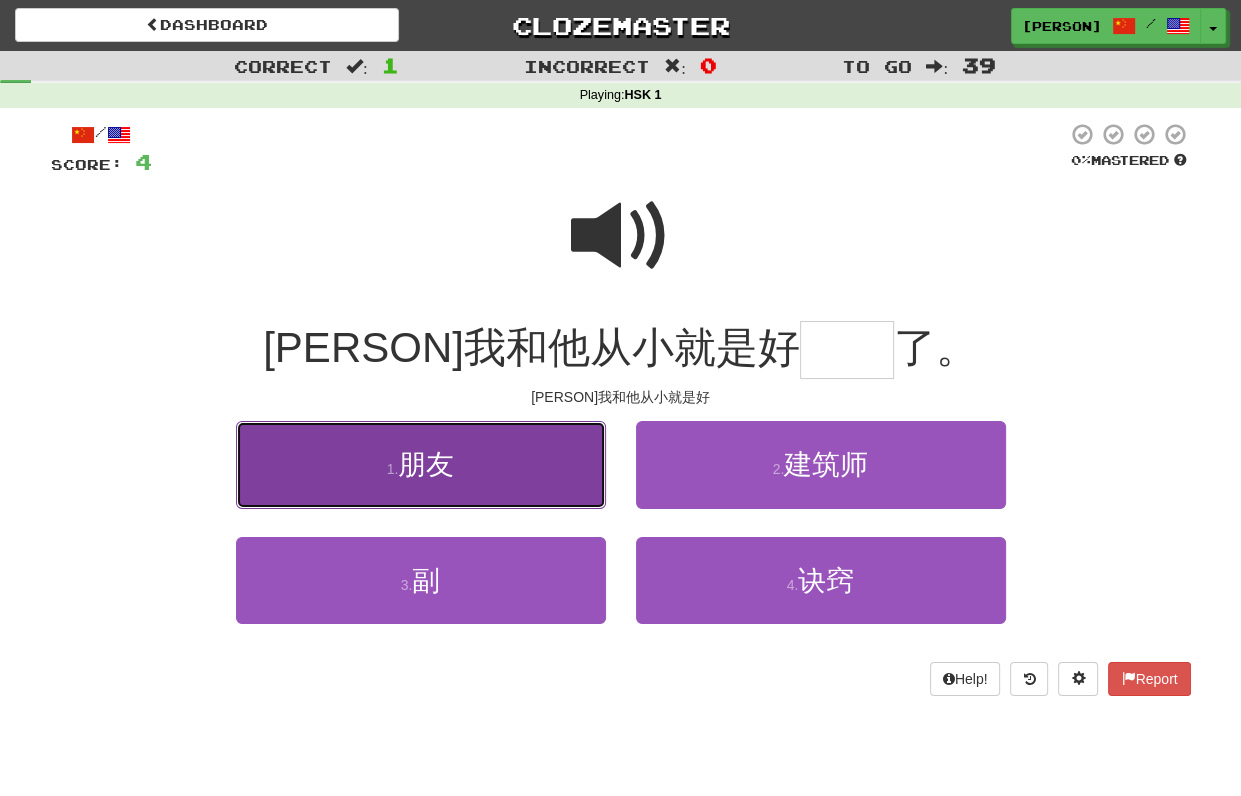 click on "1 .  朋友" at bounding box center (421, 464) 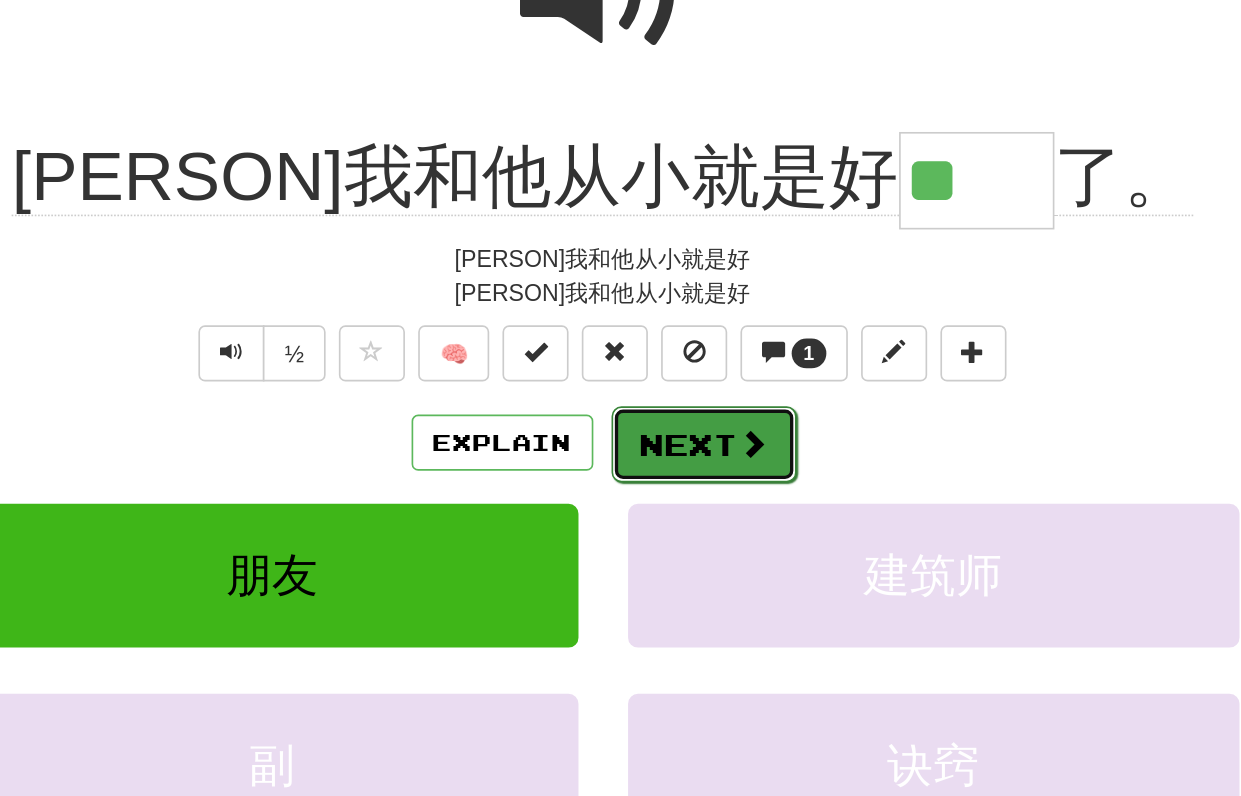click on "Next" at bounding box center [682, 523] 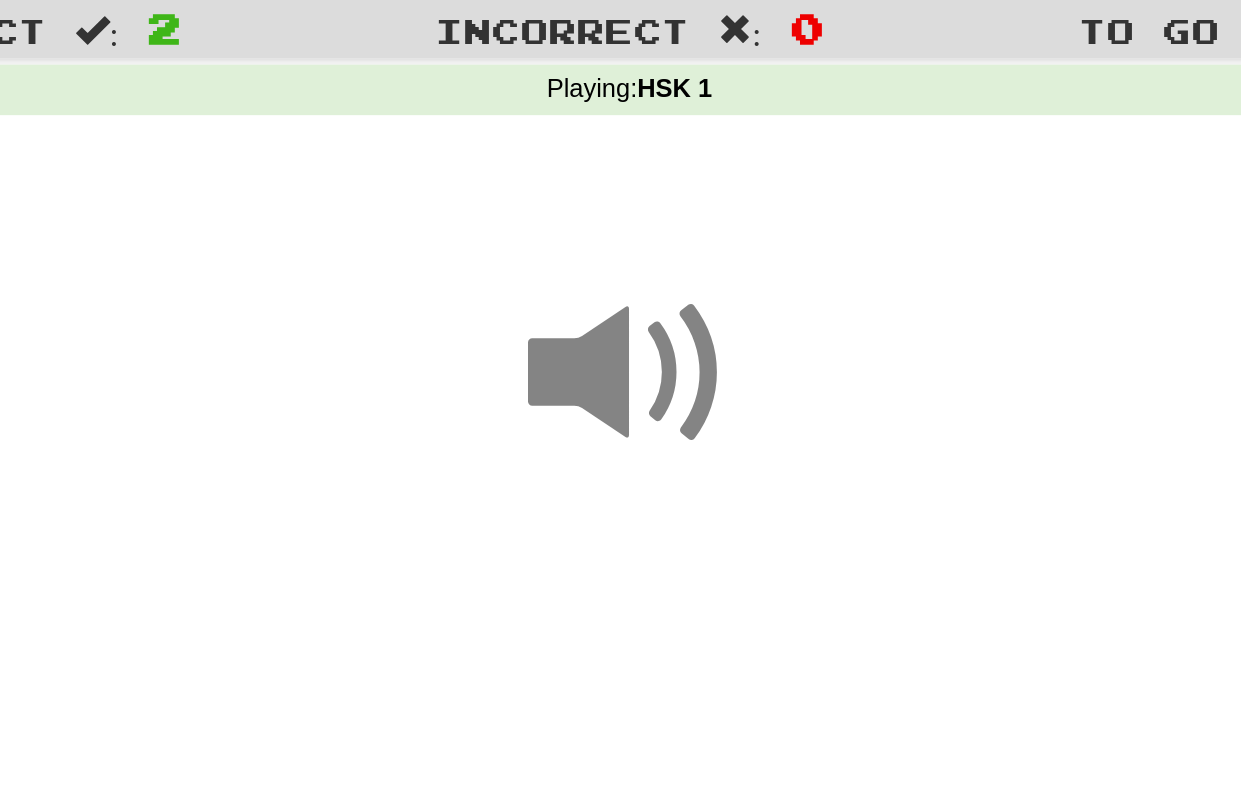 click at bounding box center [621, 236] 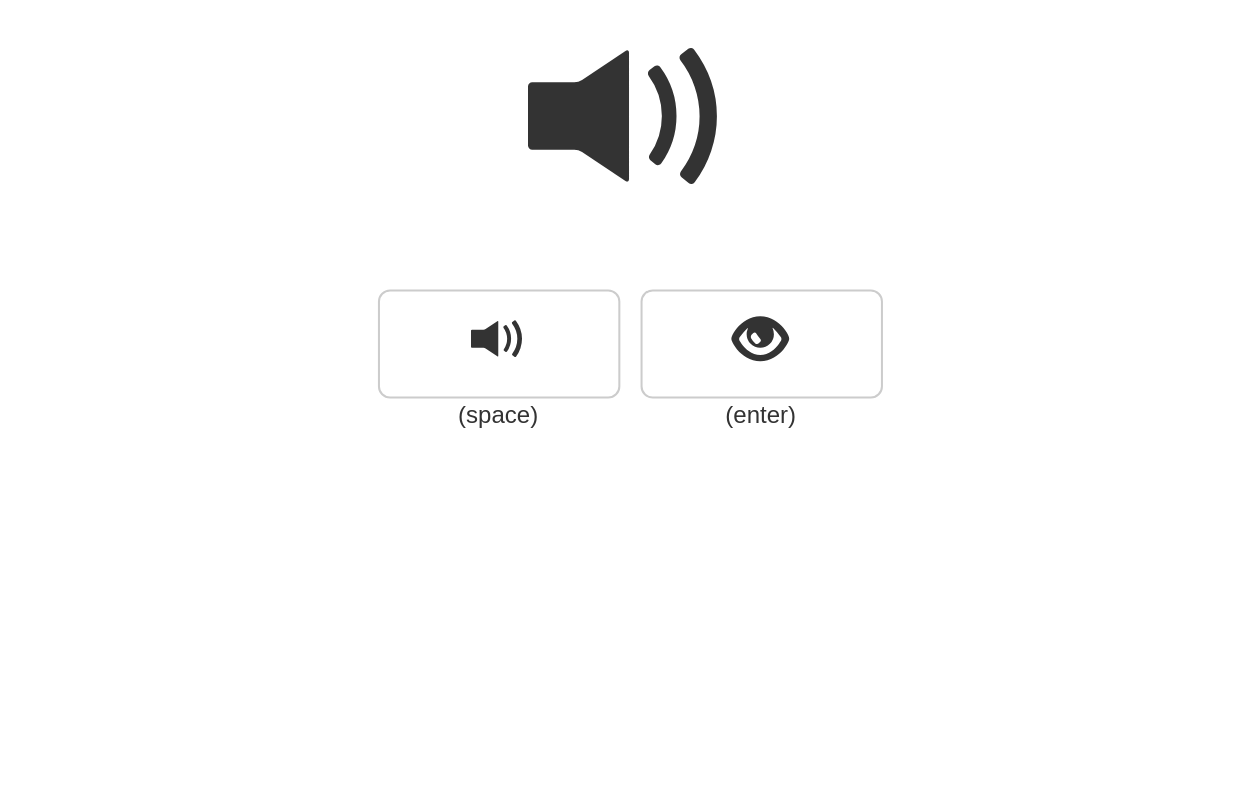 click at bounding box center (621, 236) 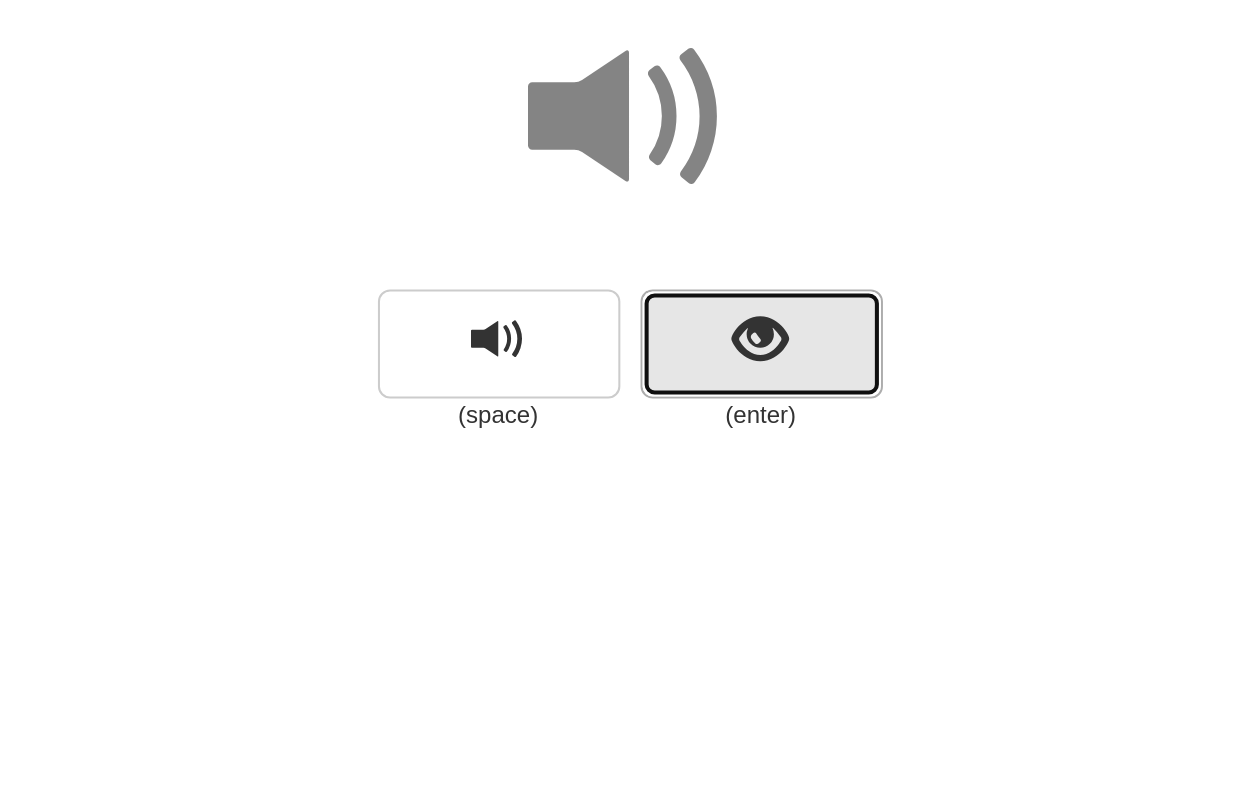 click at bounding box center [685, 346] 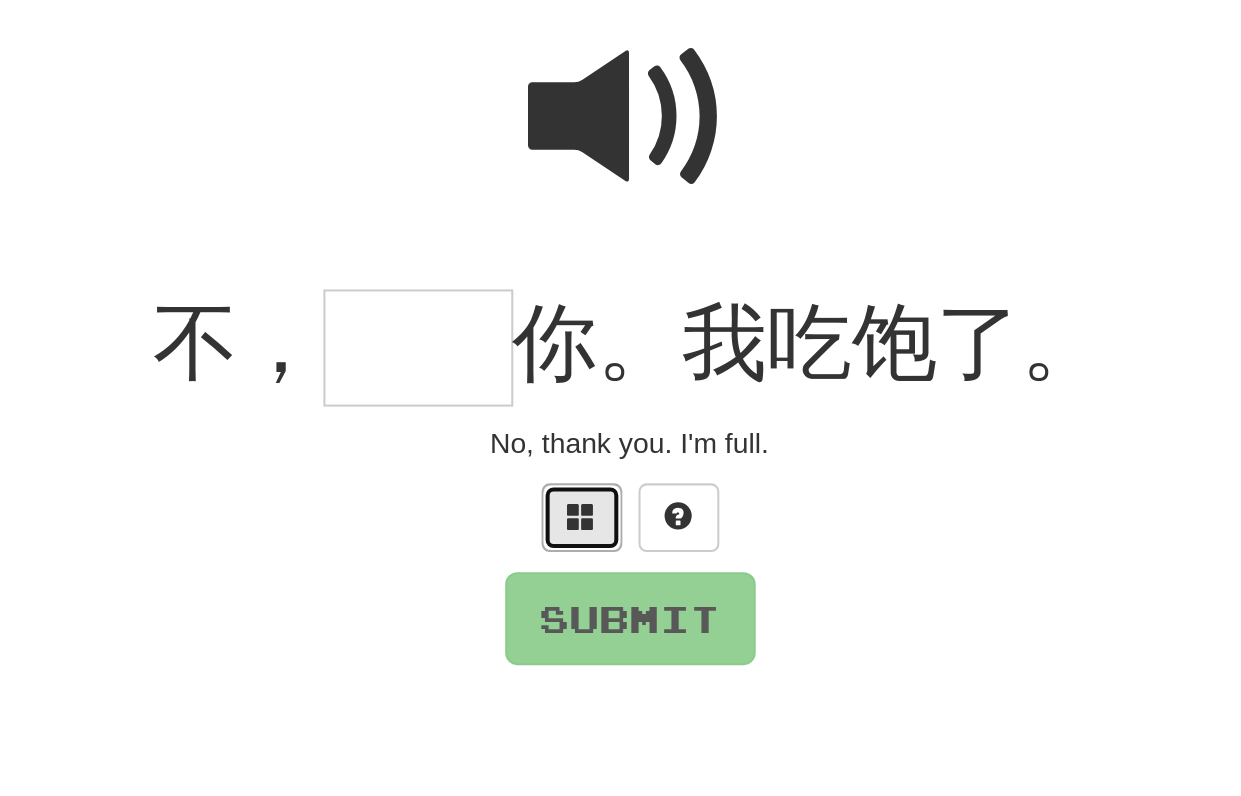 click at bounding box center [597, 433] 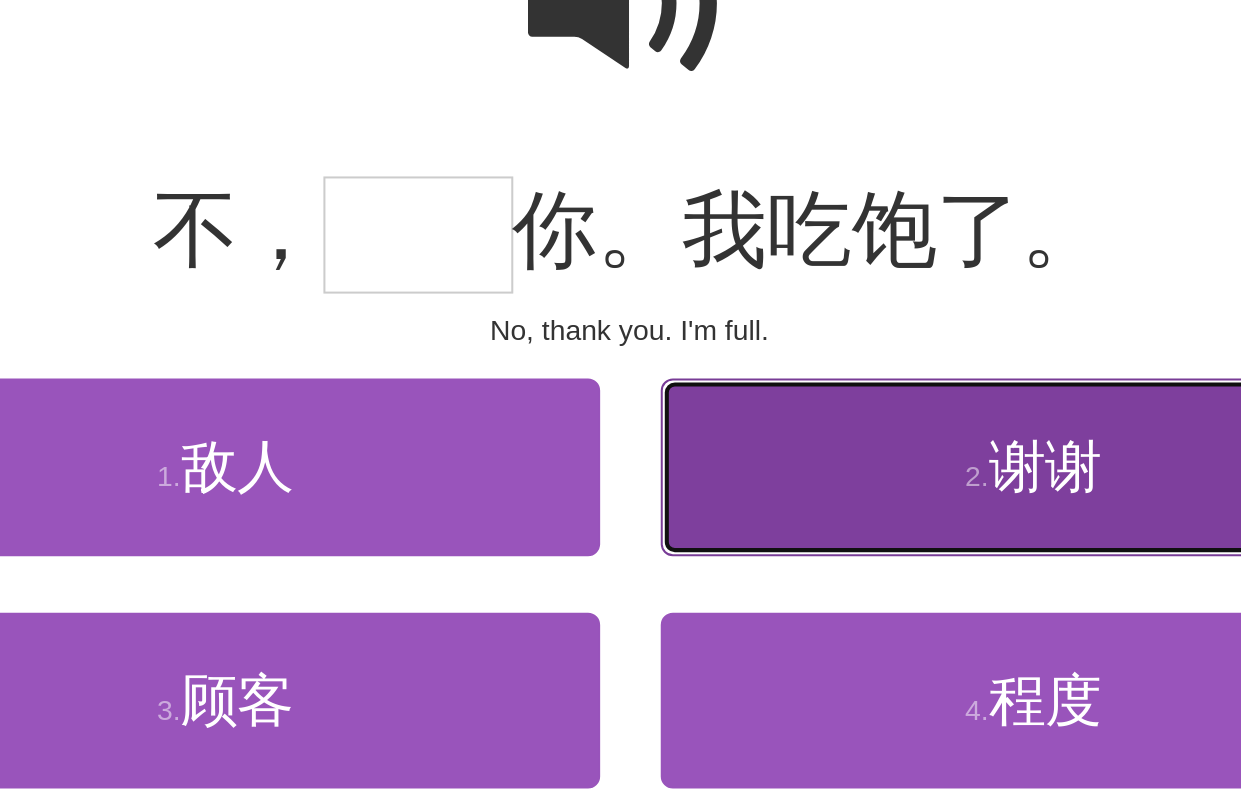 click on "2 .  谢谢" at bounding box center (821, 464) 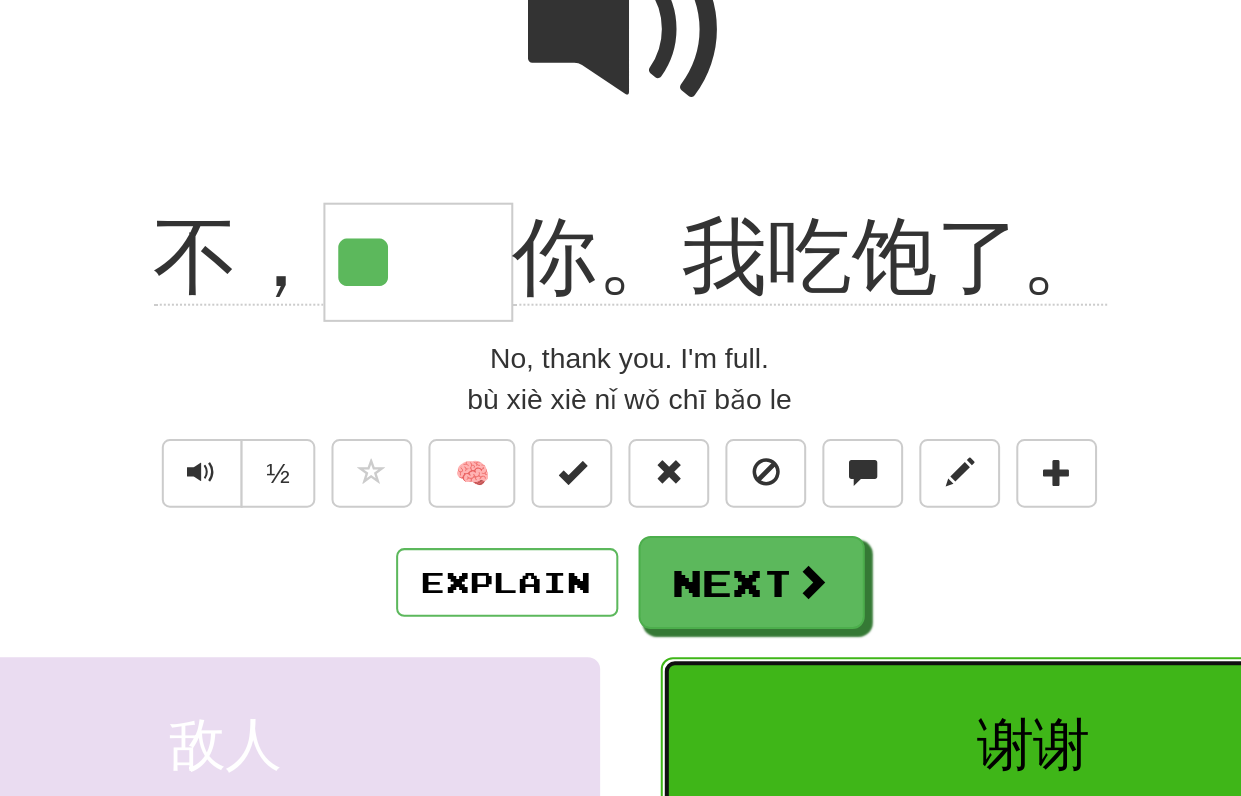 scroll, scrollTop: 13, scrollLeft: 0, axis: vertical 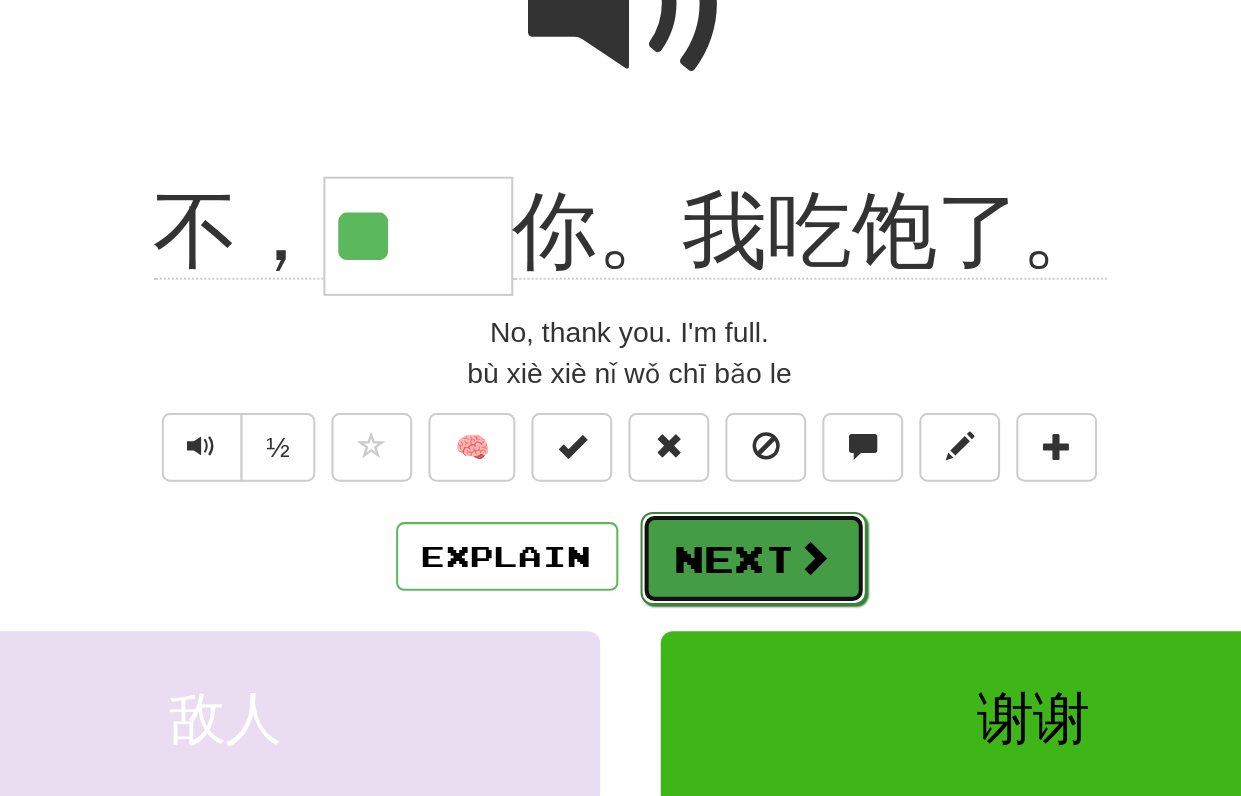 click on "Next" at bounding box center [682, 510] 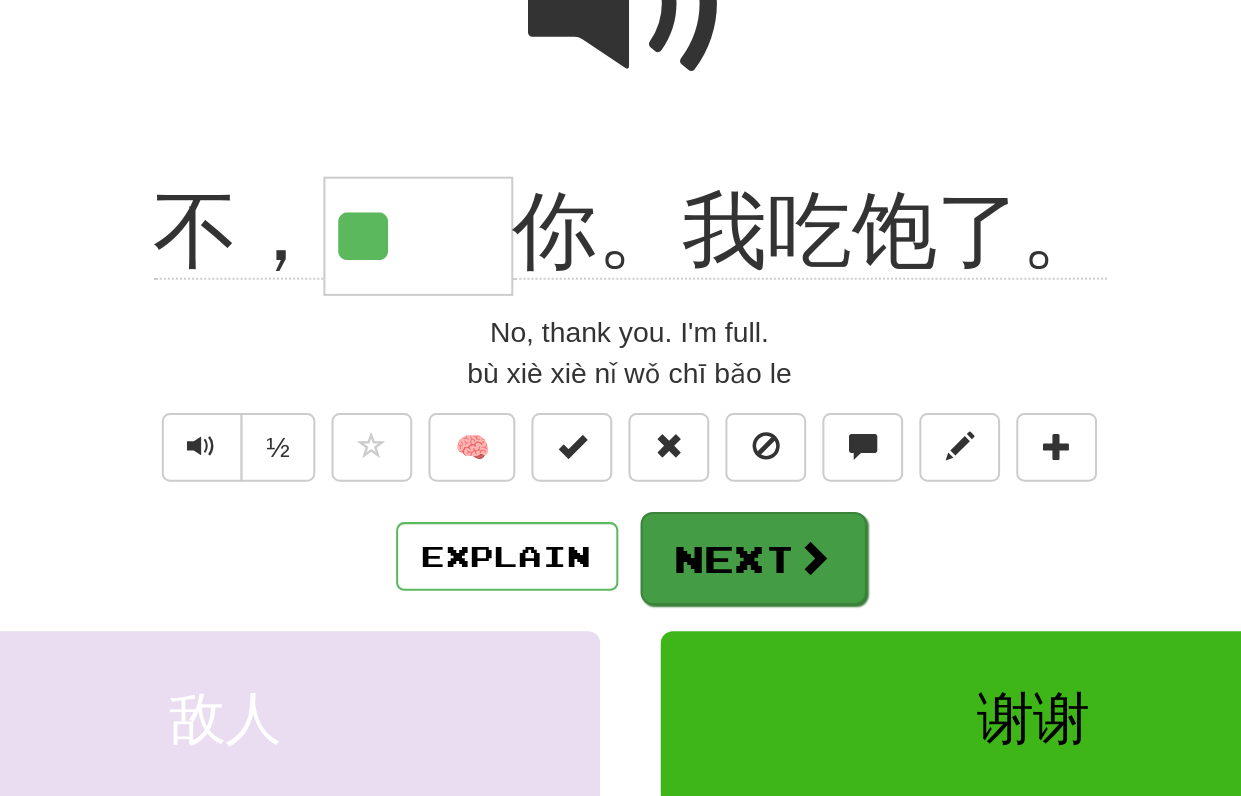 scroll, scrollTop: 0, scrollLeft: 0, axis: both 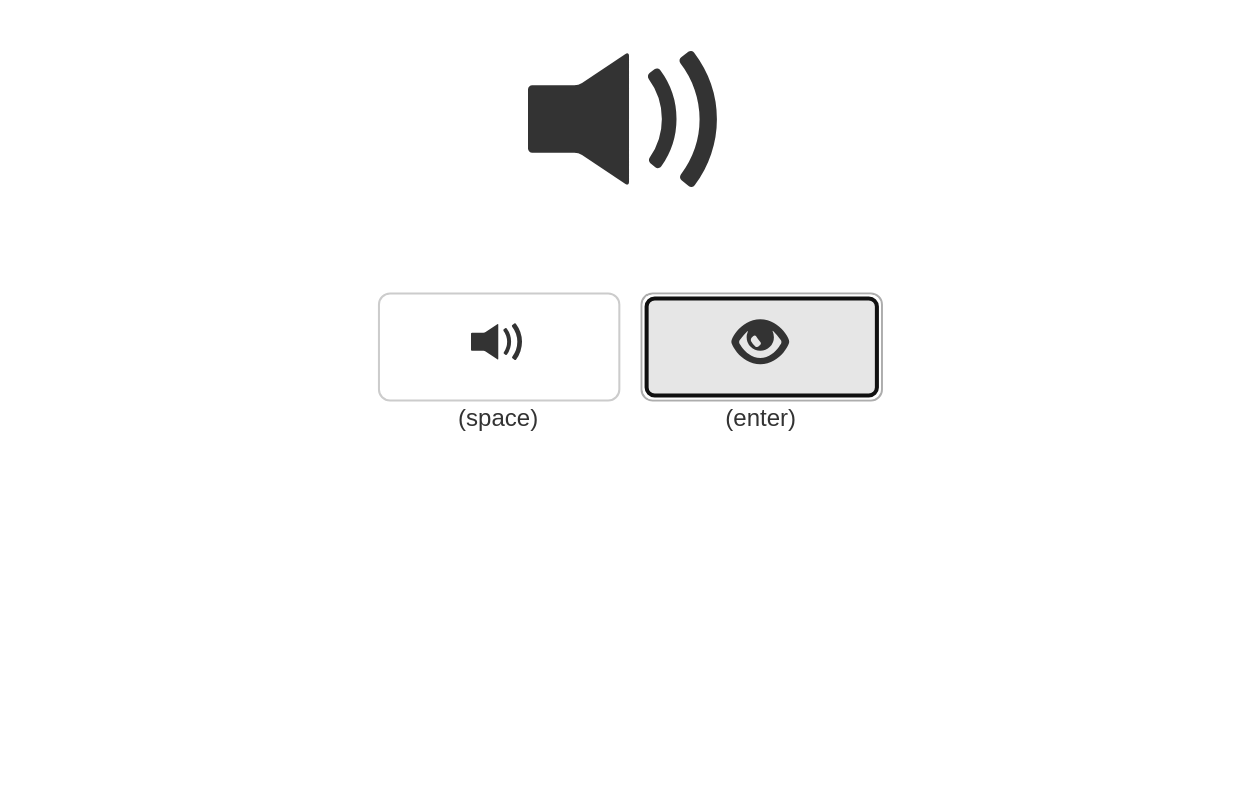 click at bounding box center [685, 346] 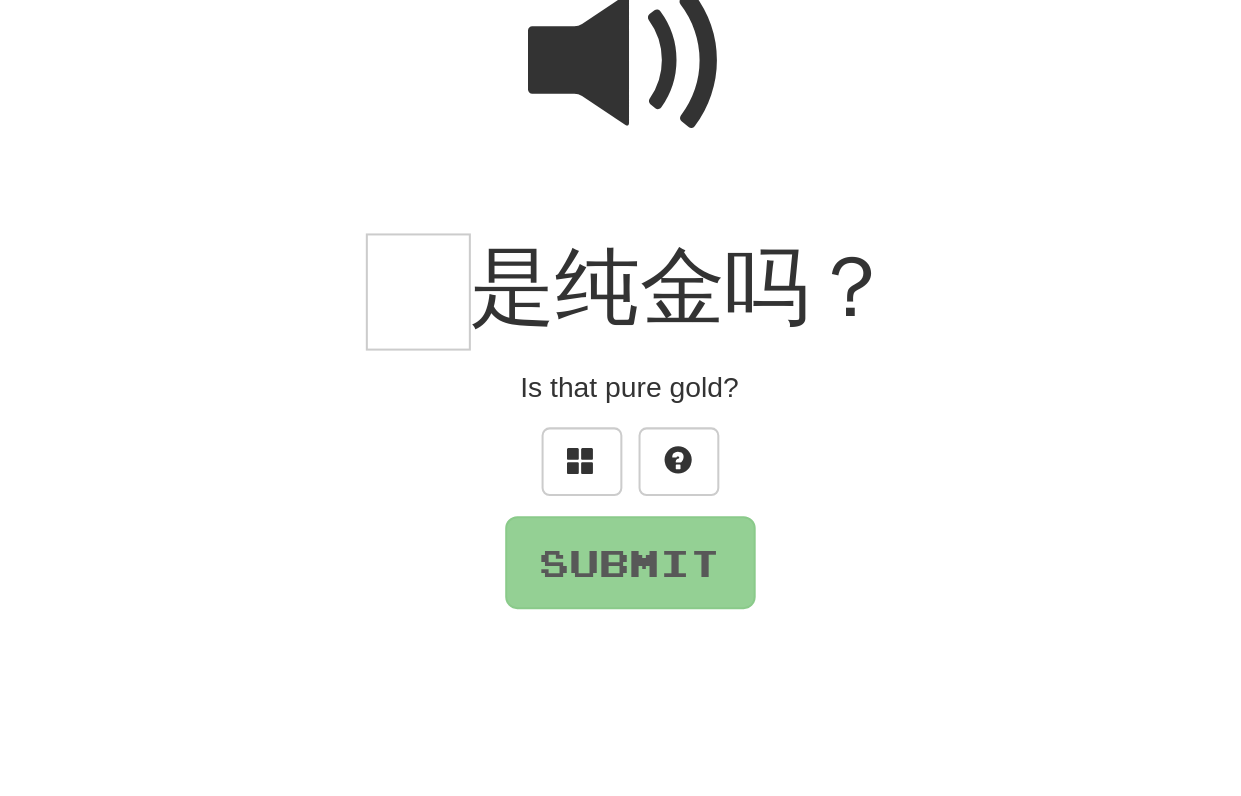 click at bounding box center (621, 236) 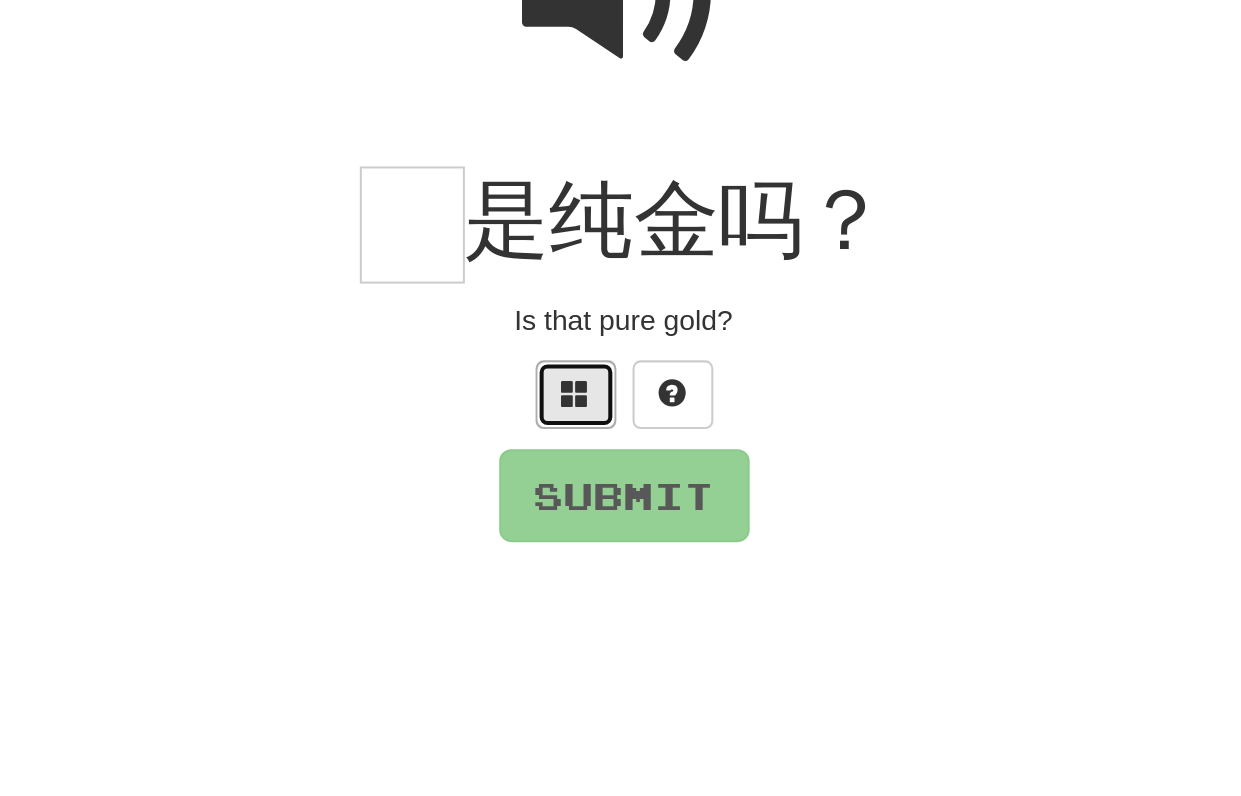 click at bounding box center [597, 433] 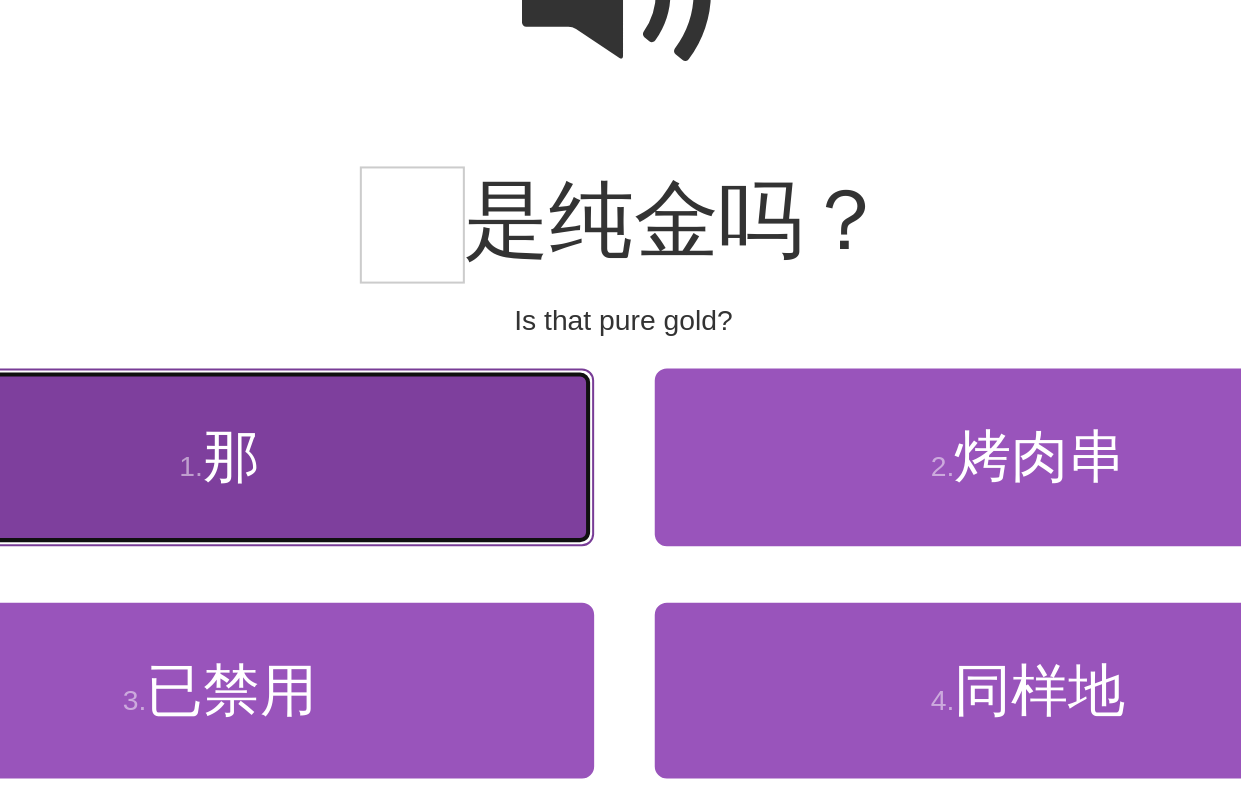 click on "1 .  那" at bounding box center [421, 464] 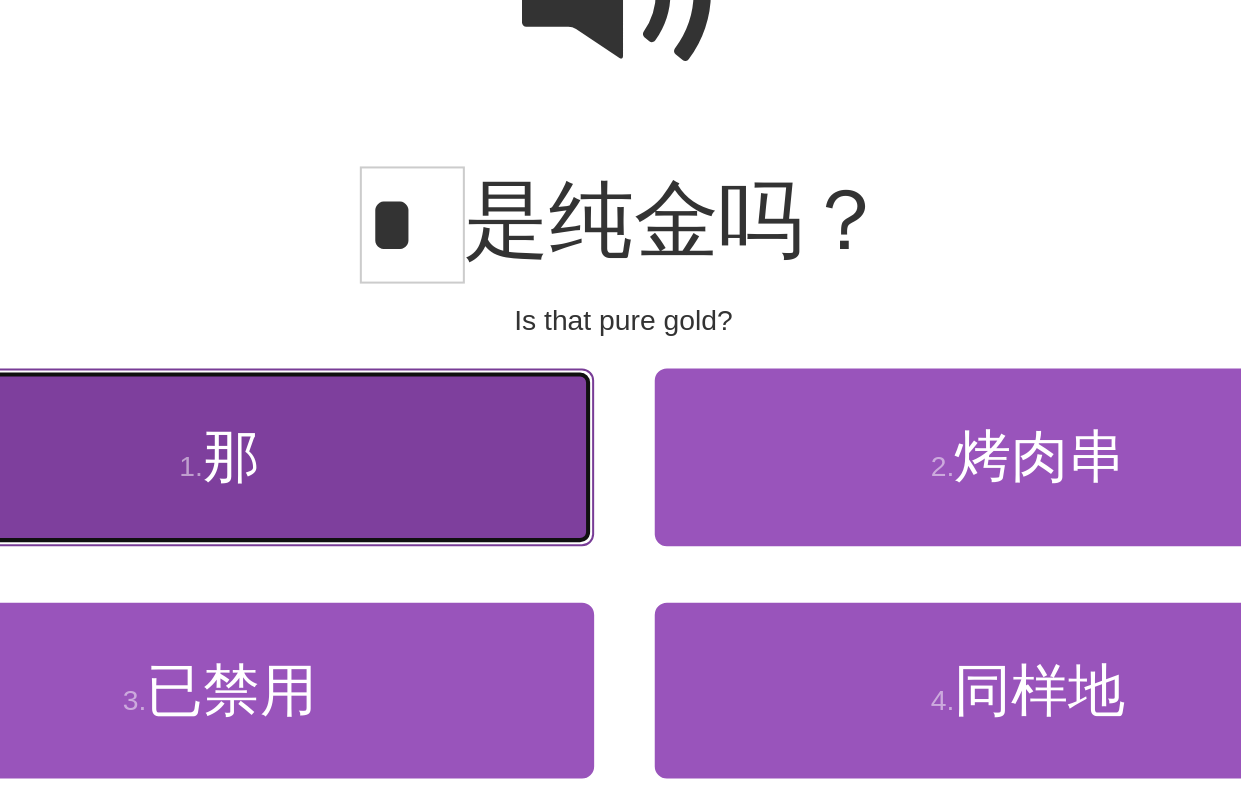 scroll, scrollTop: 13, scrollLeft: 0, axis: vertical 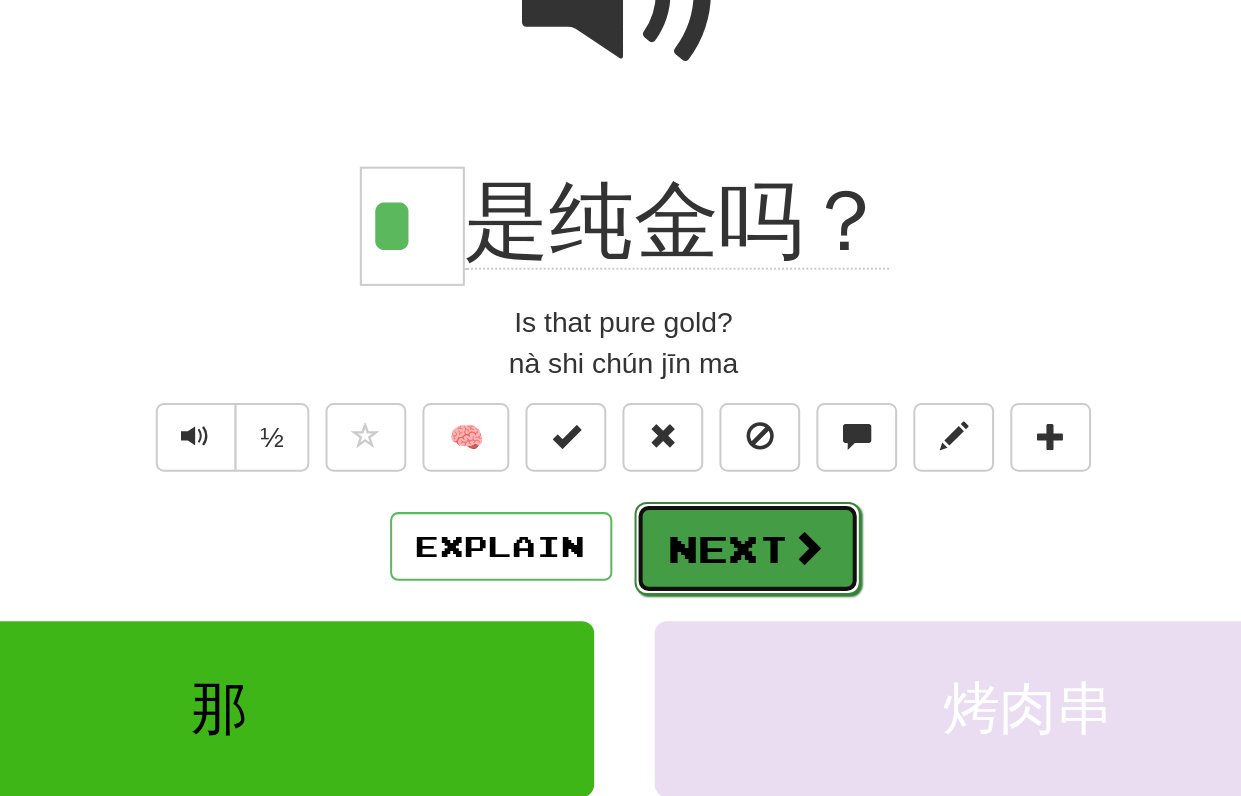 click on "Next" at bounding box center (682, 510) 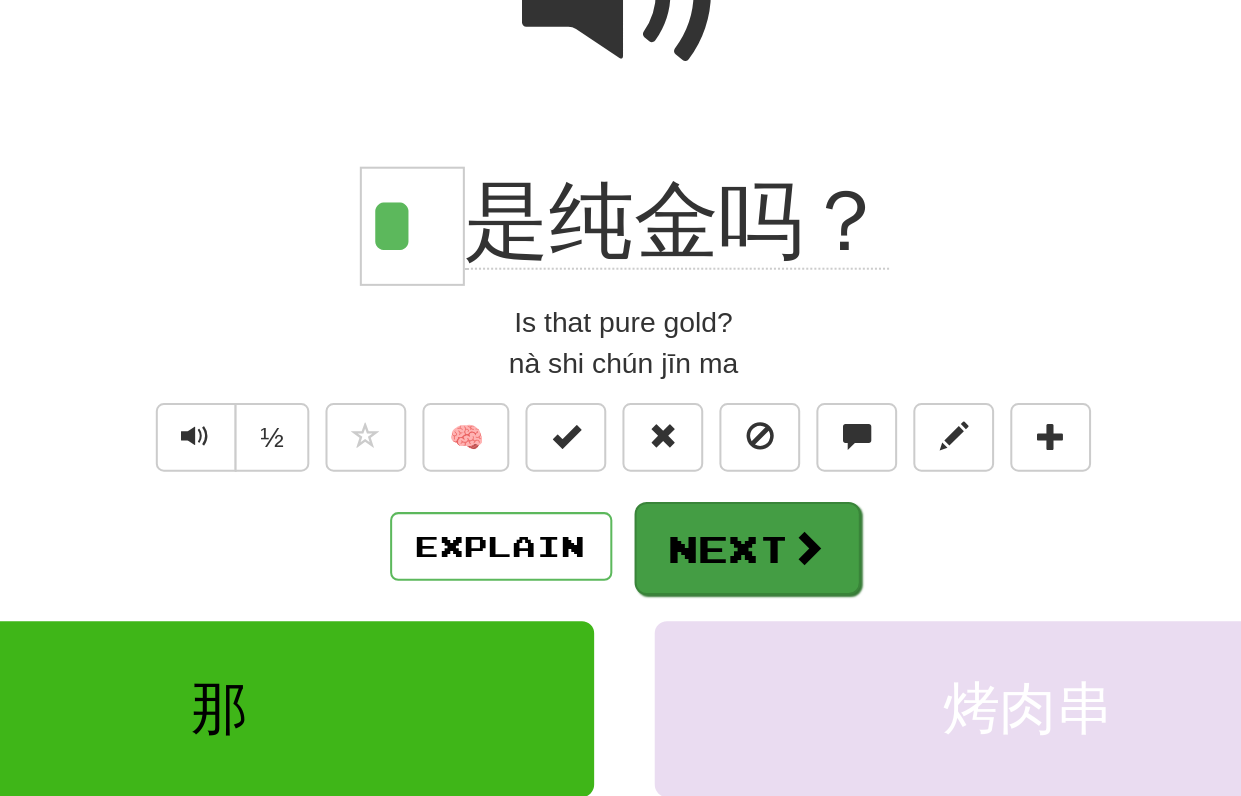 scroll, scrollTop: 0, scrollLeft: 0, axis: both 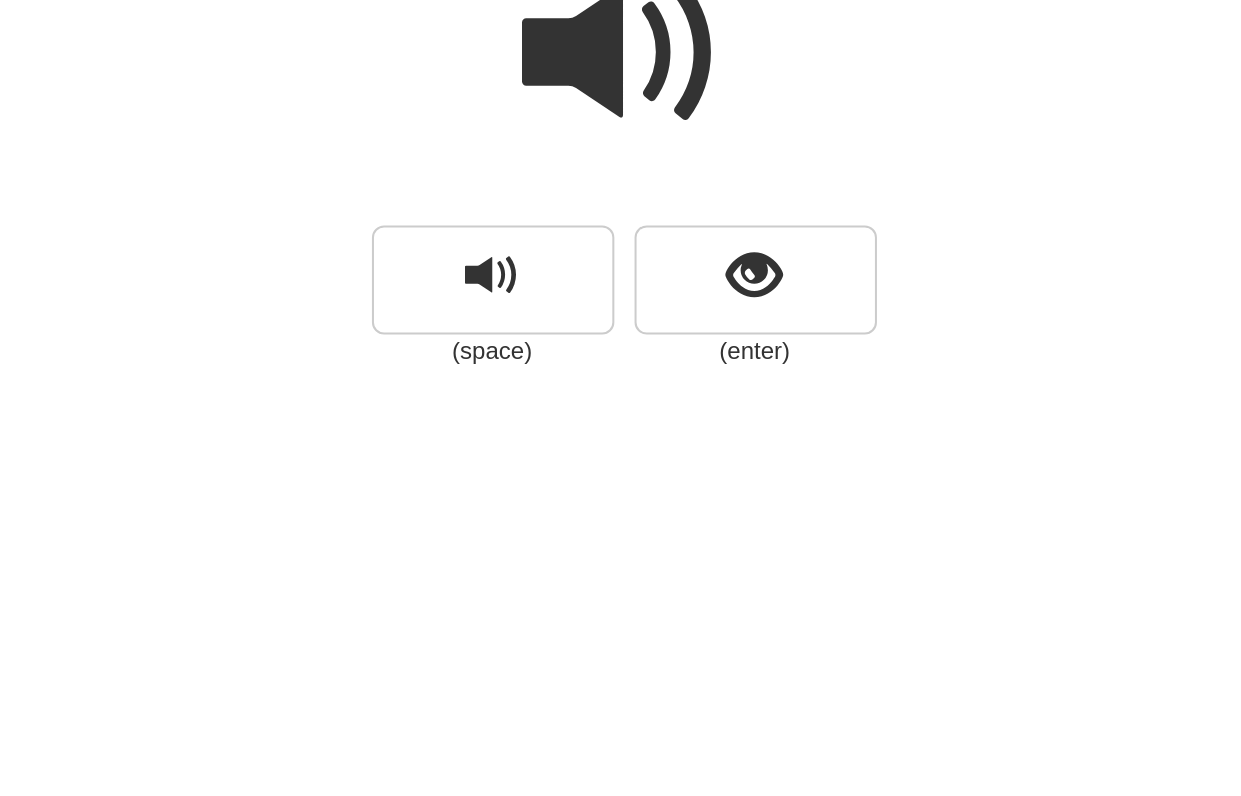 click at bounding box center [621, 236] 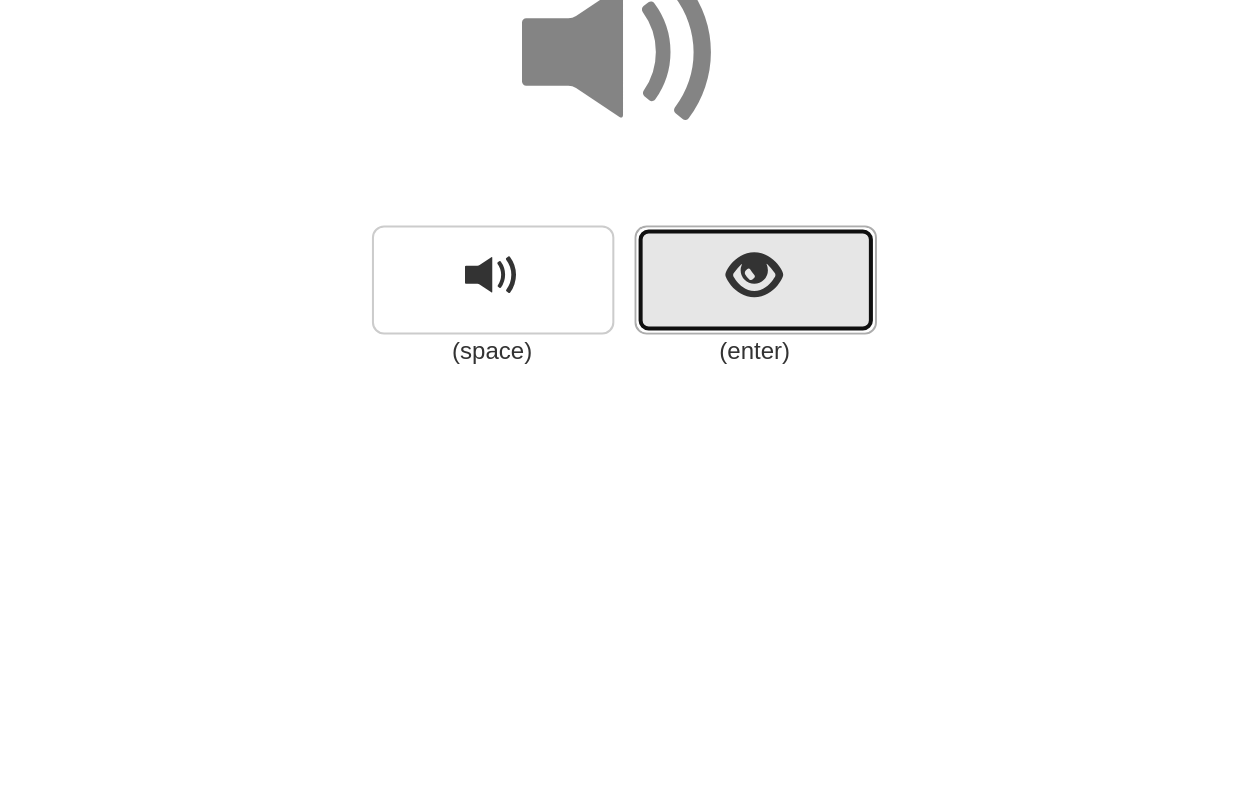 click at bounding box center [685, 346] 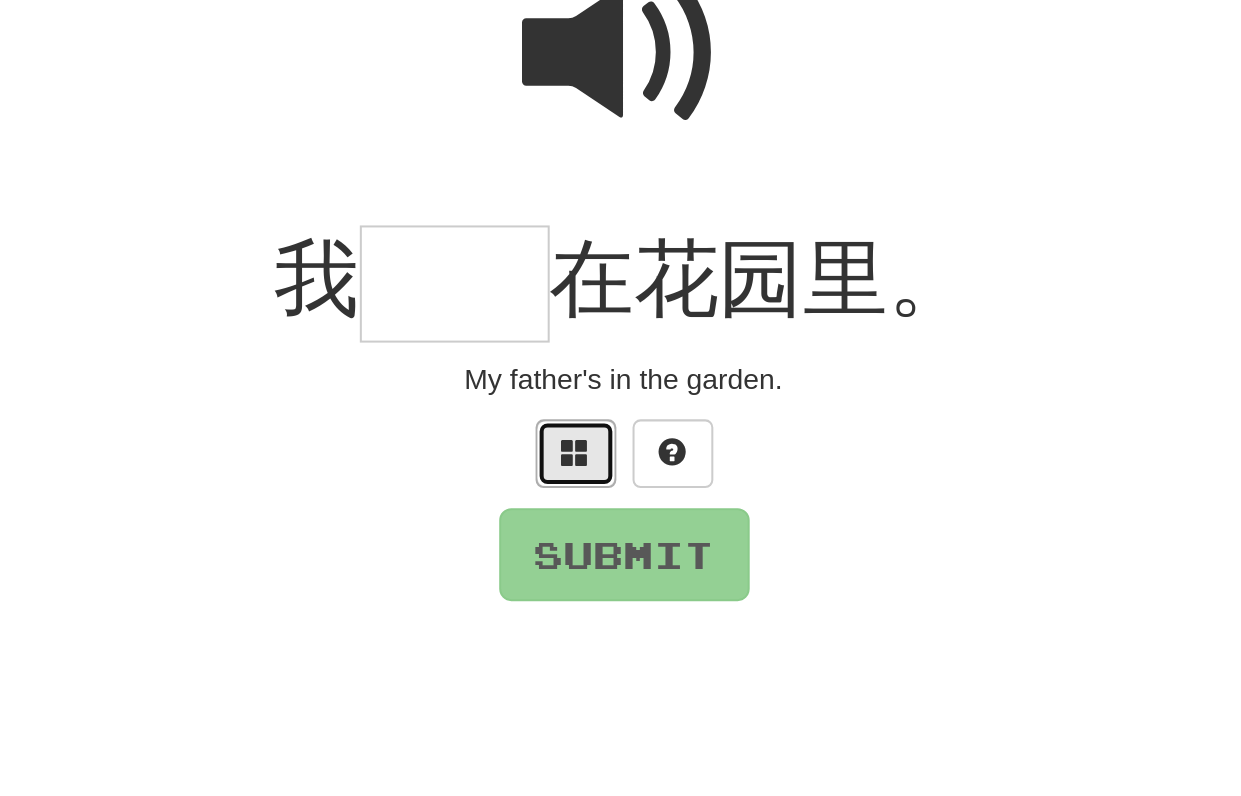 click at bounding box center (597, 434) 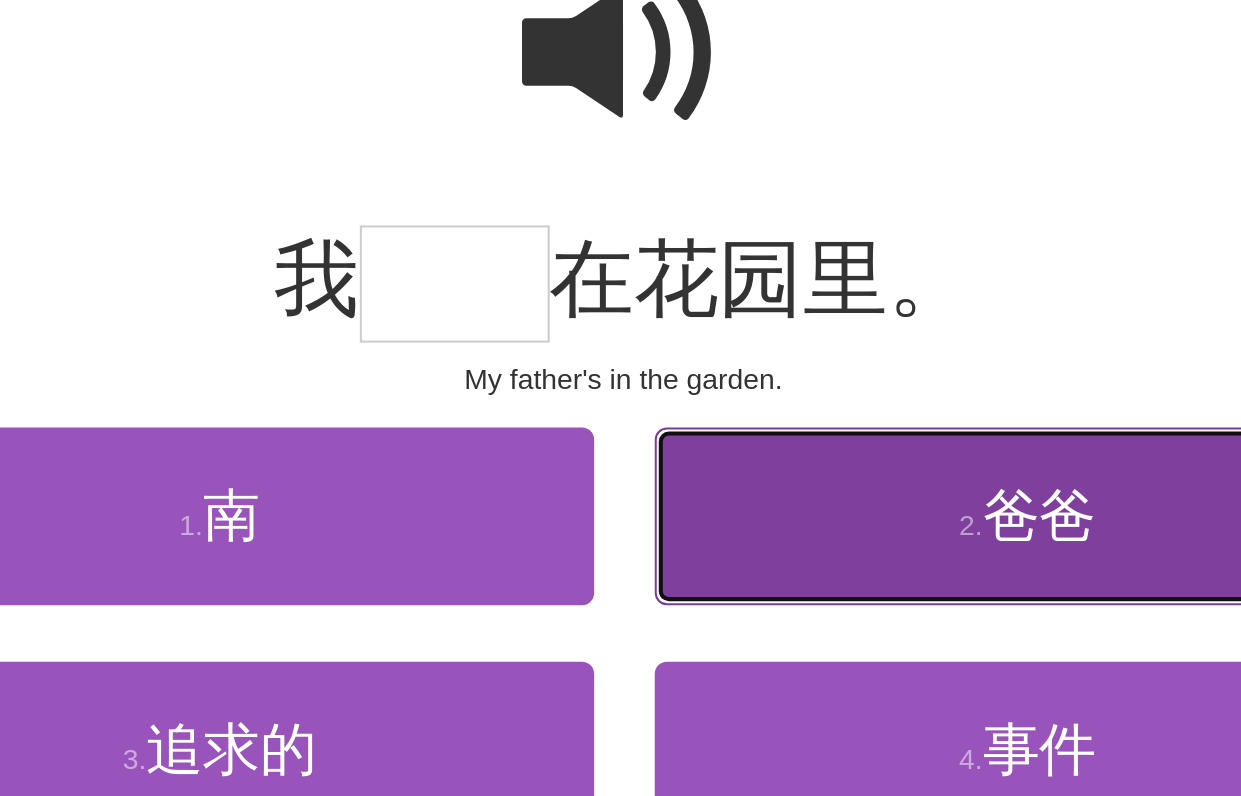 click on "爸爸" at bounding box center (826, 464) 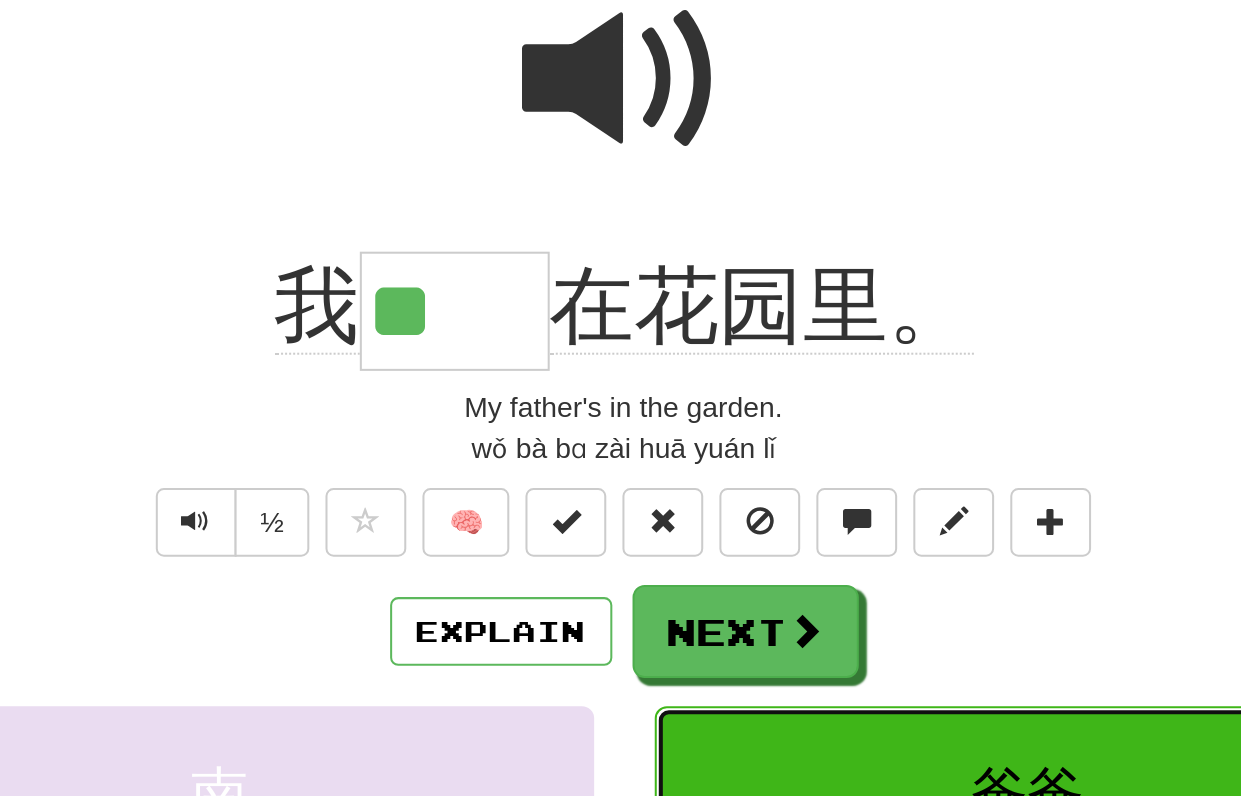 scroll, scrollTop: 13, scrollLeft: 0, axis: vertical 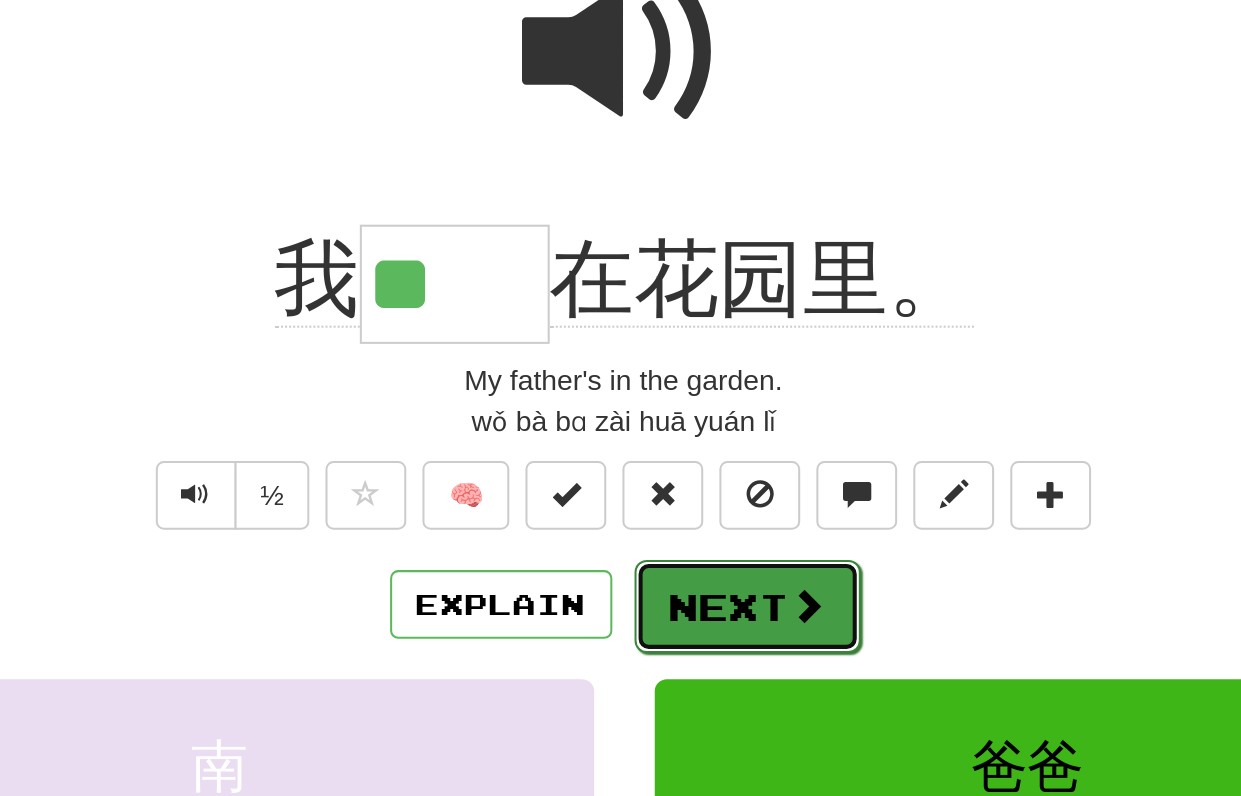 click on "Next" at bounding box center [682, 510] 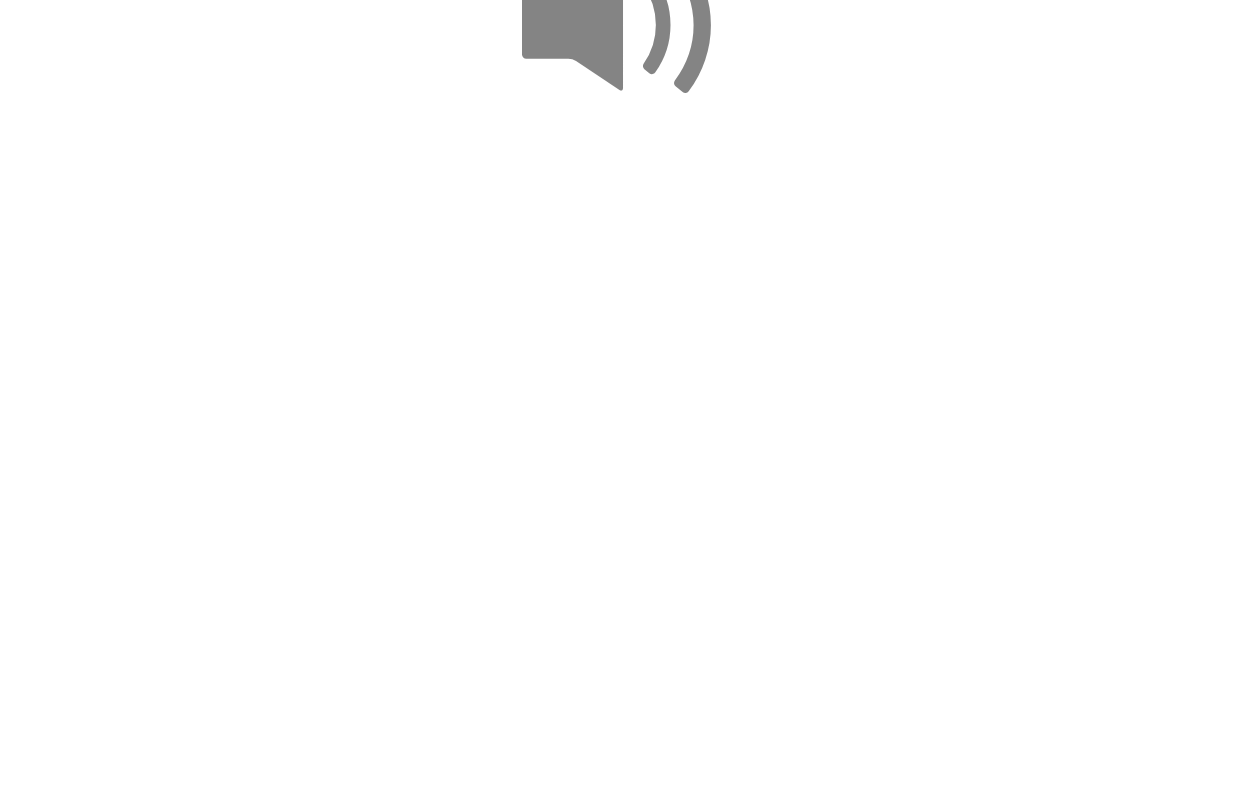 scroll, scrollTop: 0, scrollLeft: 0, axis: both 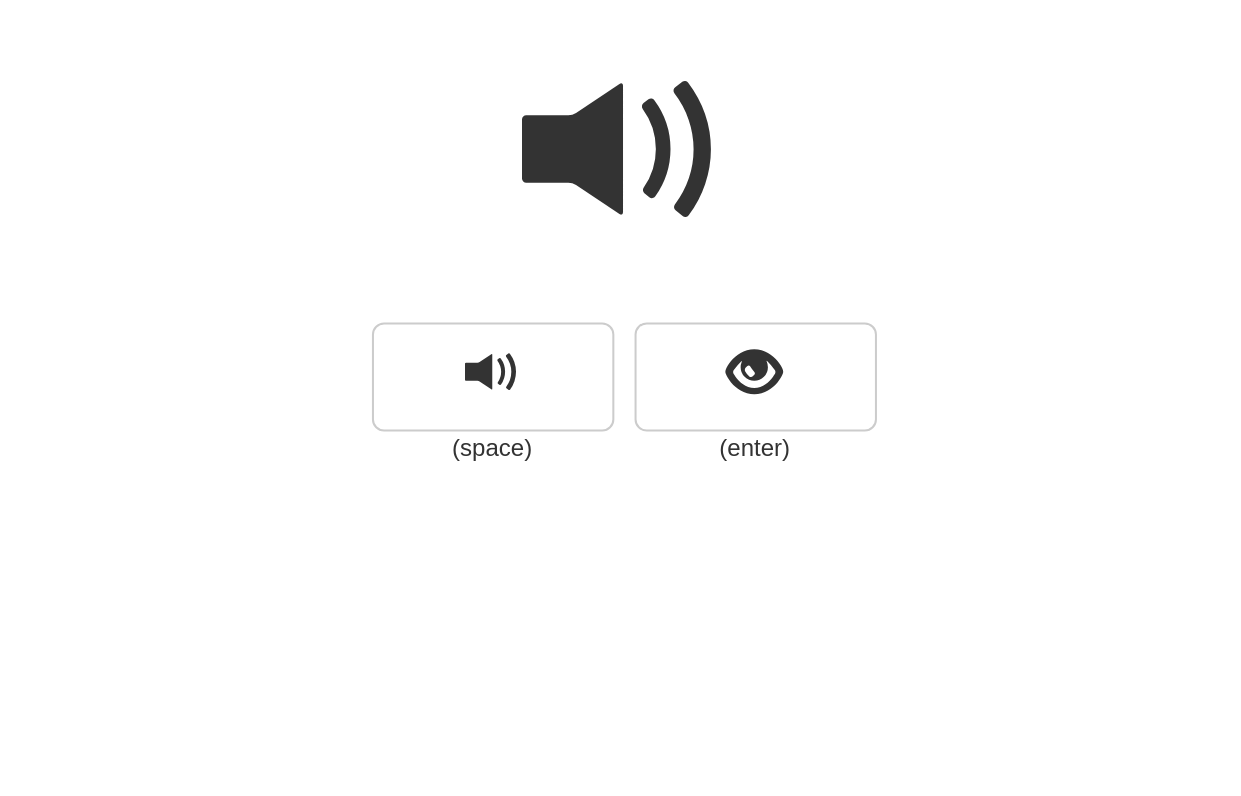 click at bounding box center (621, 236) 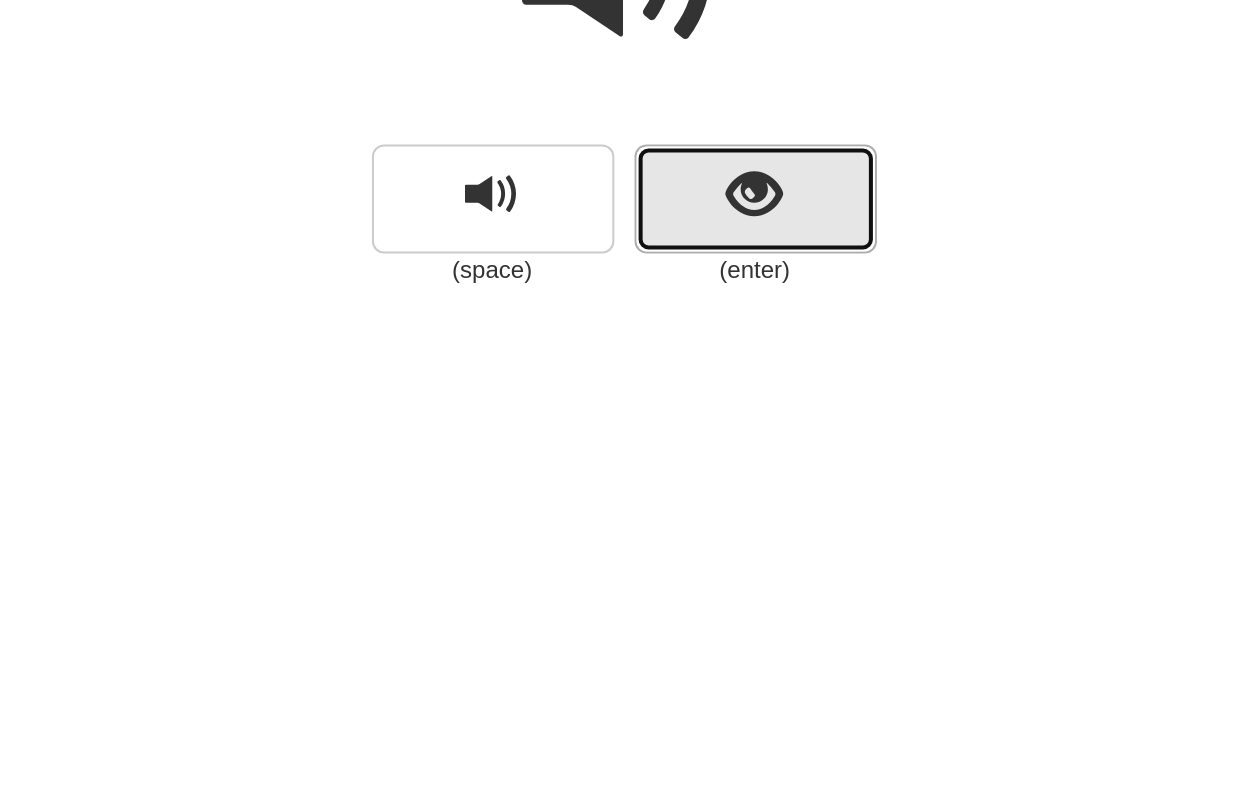 click at bounding box center [685, 346] 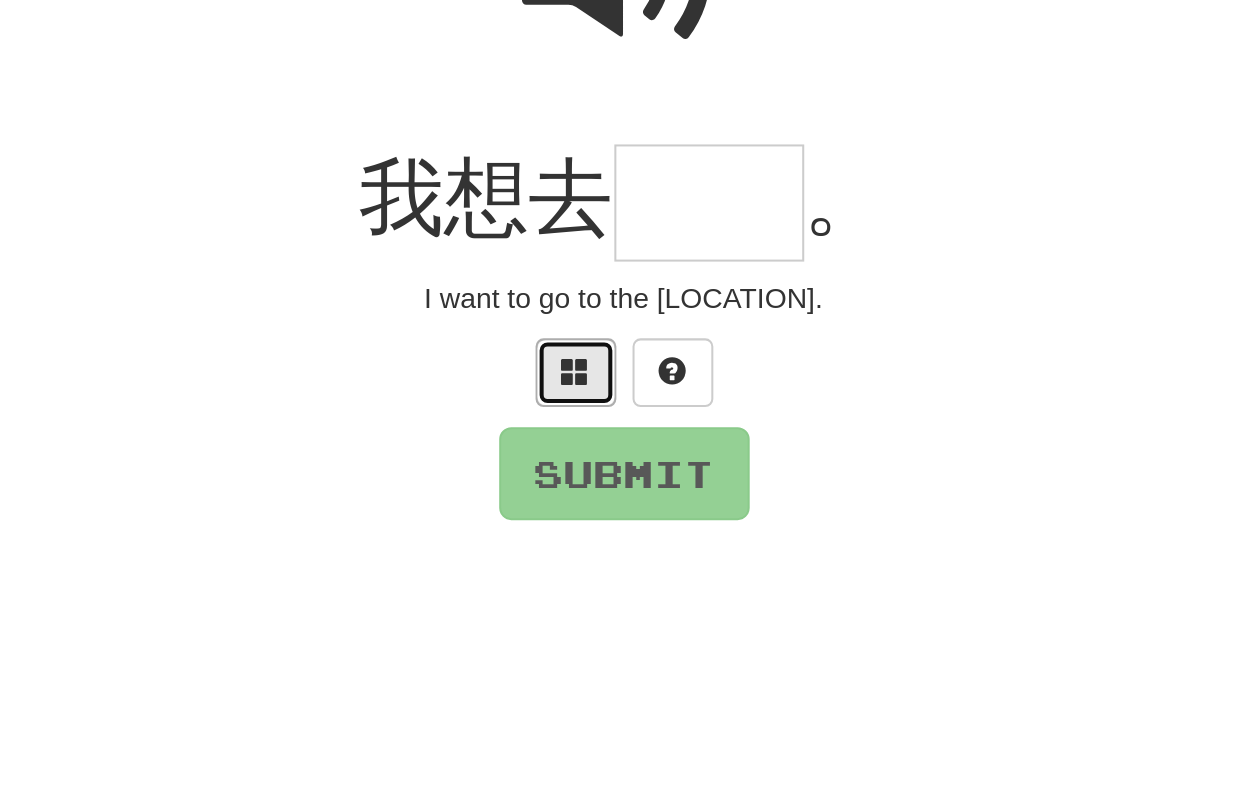 click at bounding box center (597, 433) 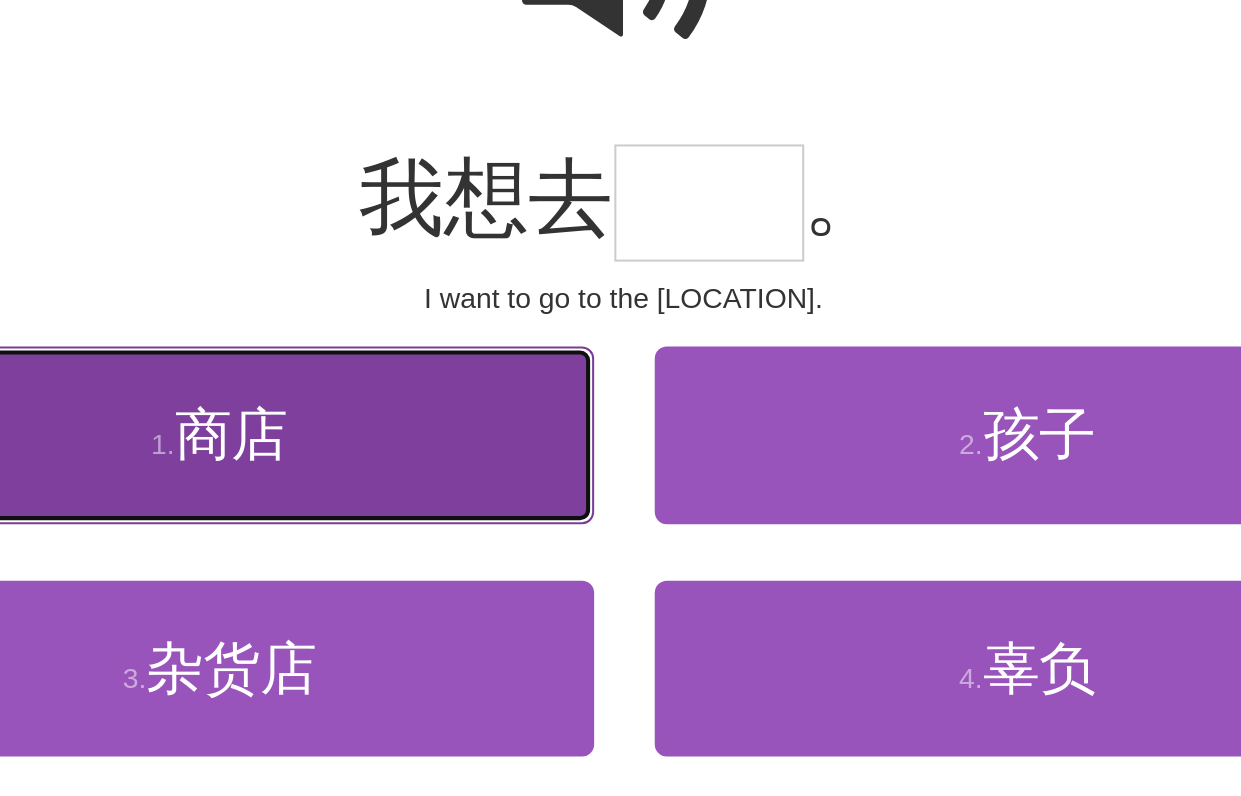 click on "1 .  商店" at bounding box center (421, 464) 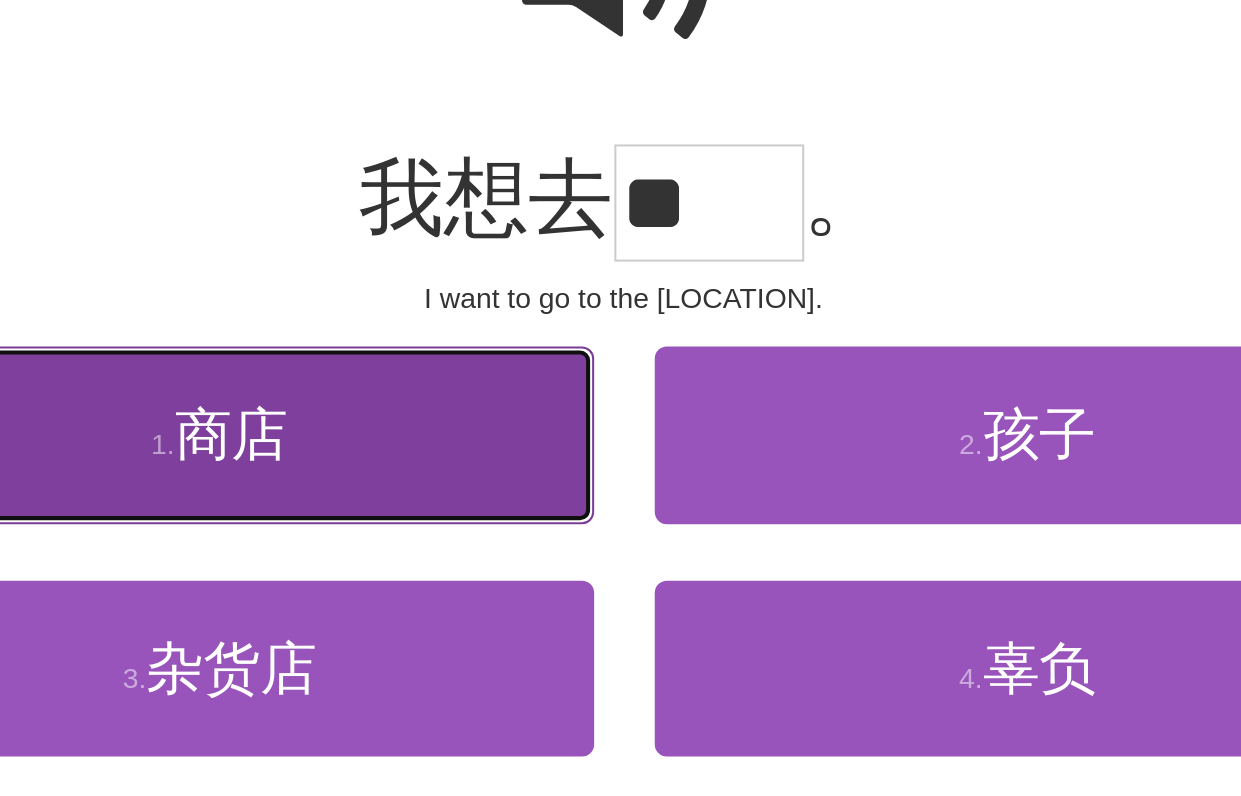 scroll, scrollTop: 13, scrollLeft: 0, axis: vertical 